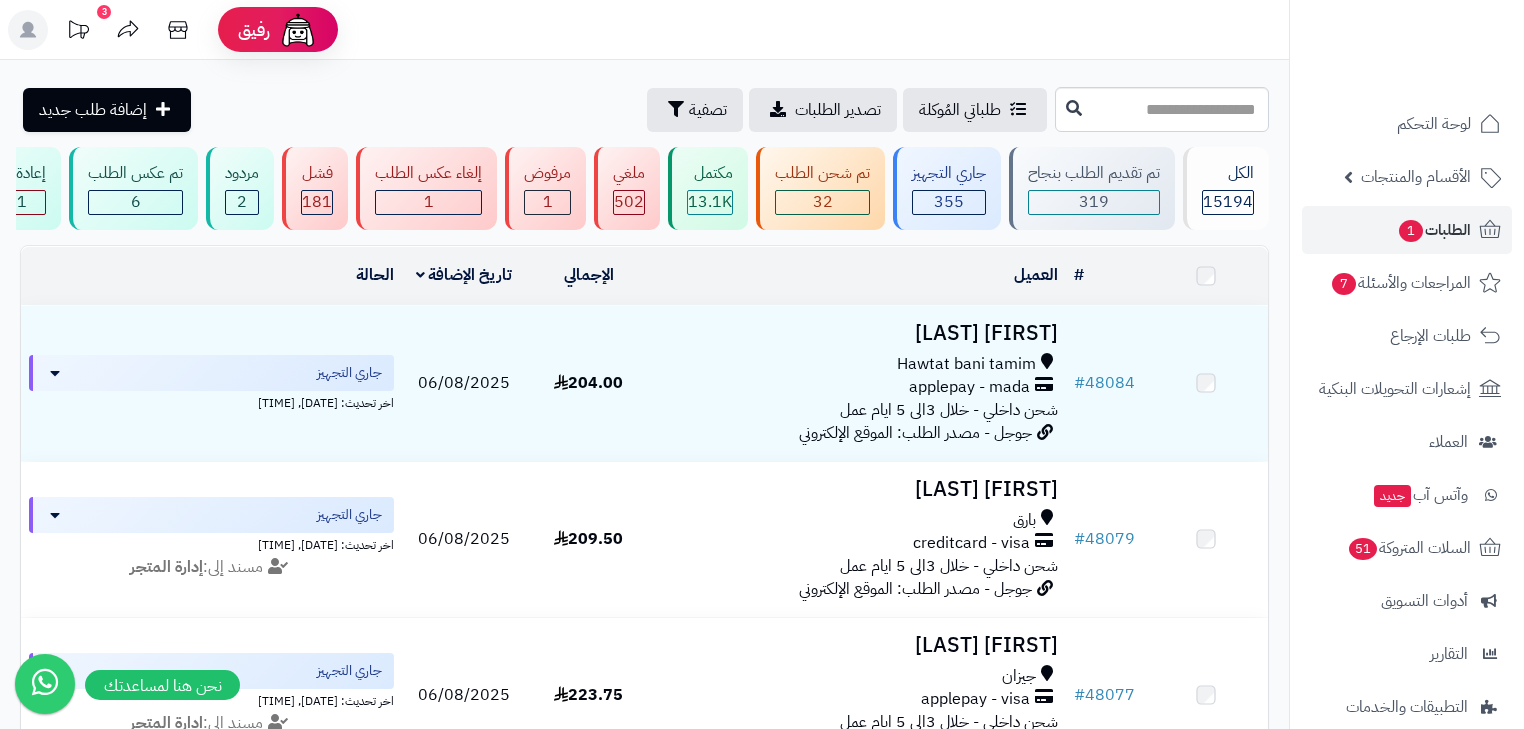 scroll, scrollTop: 0, scrollLeft: 0, axis: both 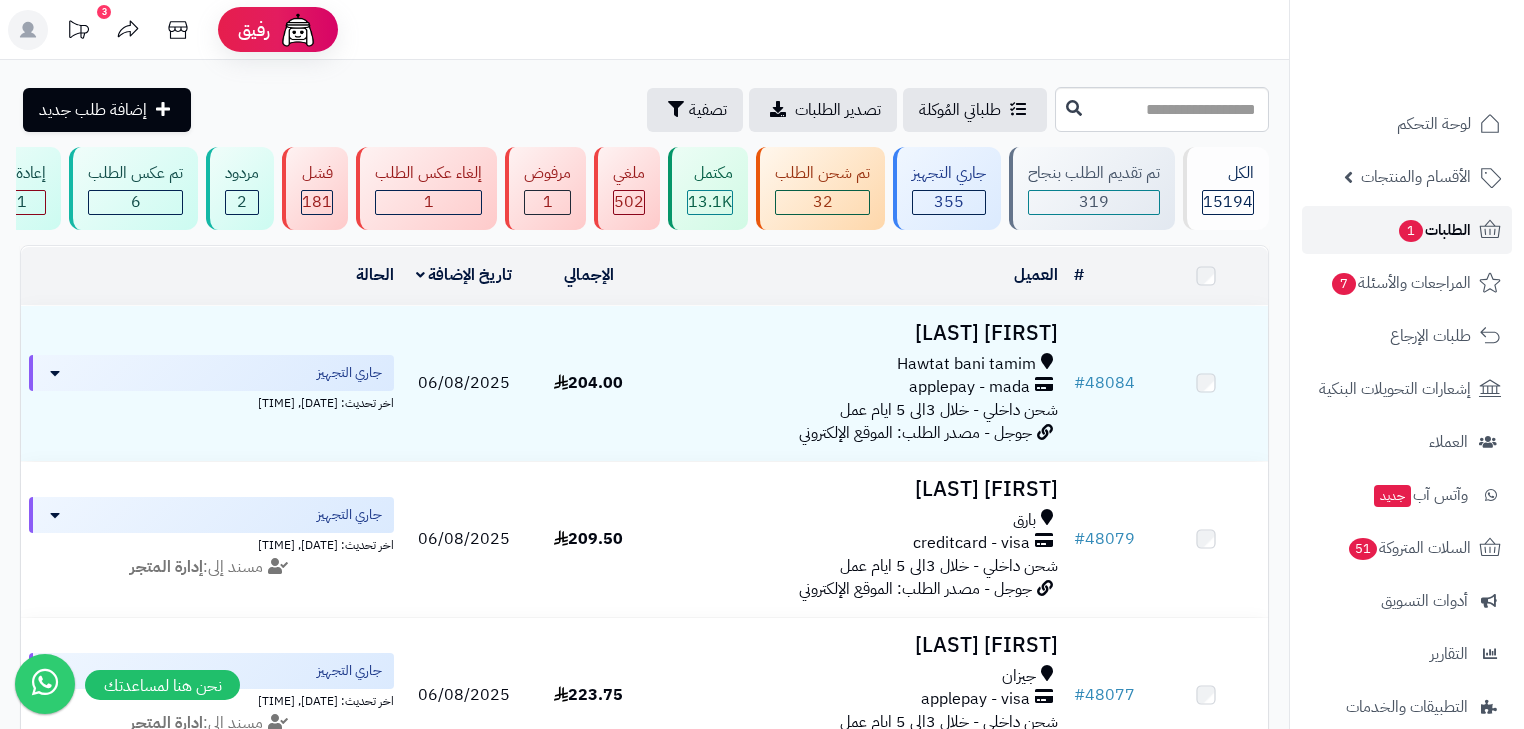 click on "الطلبات  1" at bounding box center (1434, 230) 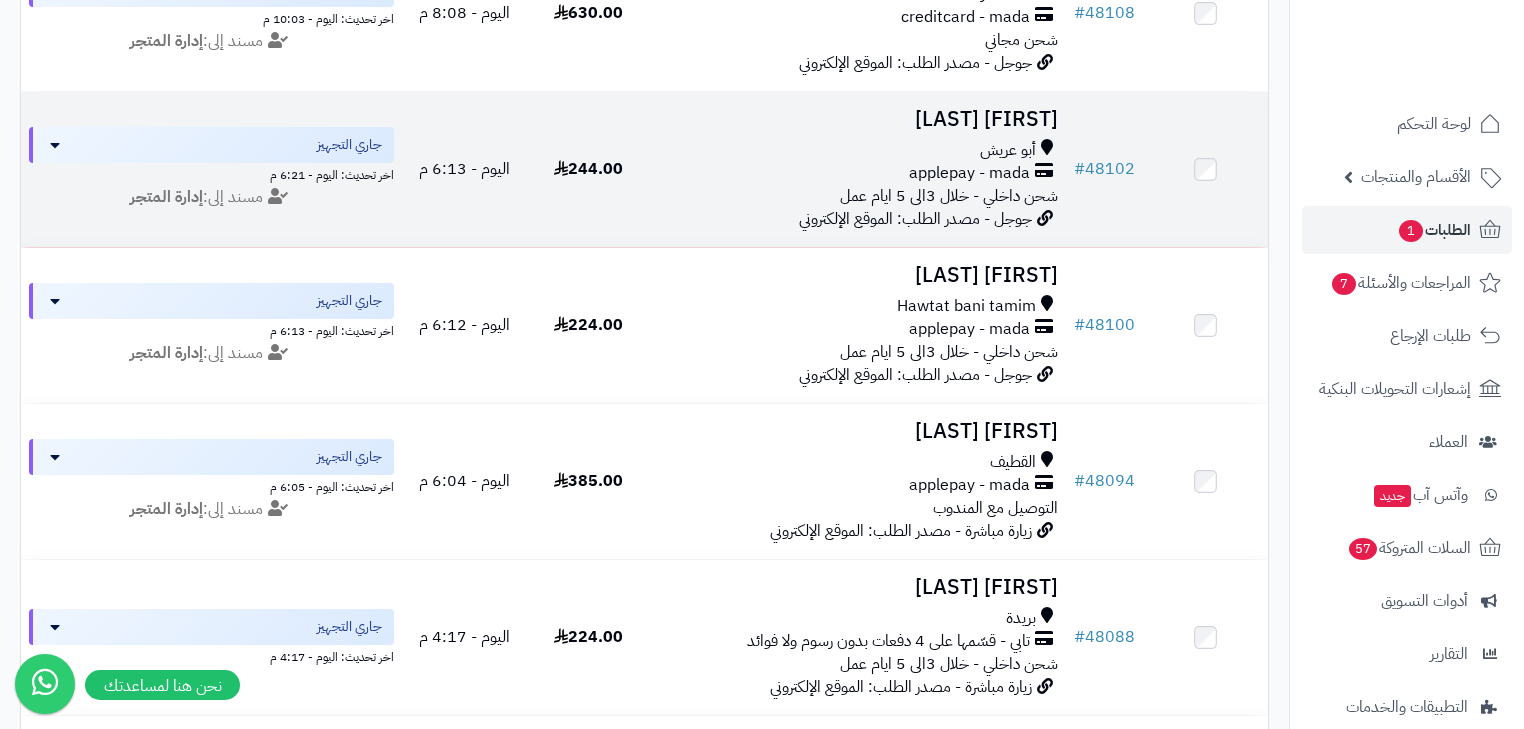 scroll, scrollTop: 960, scrollLeft: 0, axis: vertical 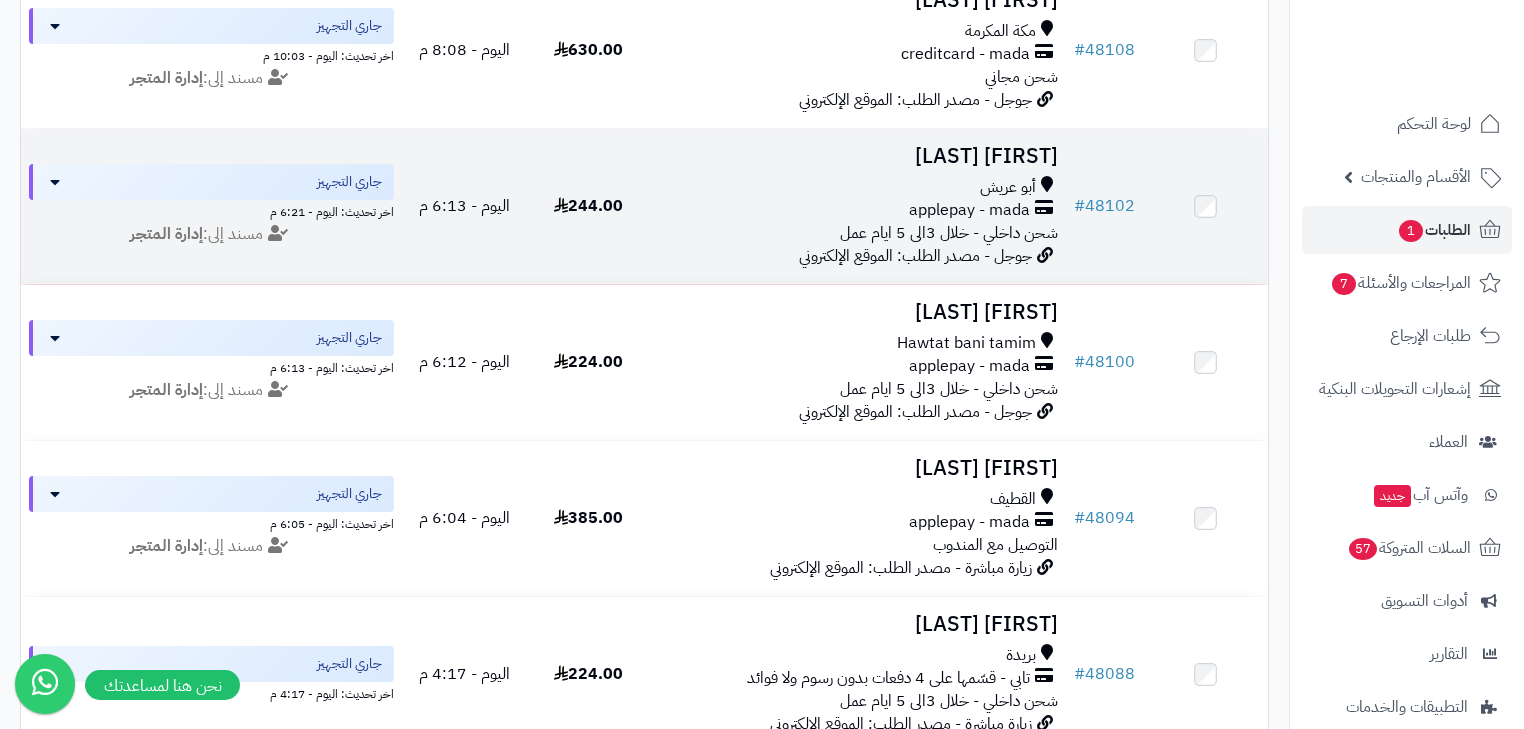 click on "applepay - mada" at bounding box center [969, 210] 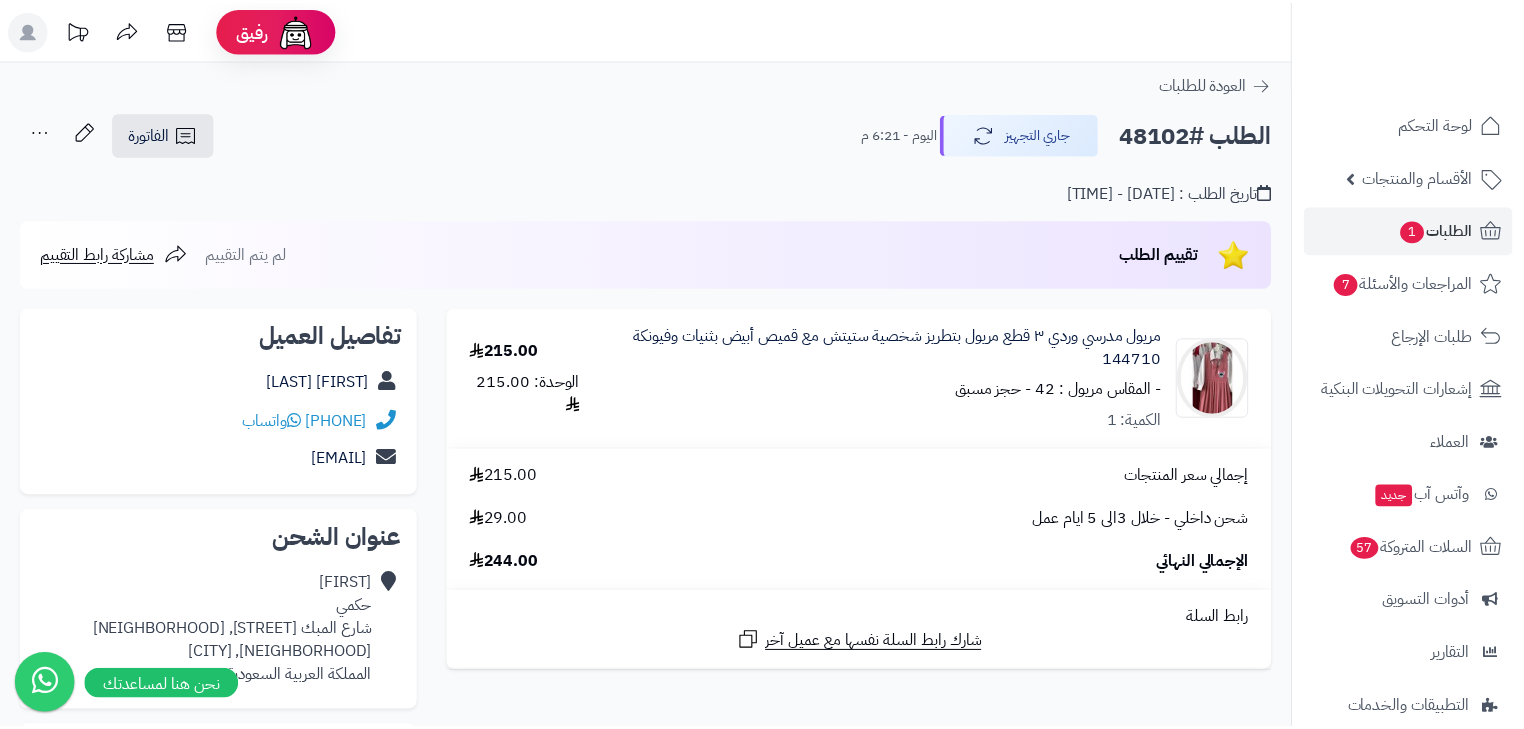 scroll, scrollTop: 0, scrollLeft: 0, axis: both 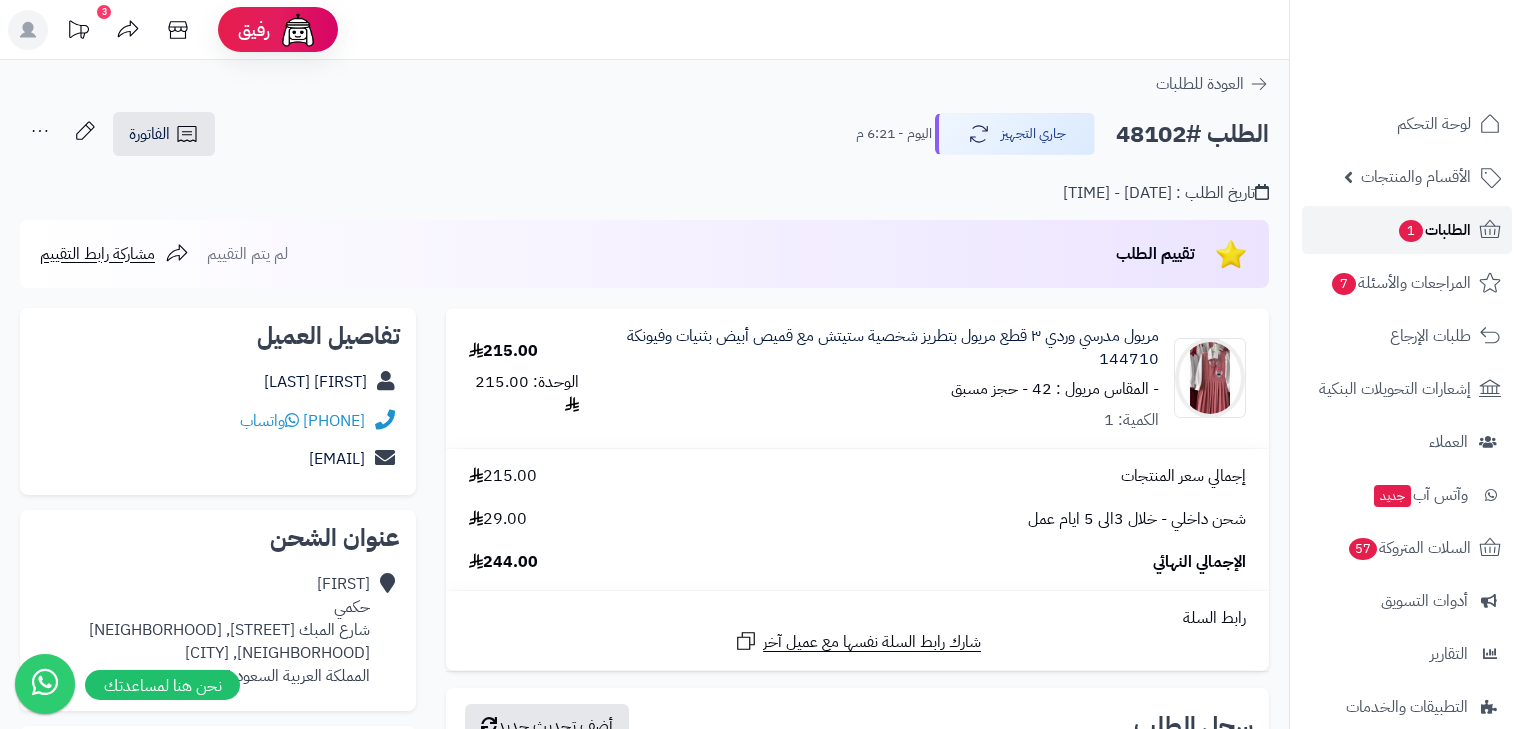 click on "الطلبات  1" at bounding box center (1434, 230) 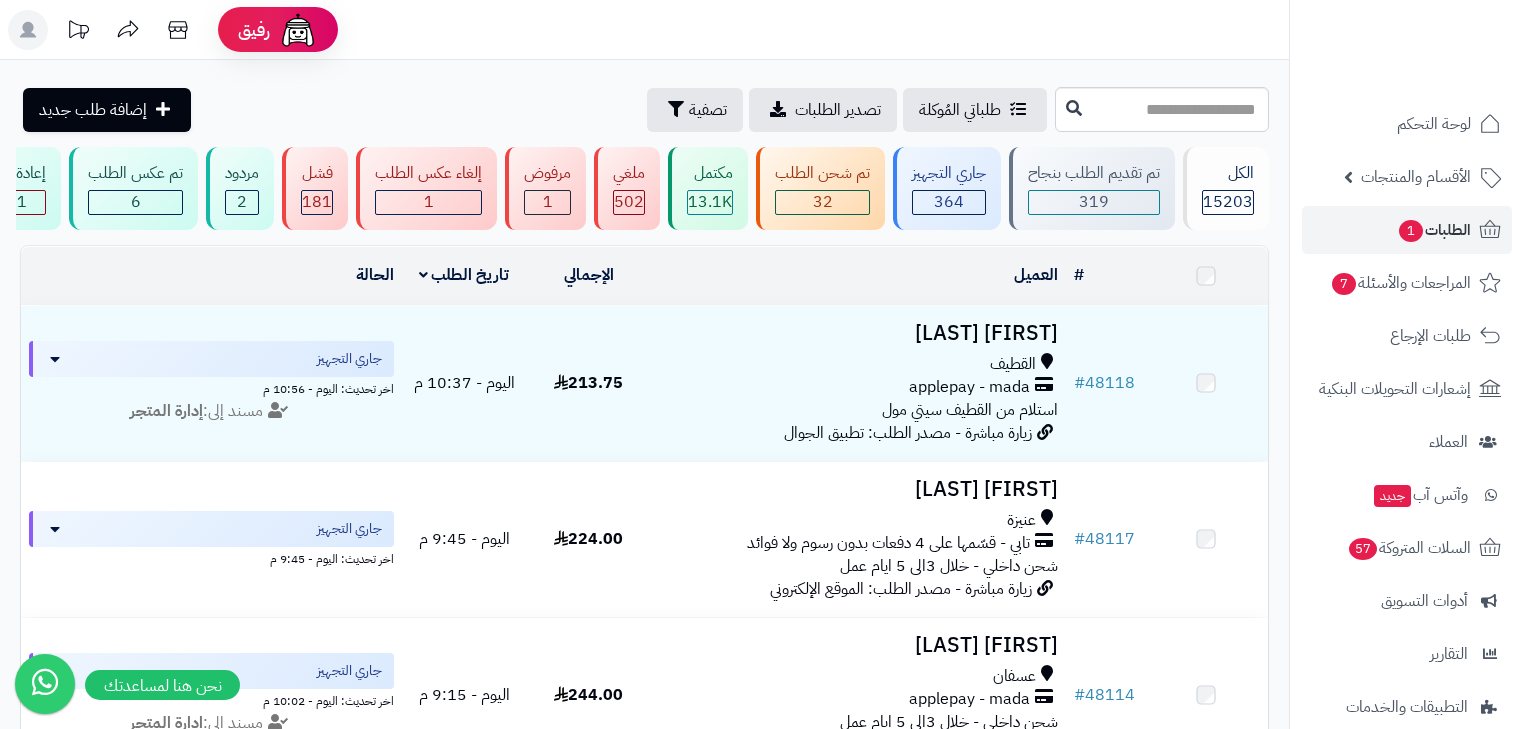 scroll, scrollTop: 0, scrollLeft: 0, axis: both 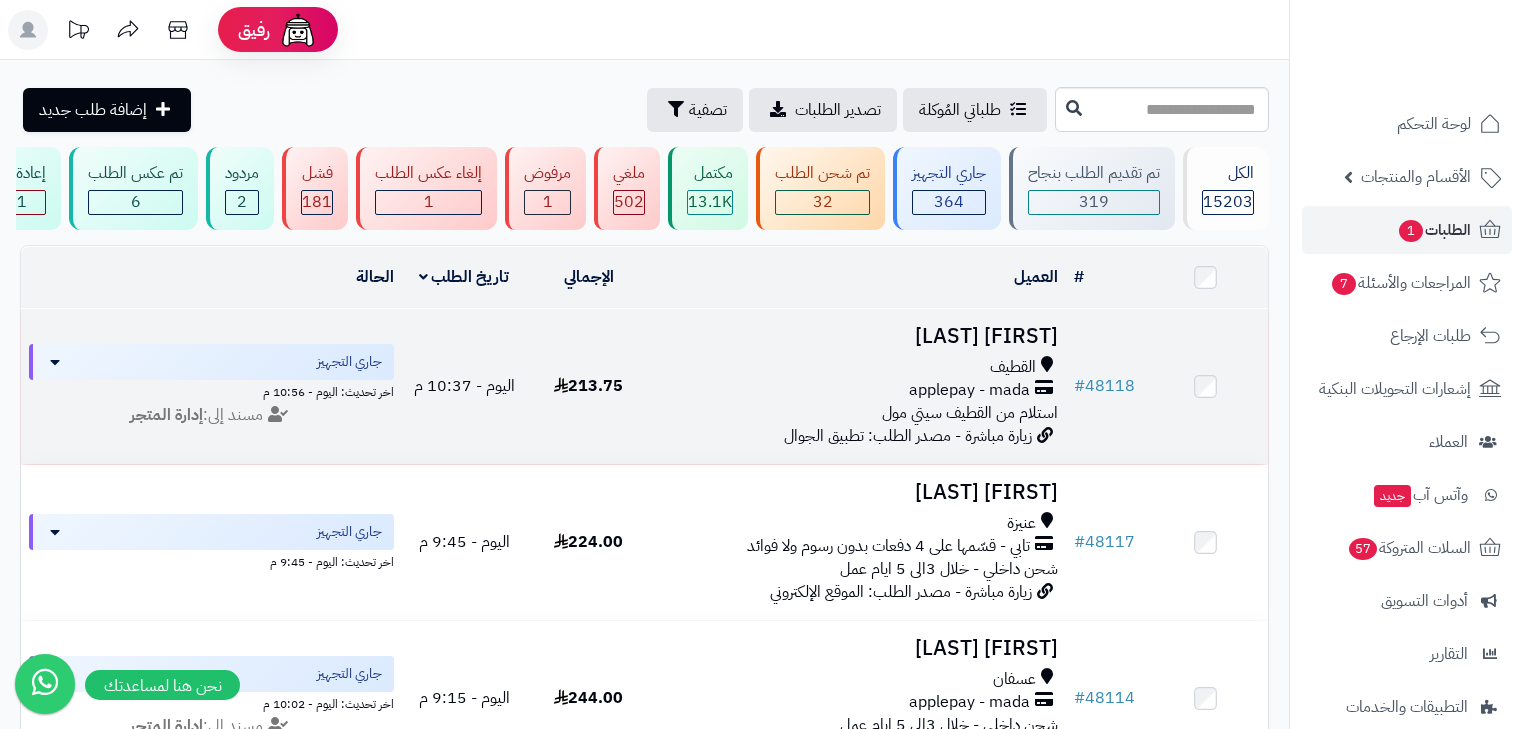 click on "Fatimah Ali" at bounding box center (858, 336) 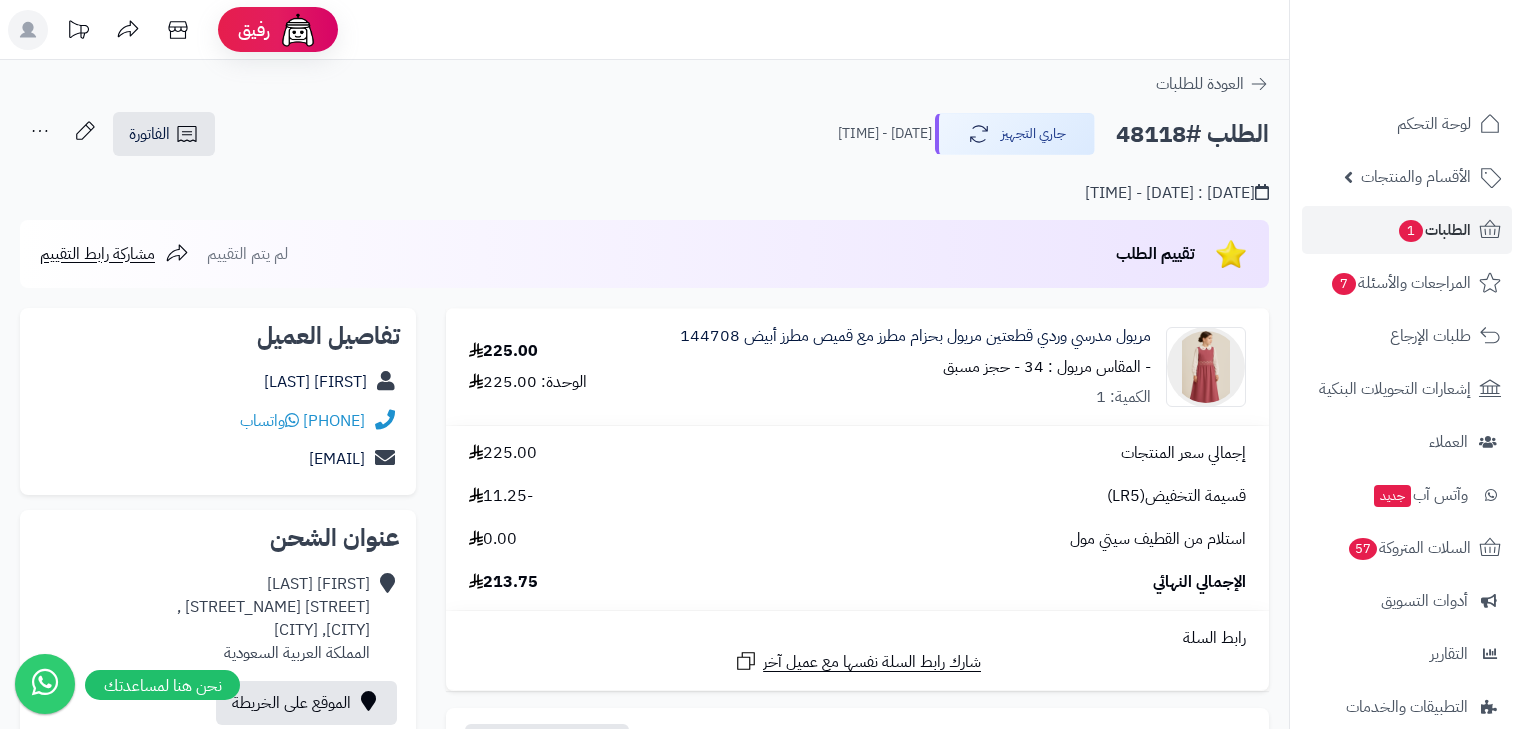 scroll, scrollTop: 0, scrollLeft: 0, axis: both 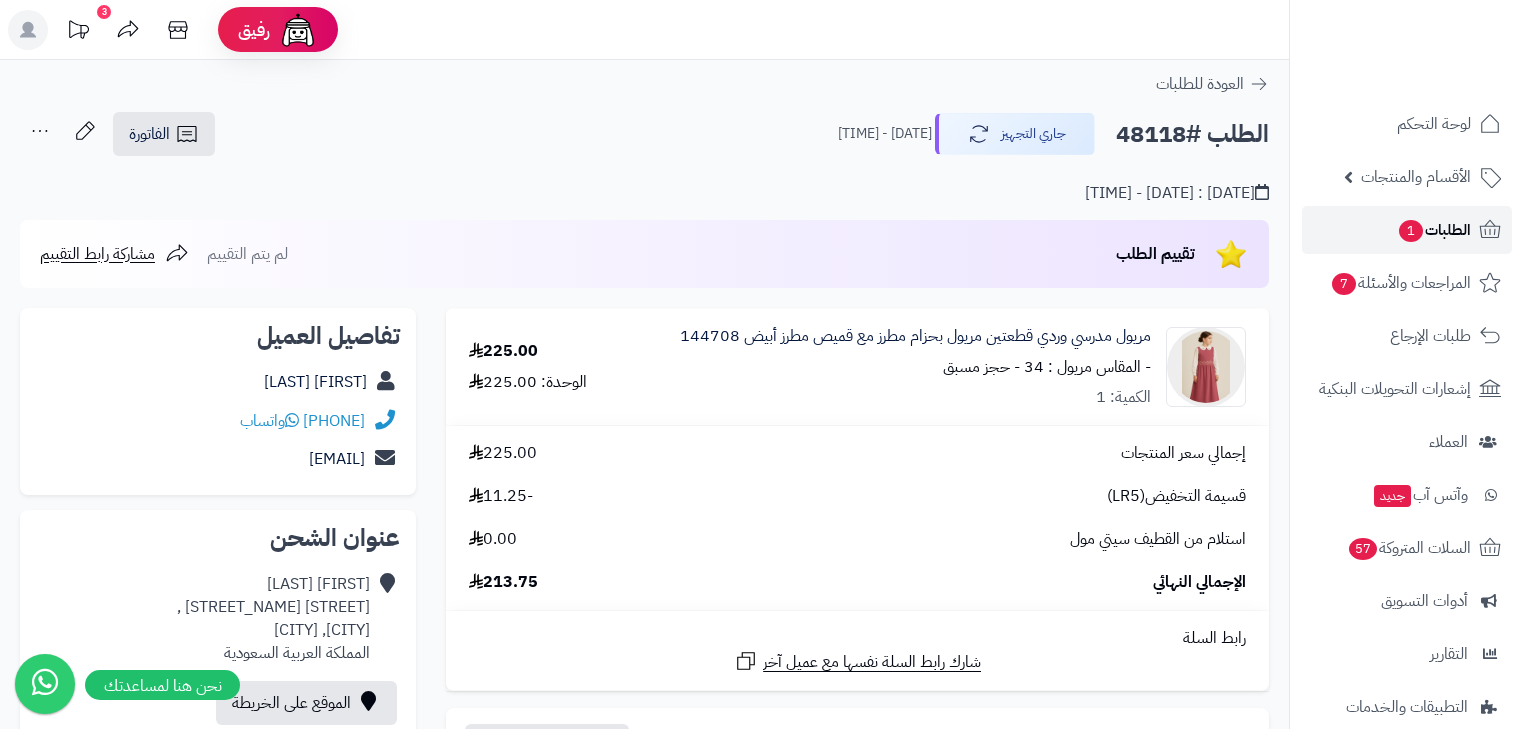 click on "الطلبات  1" at bounding box center (1434, 230) 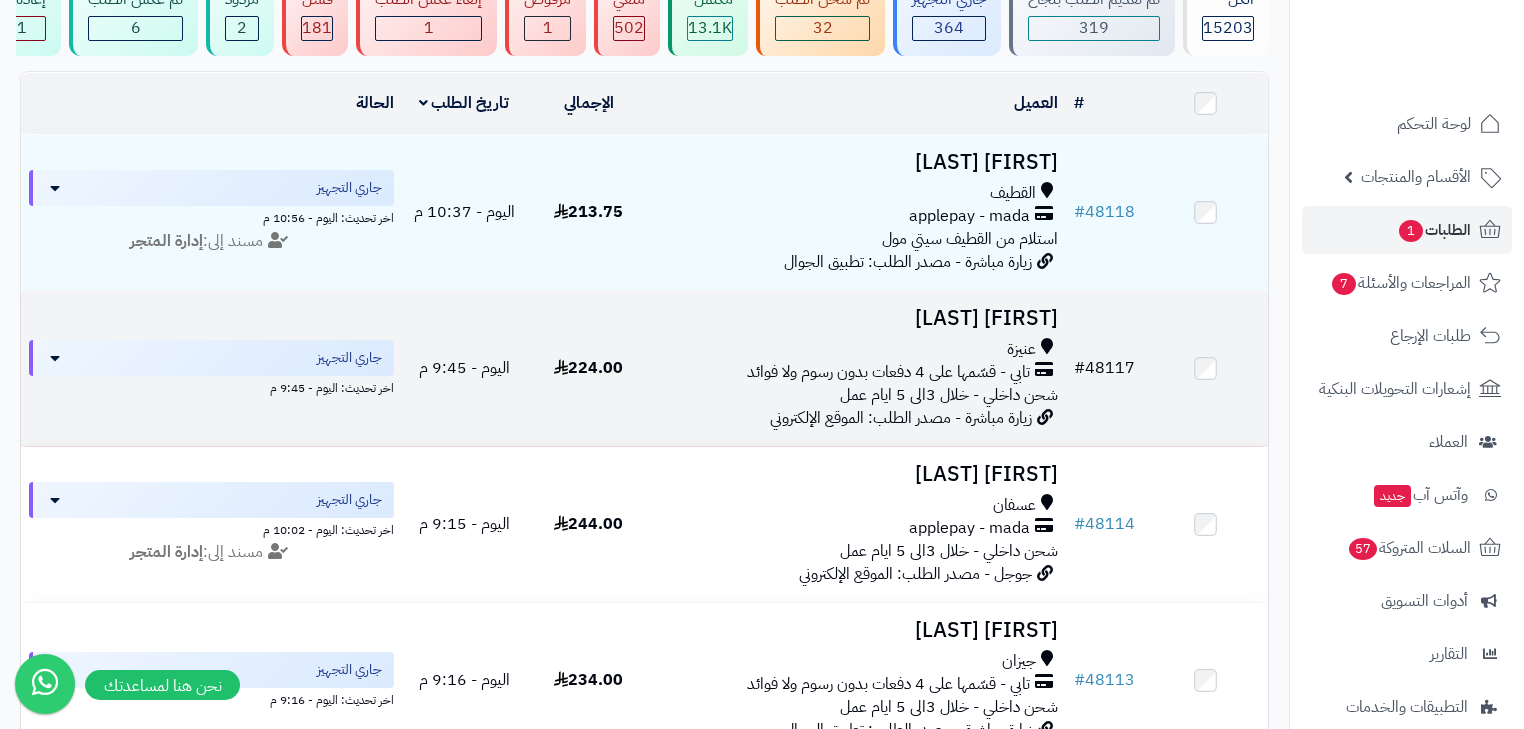 scroll, scrollTop: 240, scrollLeft: 0, axis: vertical 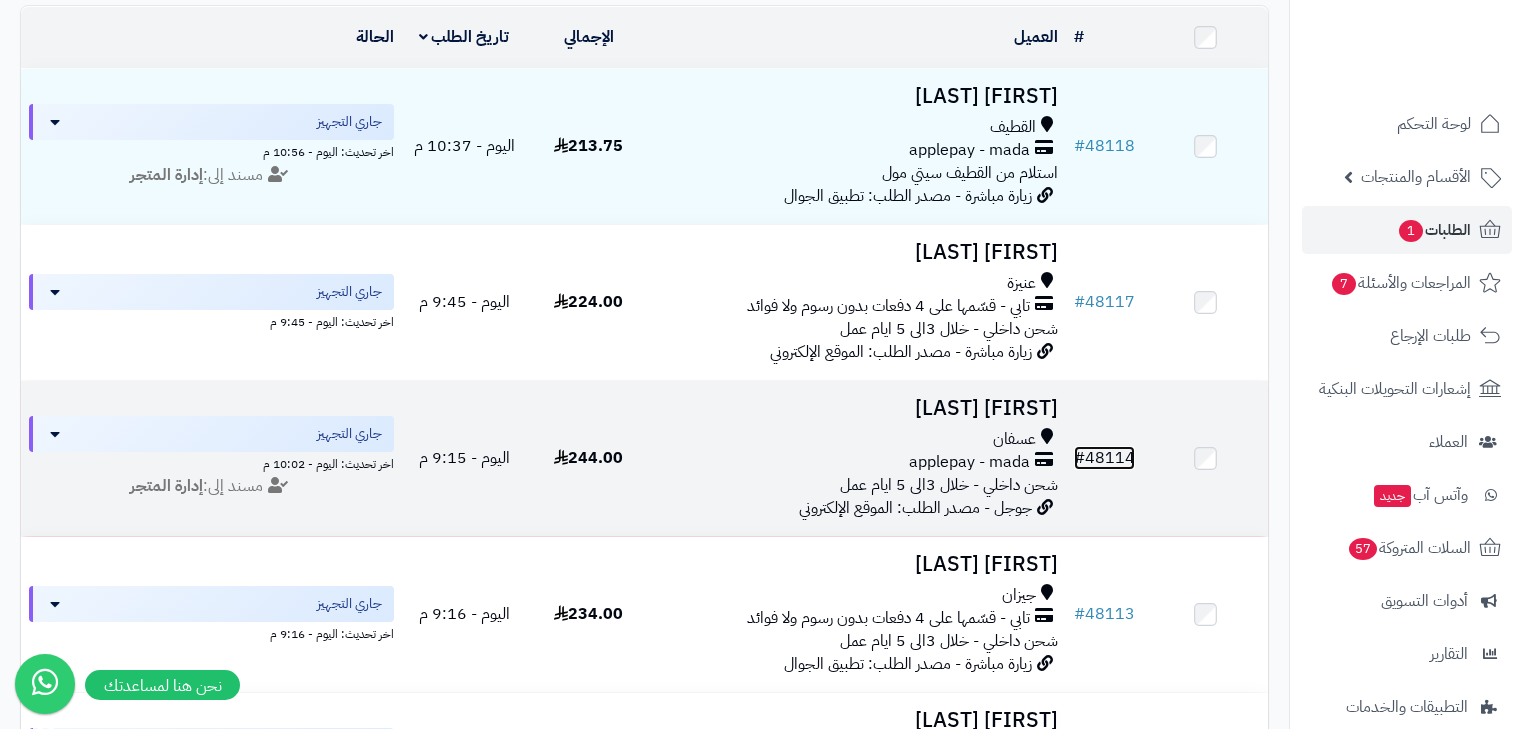 click on "# 48114" at bounding box center (1104, 458) 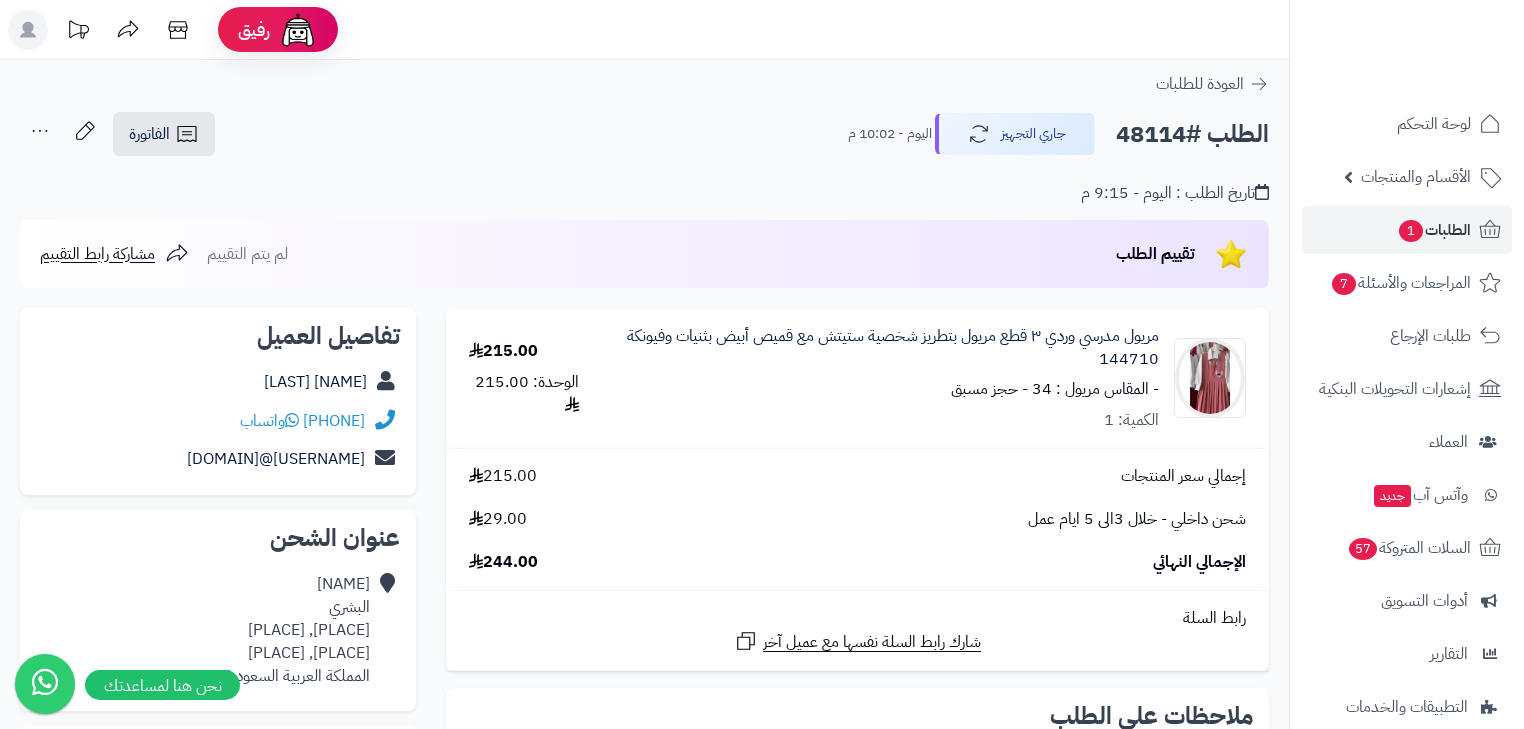 scroll, scrollTop: 0, scrollLeft: 0, axis: both 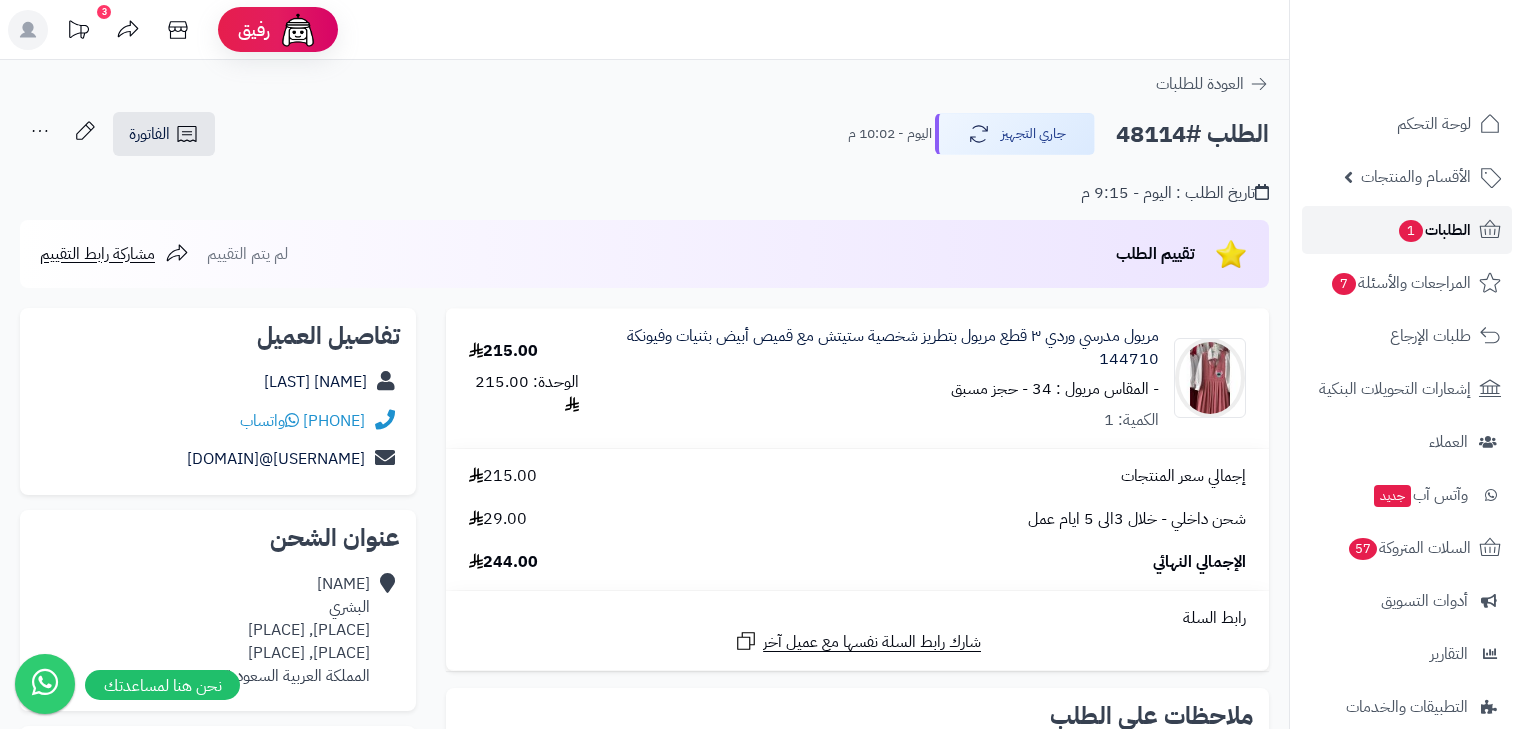 click on "الطلبات  1" at bounding box center [1434, 230] 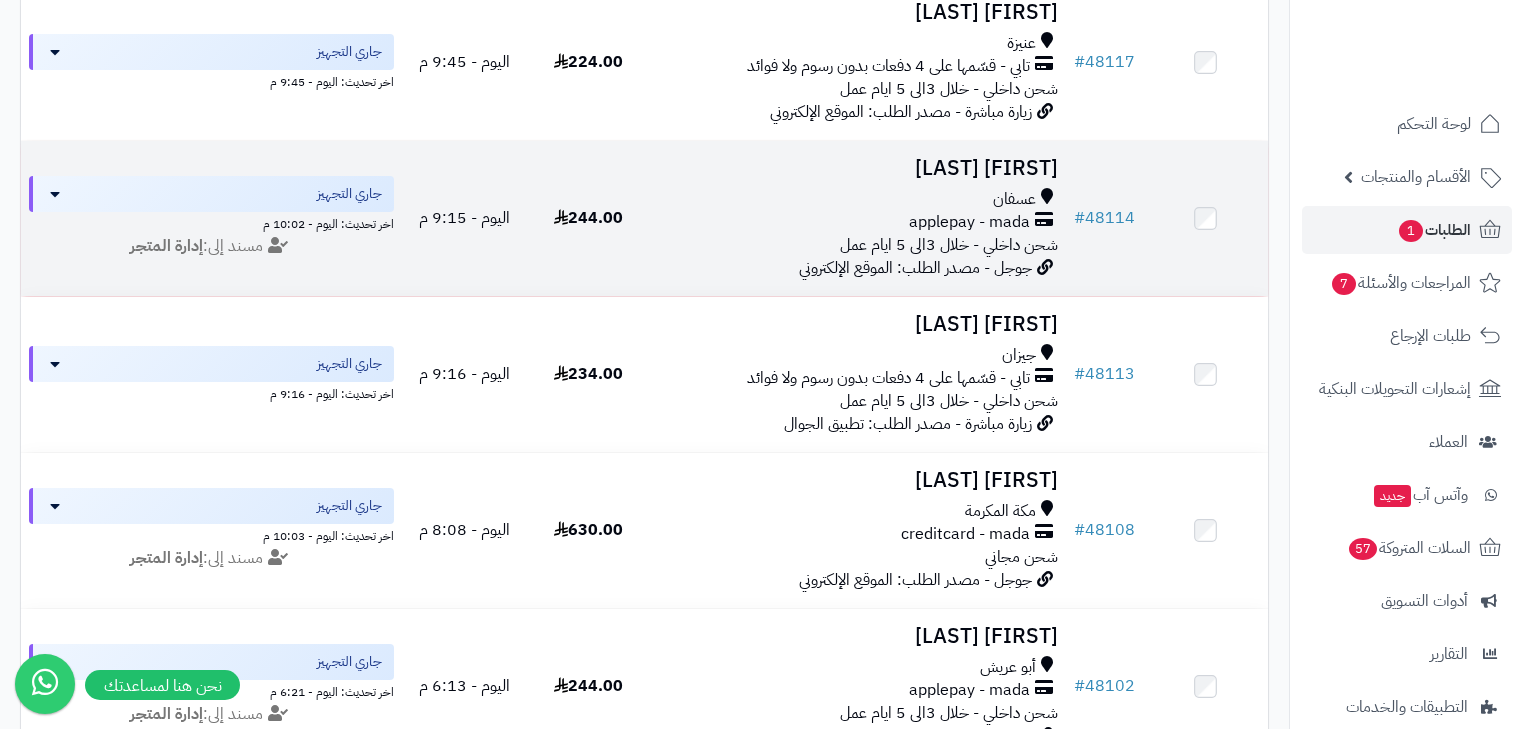 scroll, scrollTop: 560, scrollLeft: 0, axis: vertical 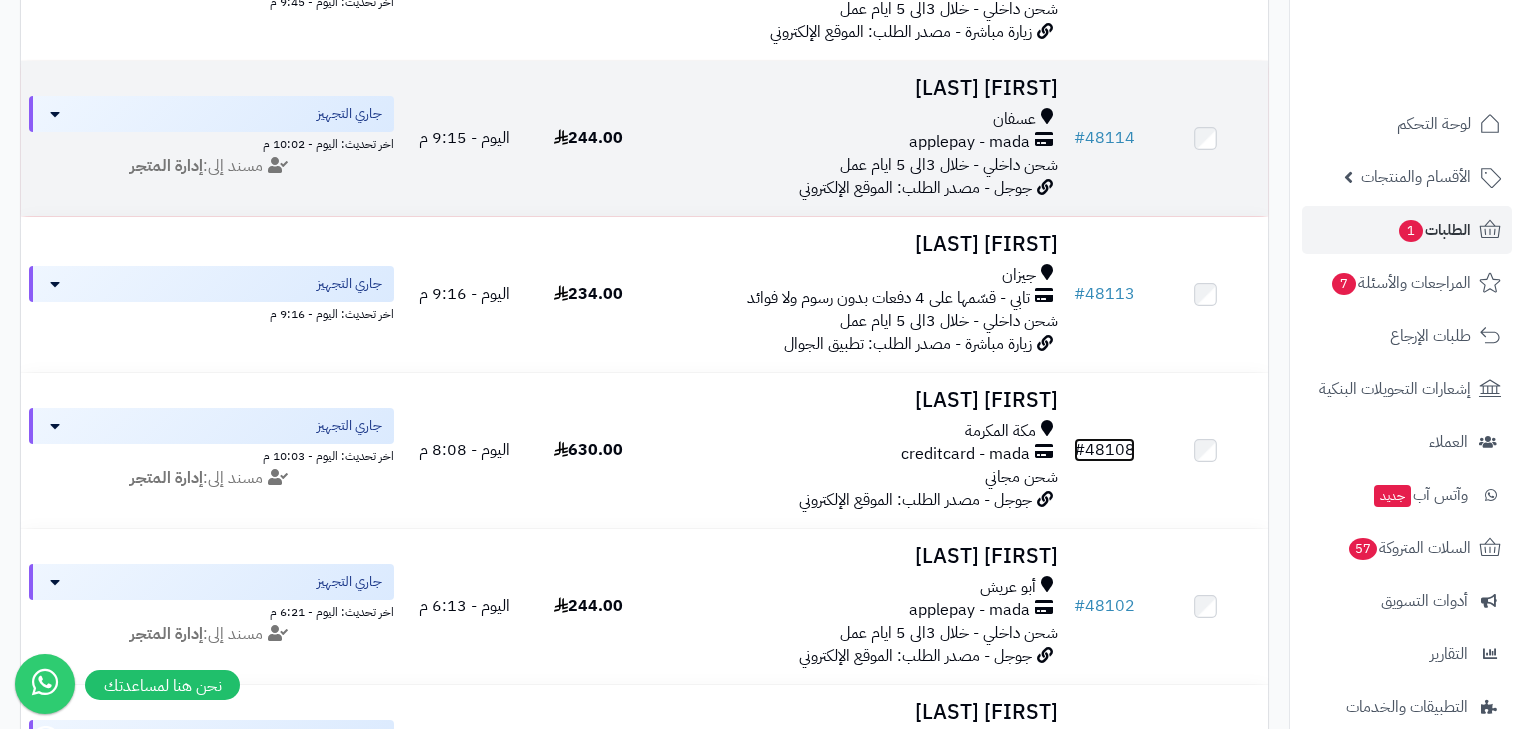click on "# 48108" at bounding box center (1104, 450) 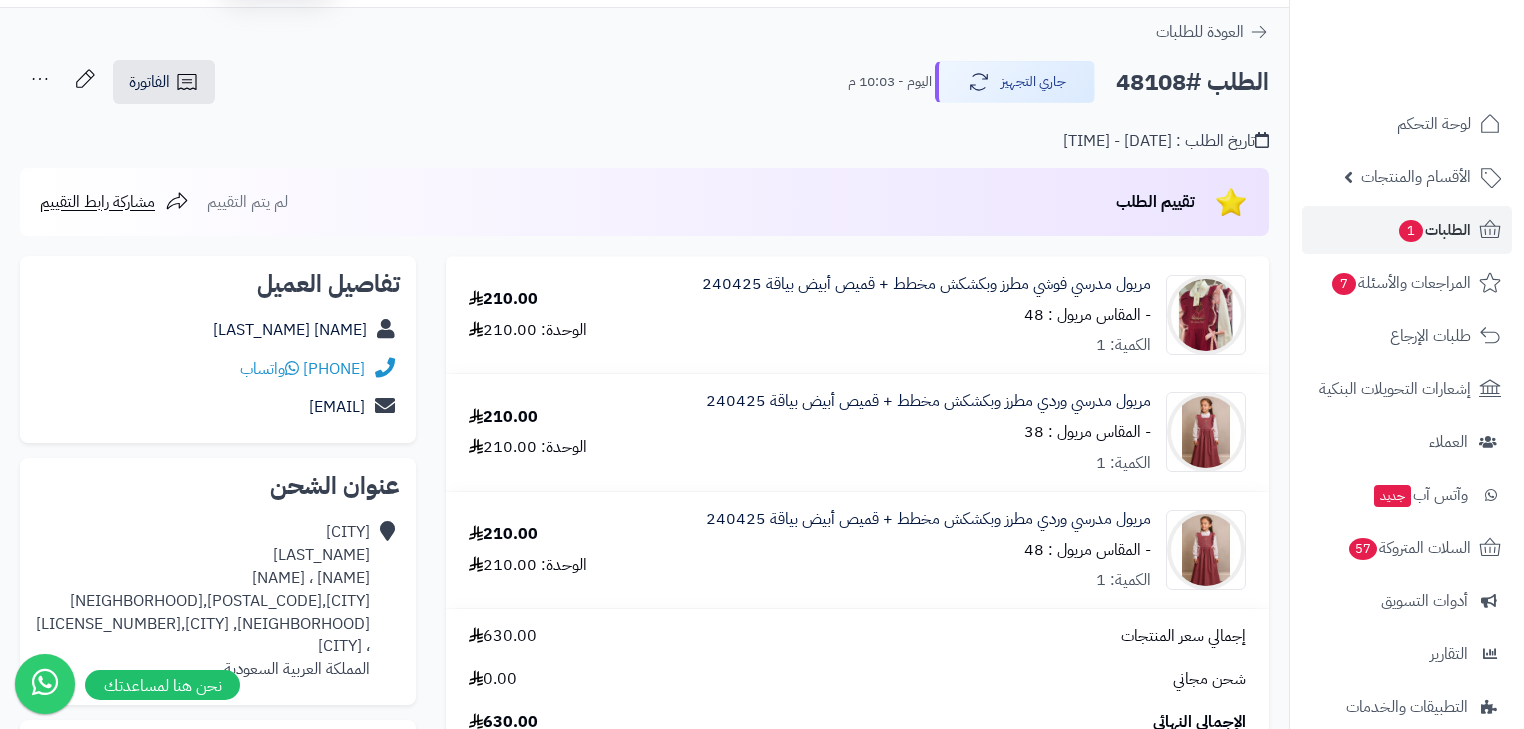 scroll, scrollTop: 80, scrollLeft: 0, axis: vertical 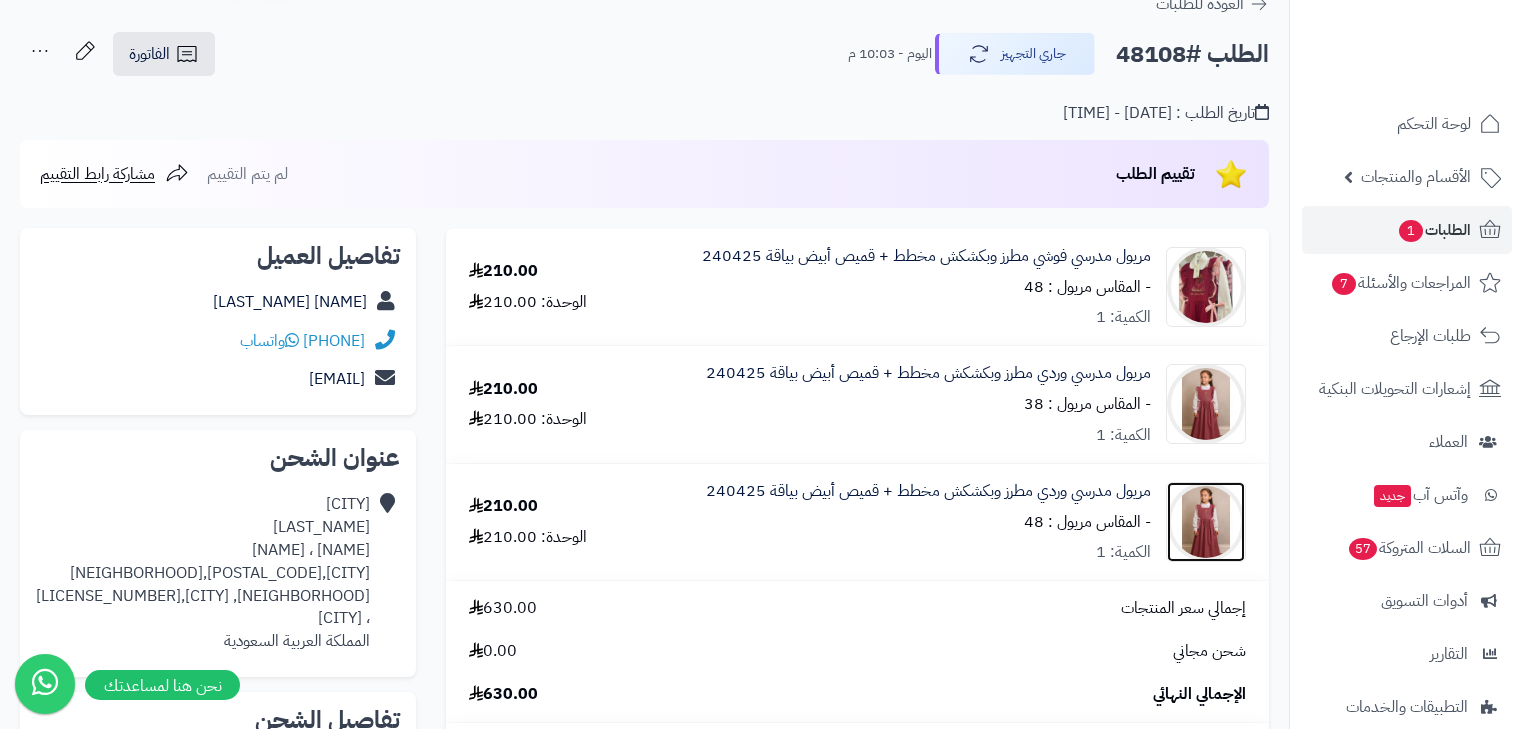 click at bounding box center (1206, 404) 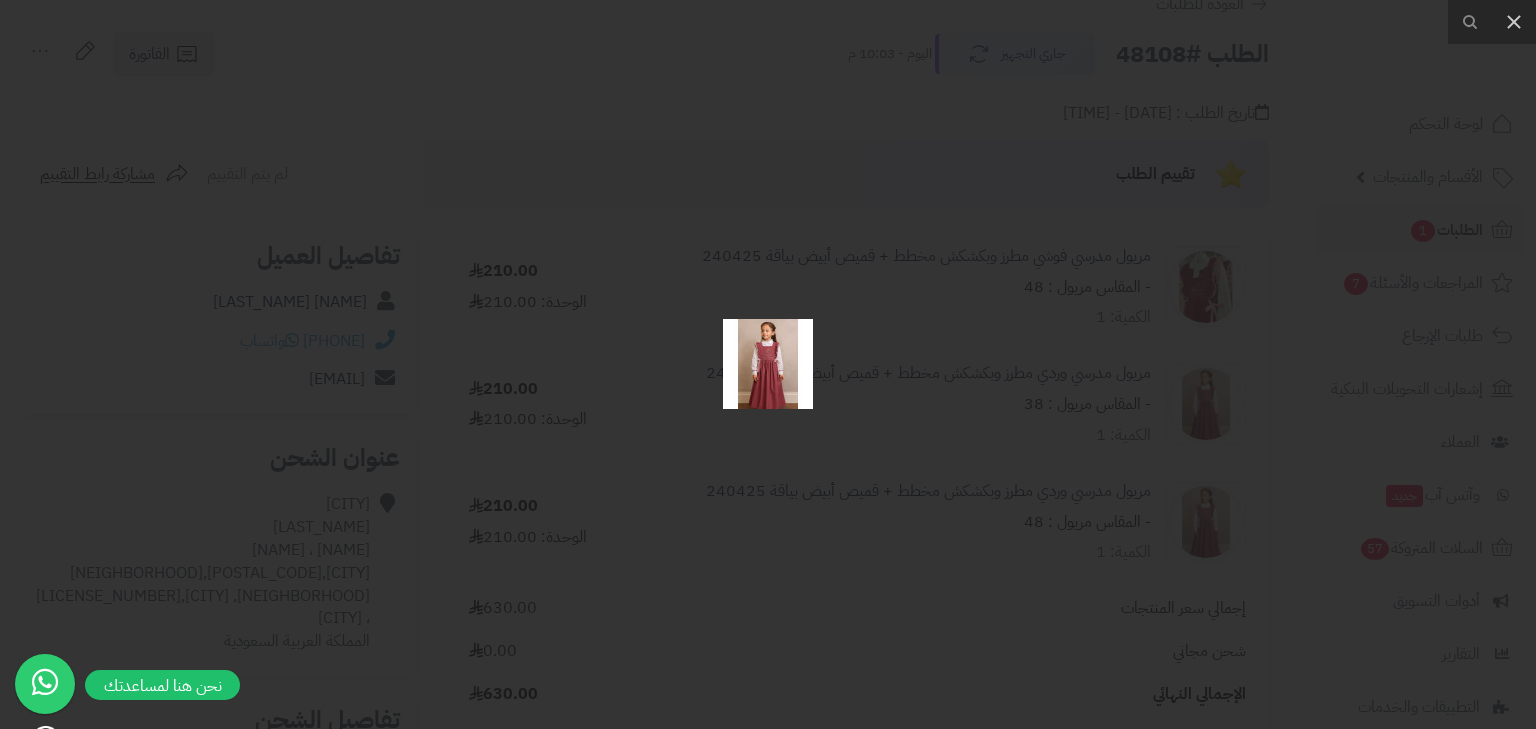 click at bounding box center (768, 364) 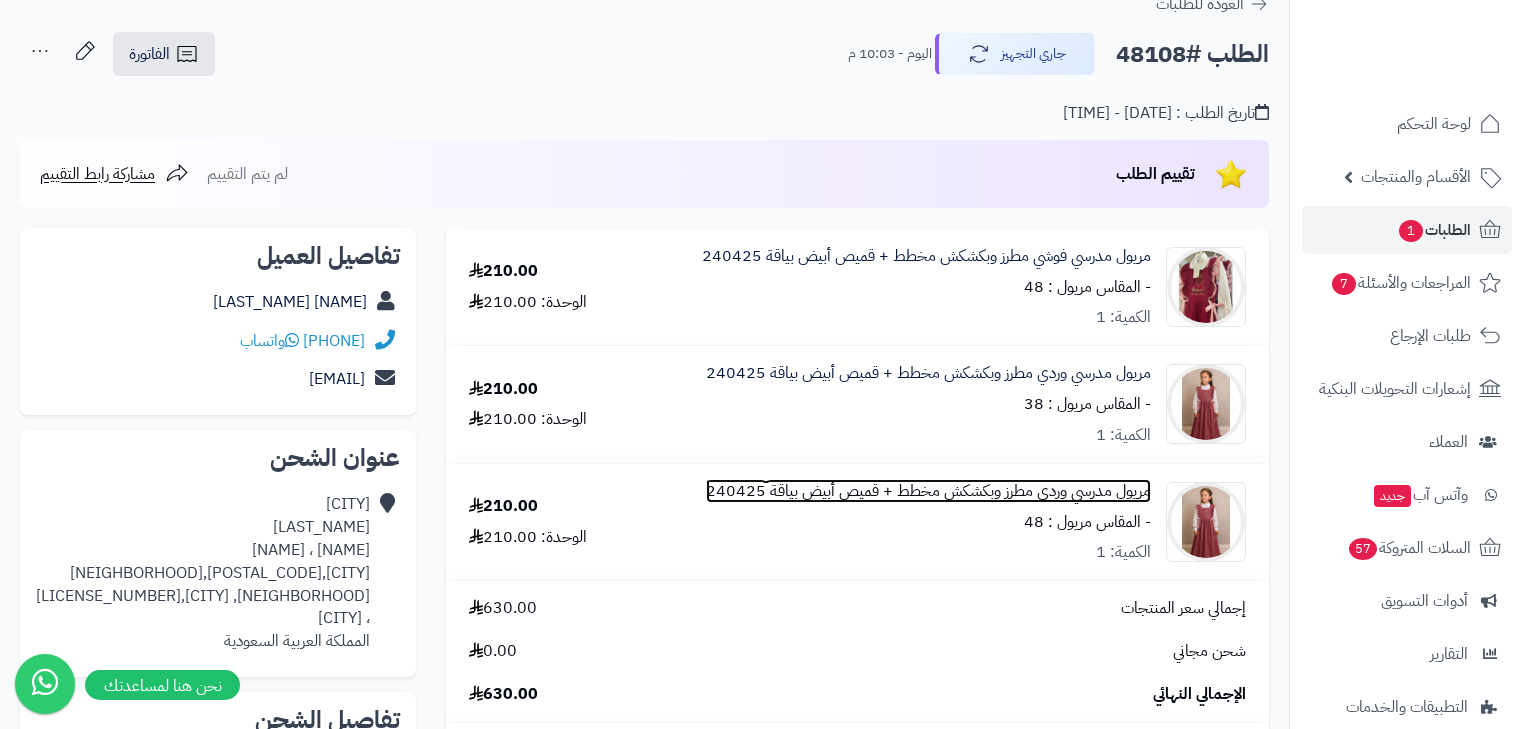 click on "مريول مدرسي وردي مطرز  وبكشكش مخطط + قميص أبيض بياقة   240425" at bounding box center (928, 373) 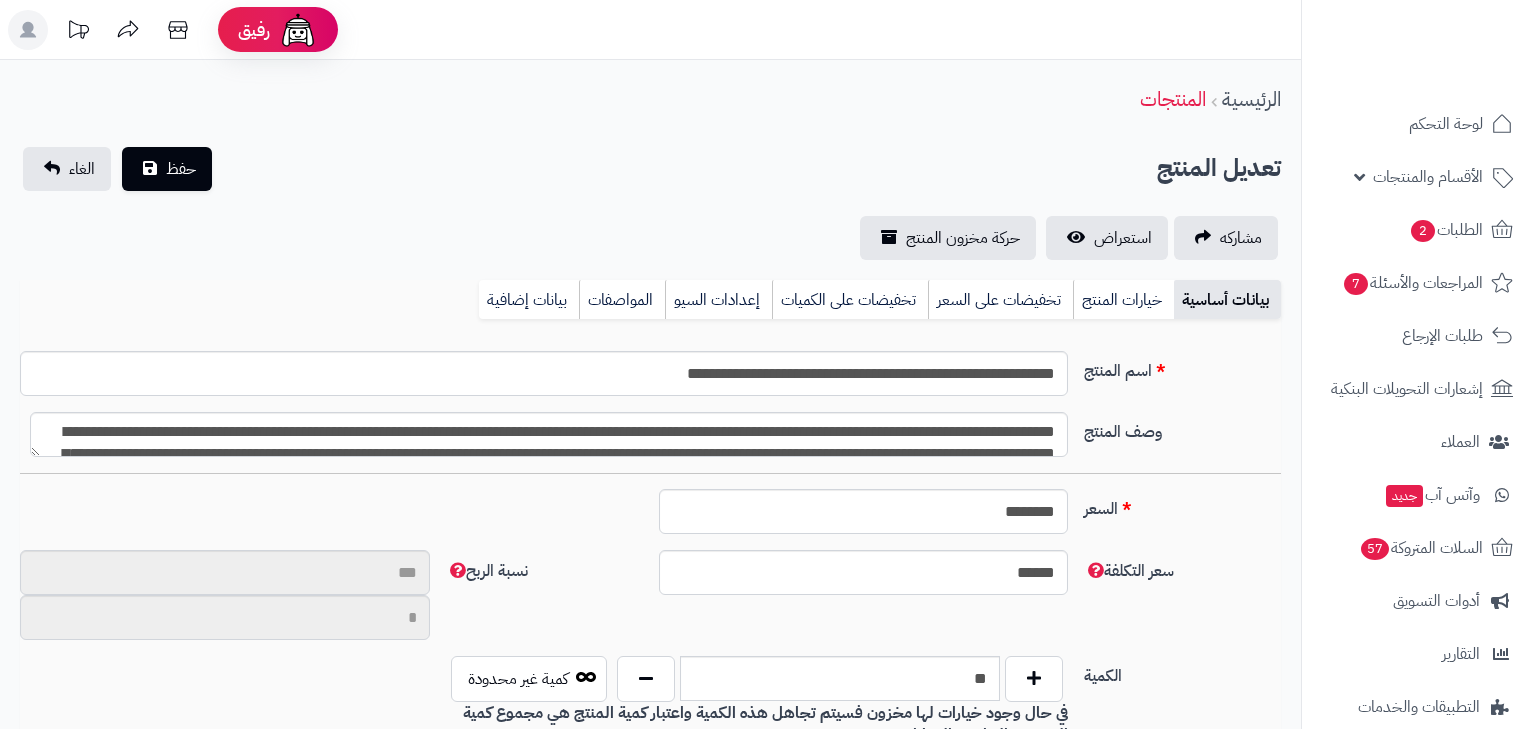 type on "**" 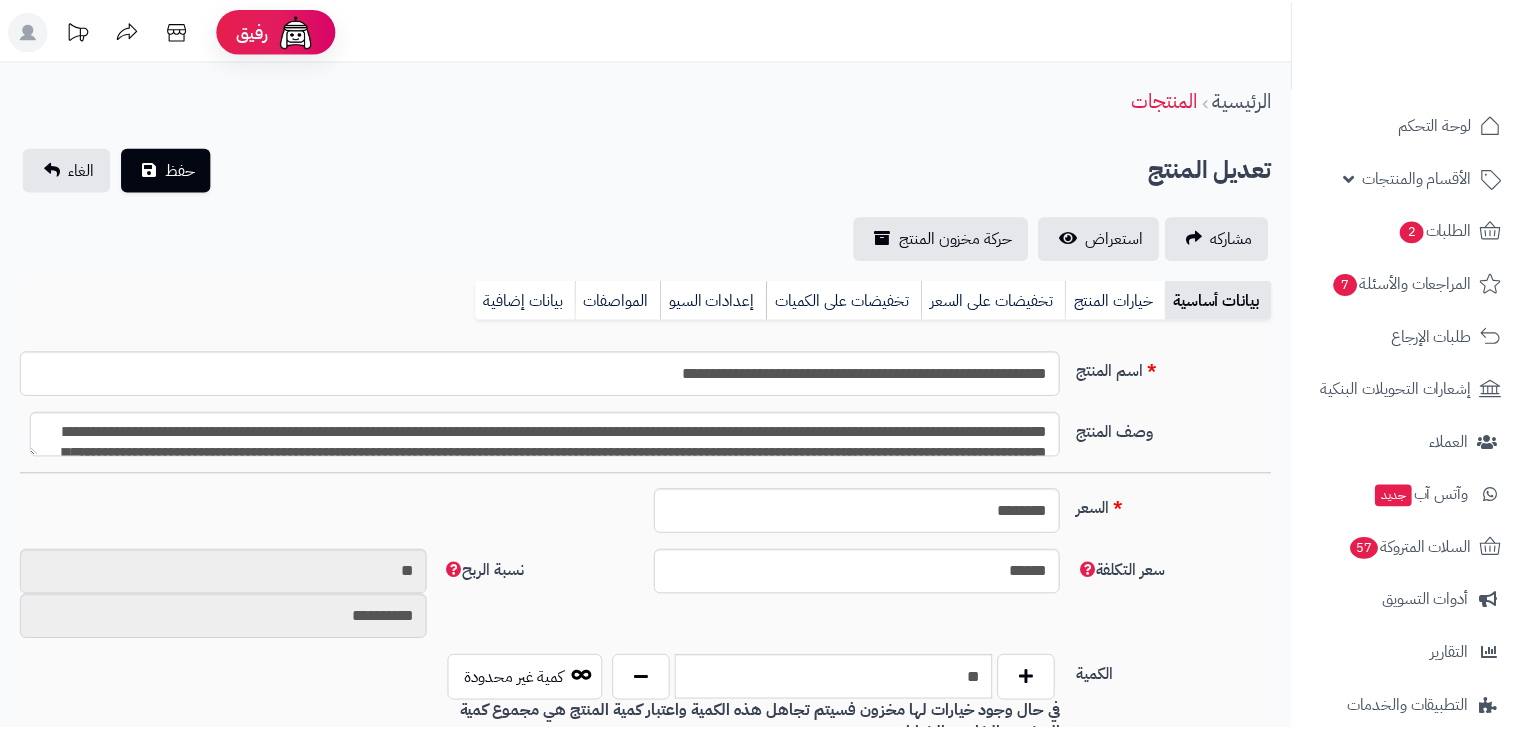 scroll, scrollTop: 0, scrollLeft: 0, axis: both 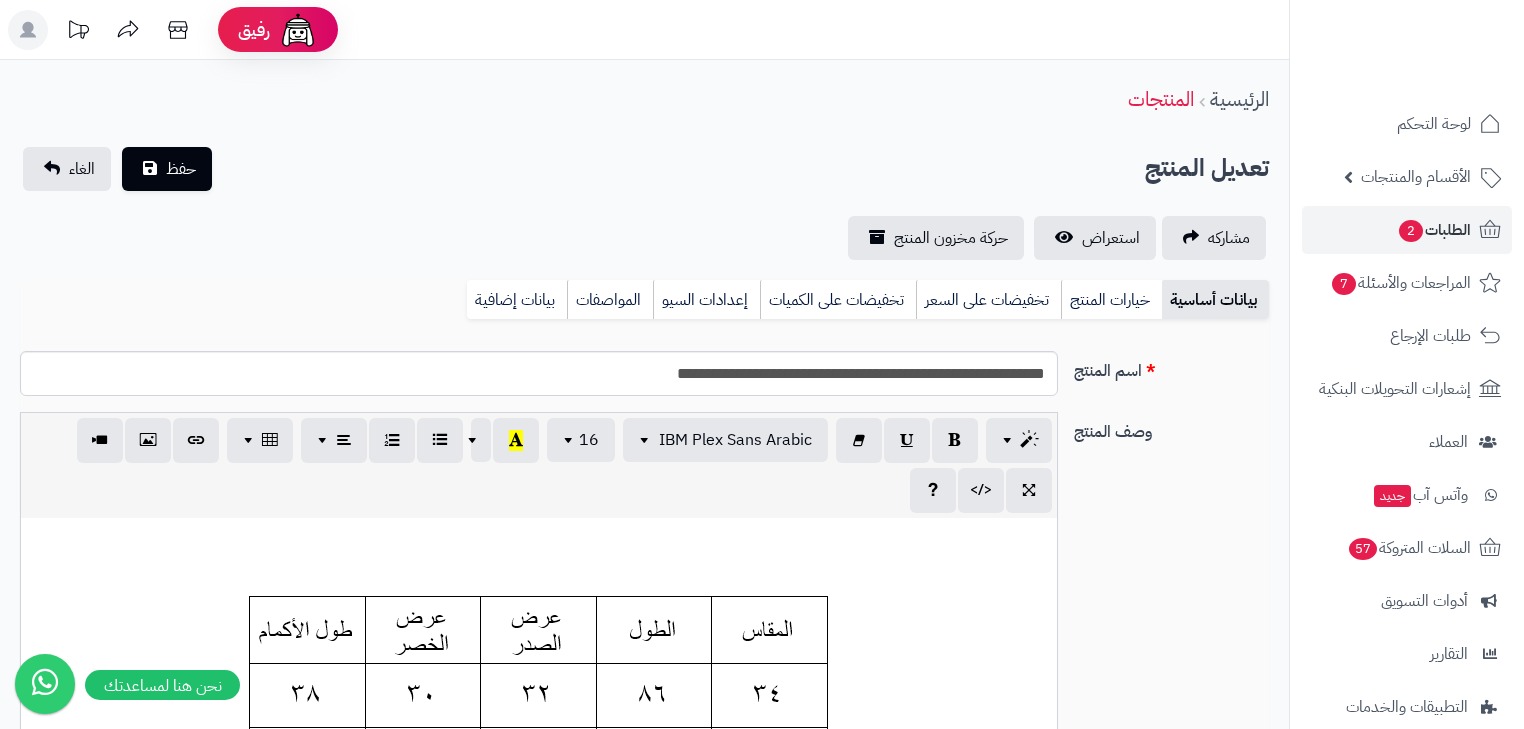 type on "******" 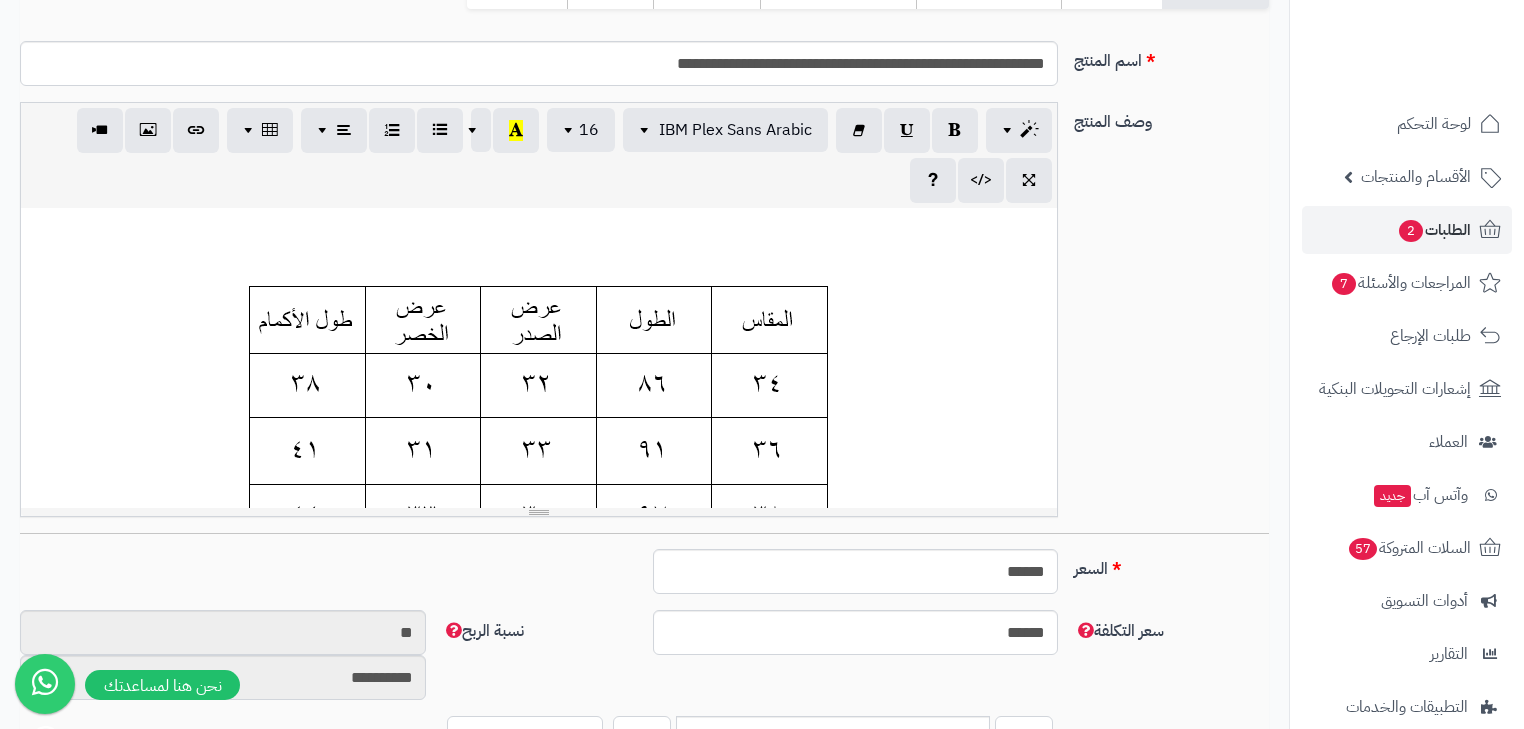 scroll, scrollTop: 0, scrollLeft: 12, axis: horizontal 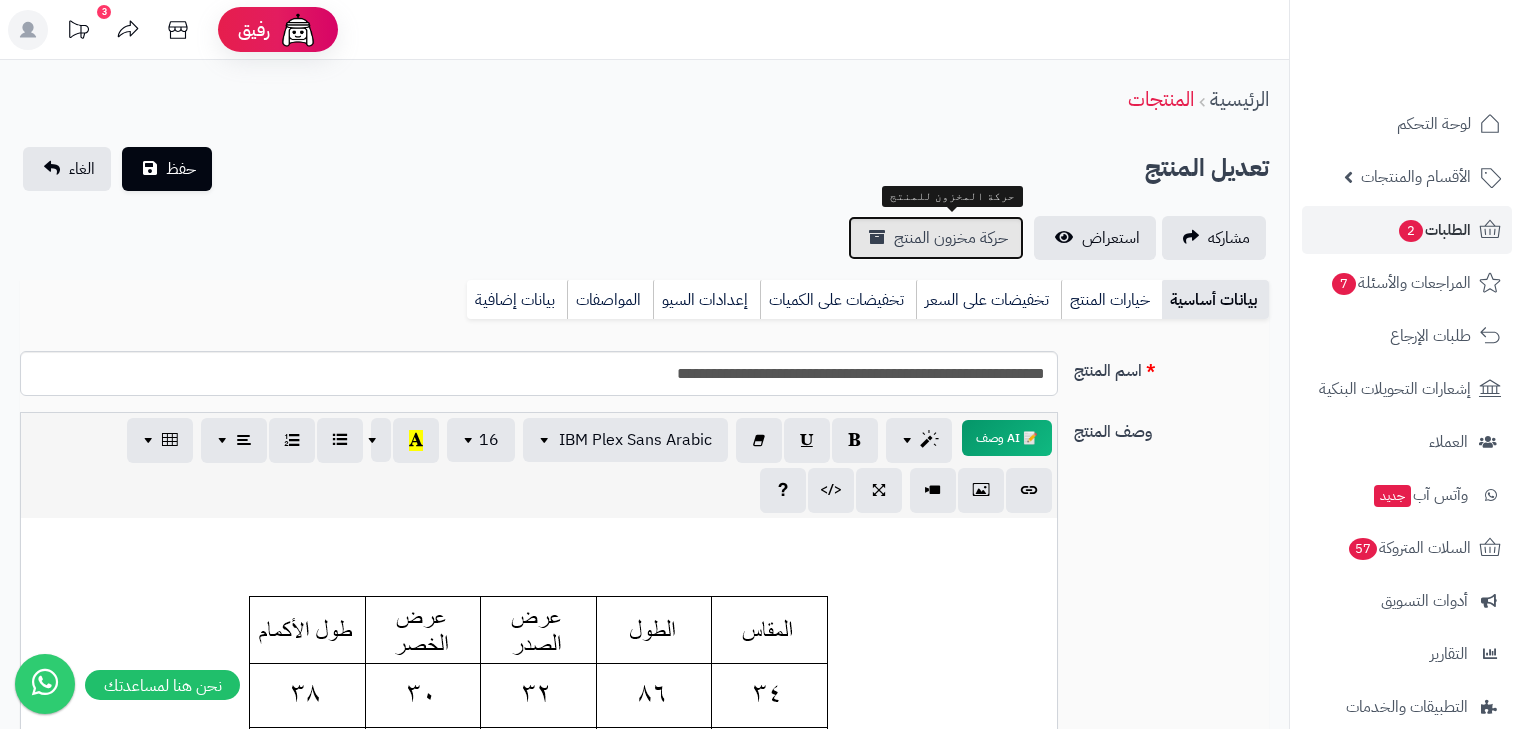 click on "حركة مخزون المنتج" at bounding box center (936, 238) 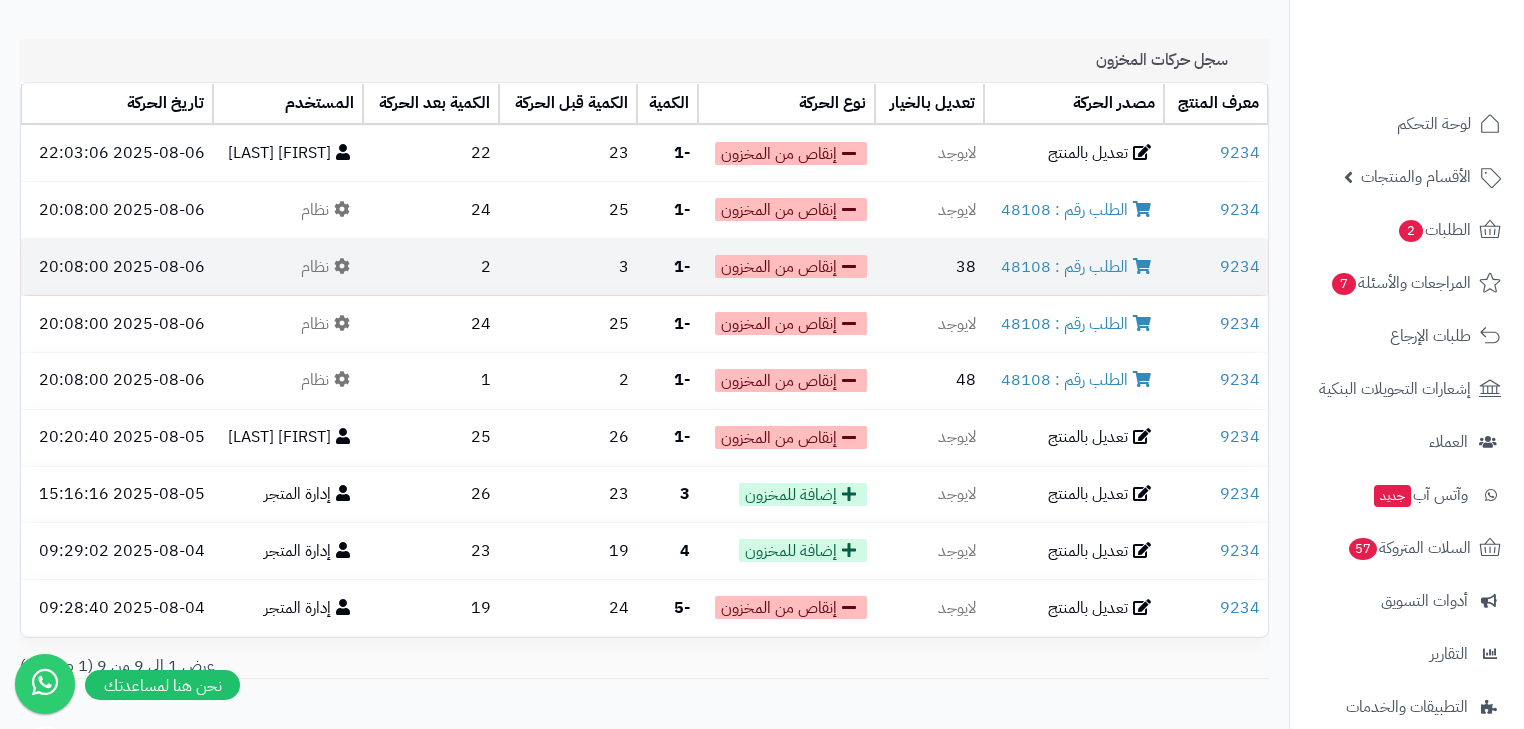 scroll, scrollTop: 0, scrollLeft: 0, axis: both 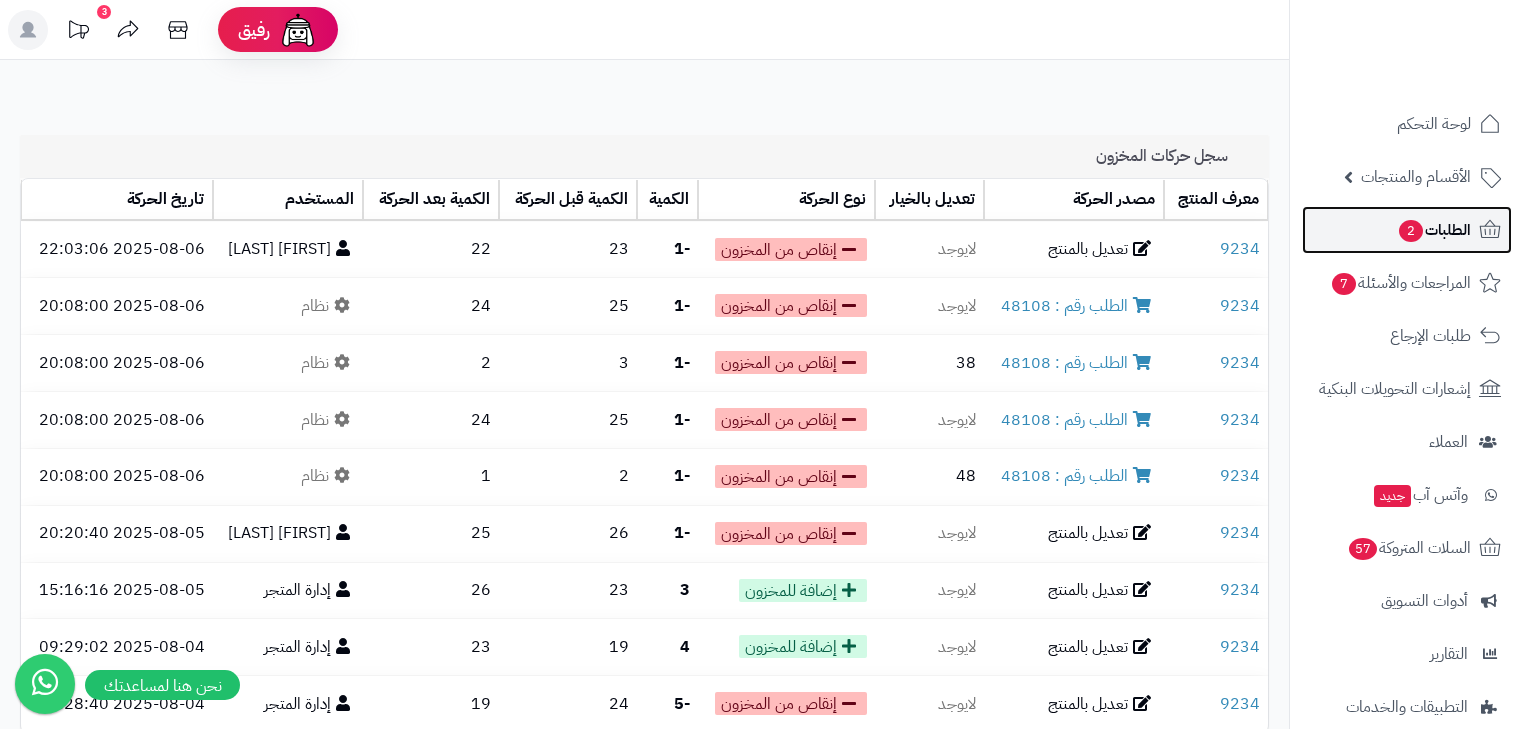 click 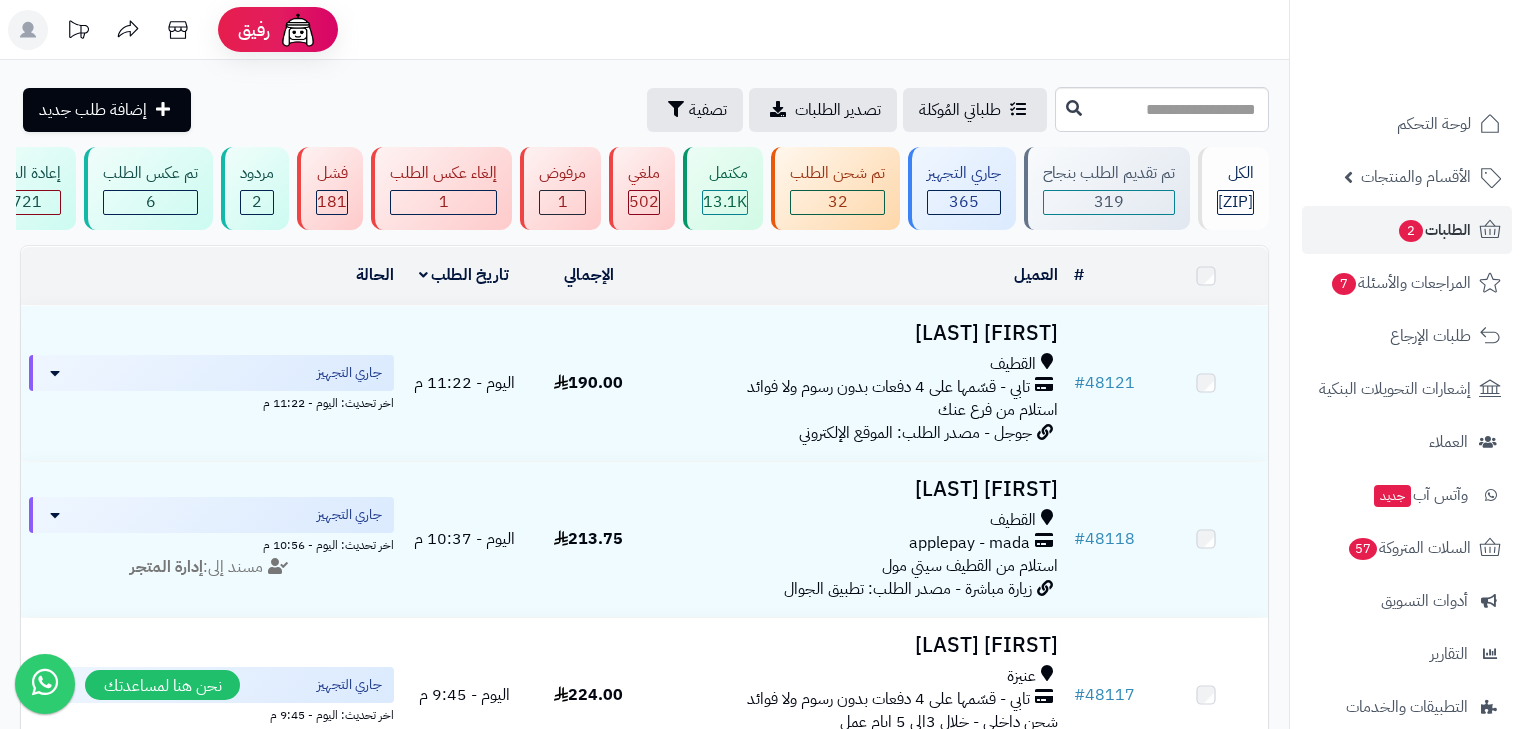 scroll, scrollTop: 0, scrollLeft: 0, axis: both 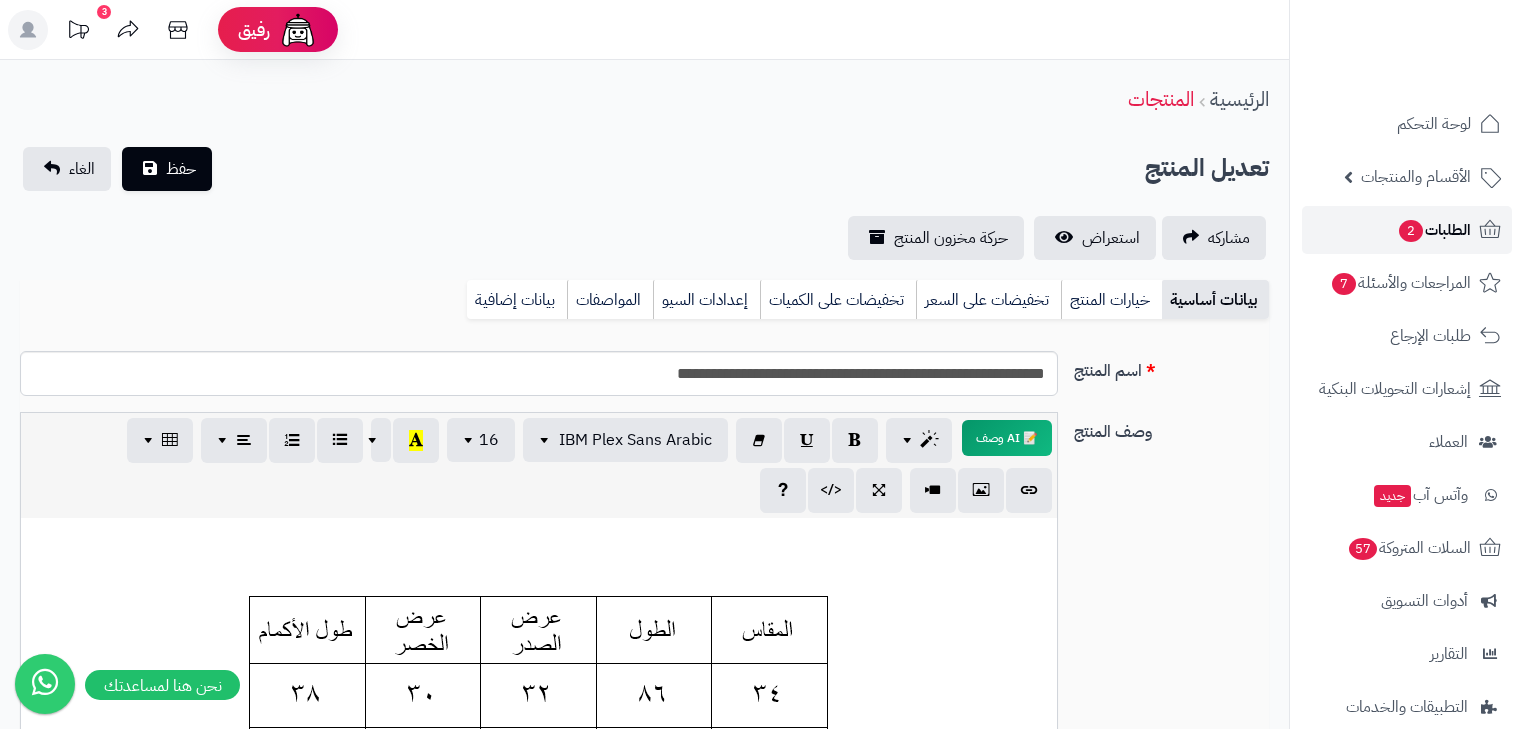 click on "2" at bounding box center [1411, 231] 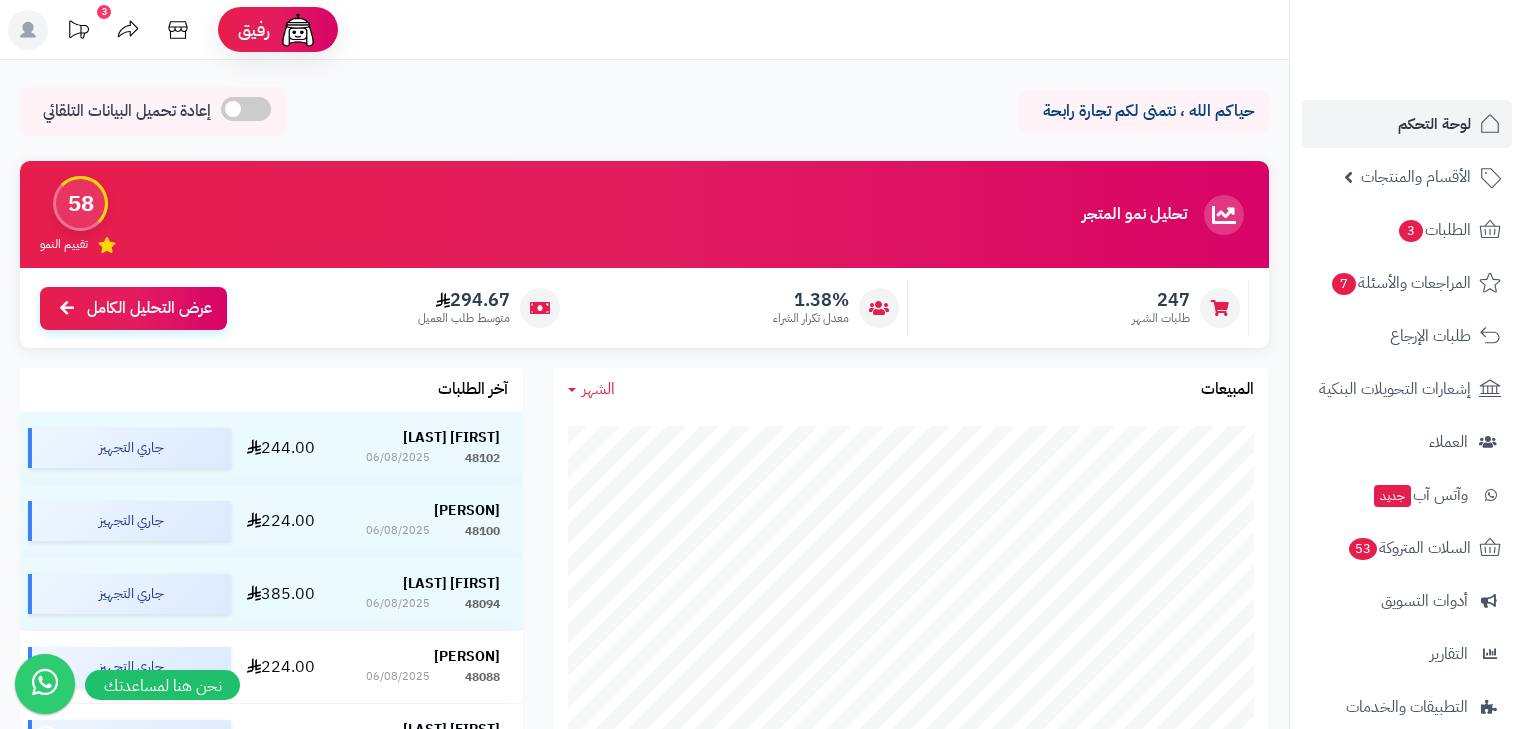 scroll, scrollTop: 80, scrollLeft: 0, axis: vertical 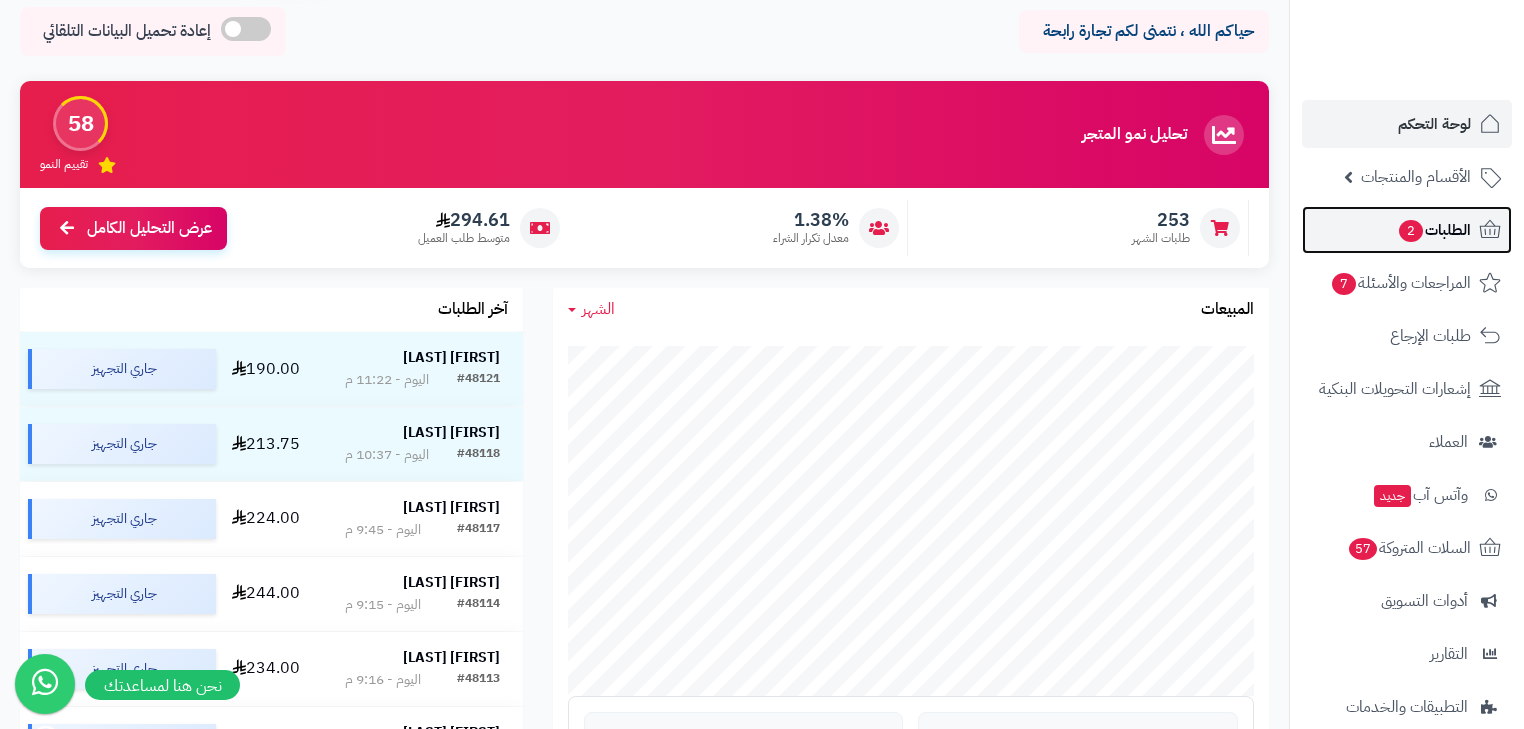 click on "الطلبات  2" at bounding box center [1434, 230] 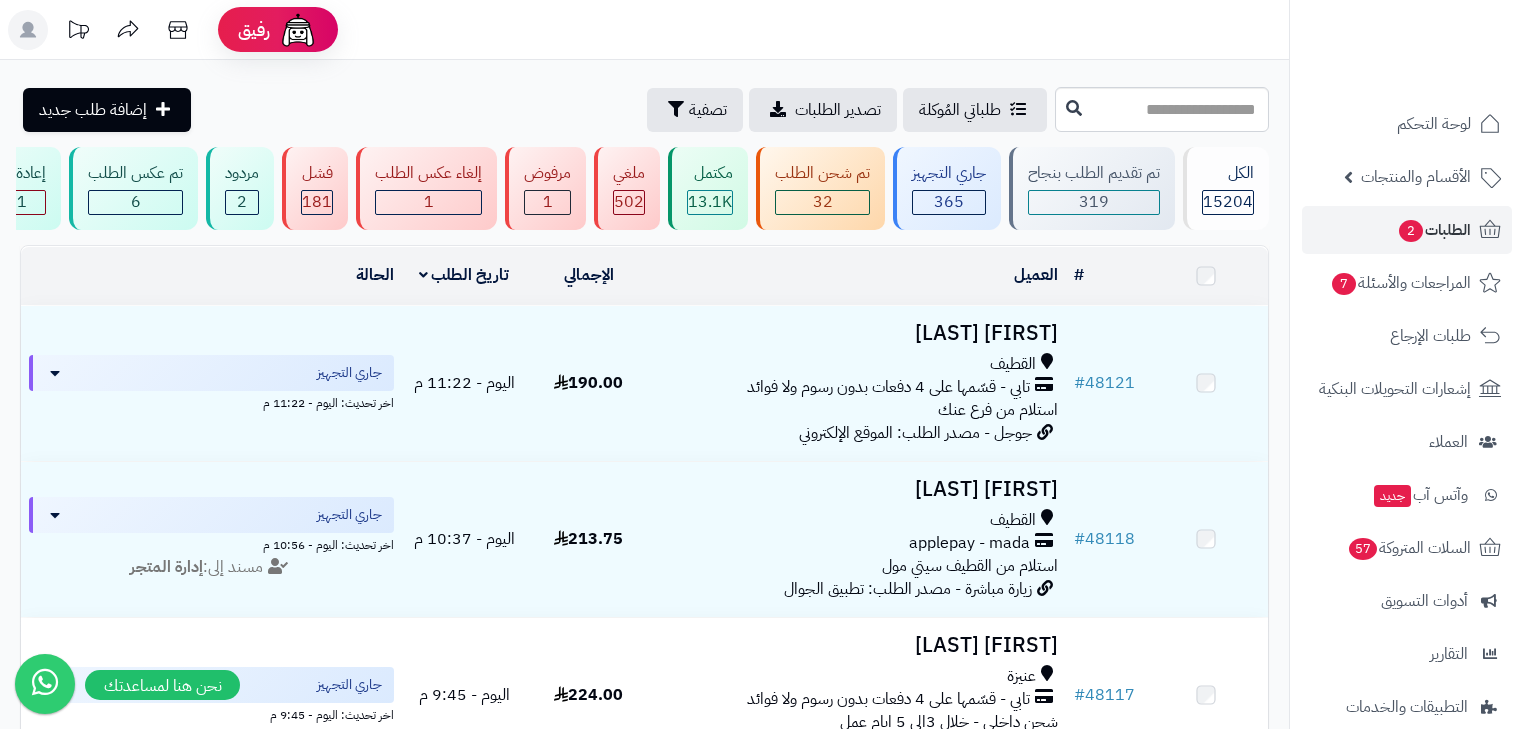 scroll, scrollTop: 0, scrollLeft: 0, axis: both 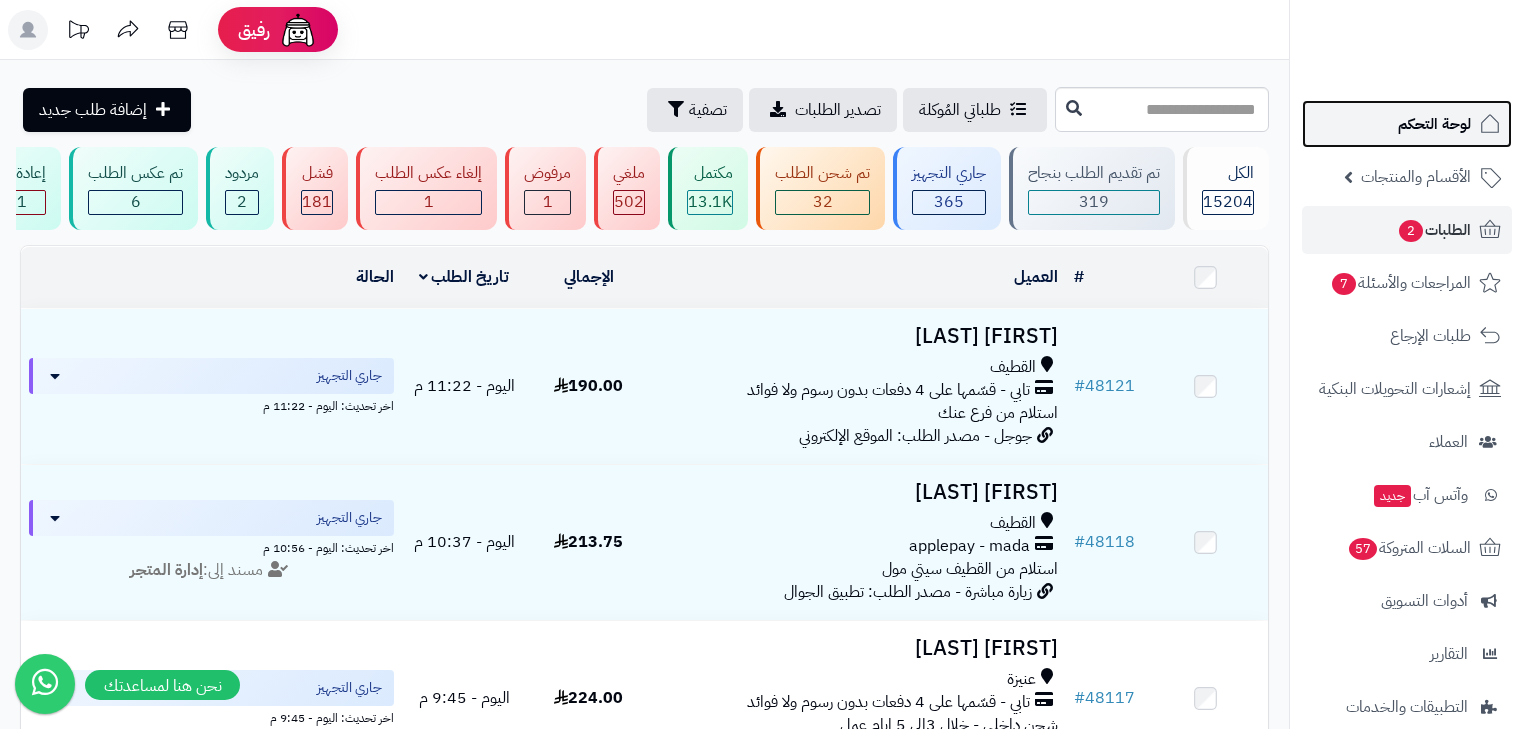 click on "لوحة التحكم" at bounding box center (1434, 124) 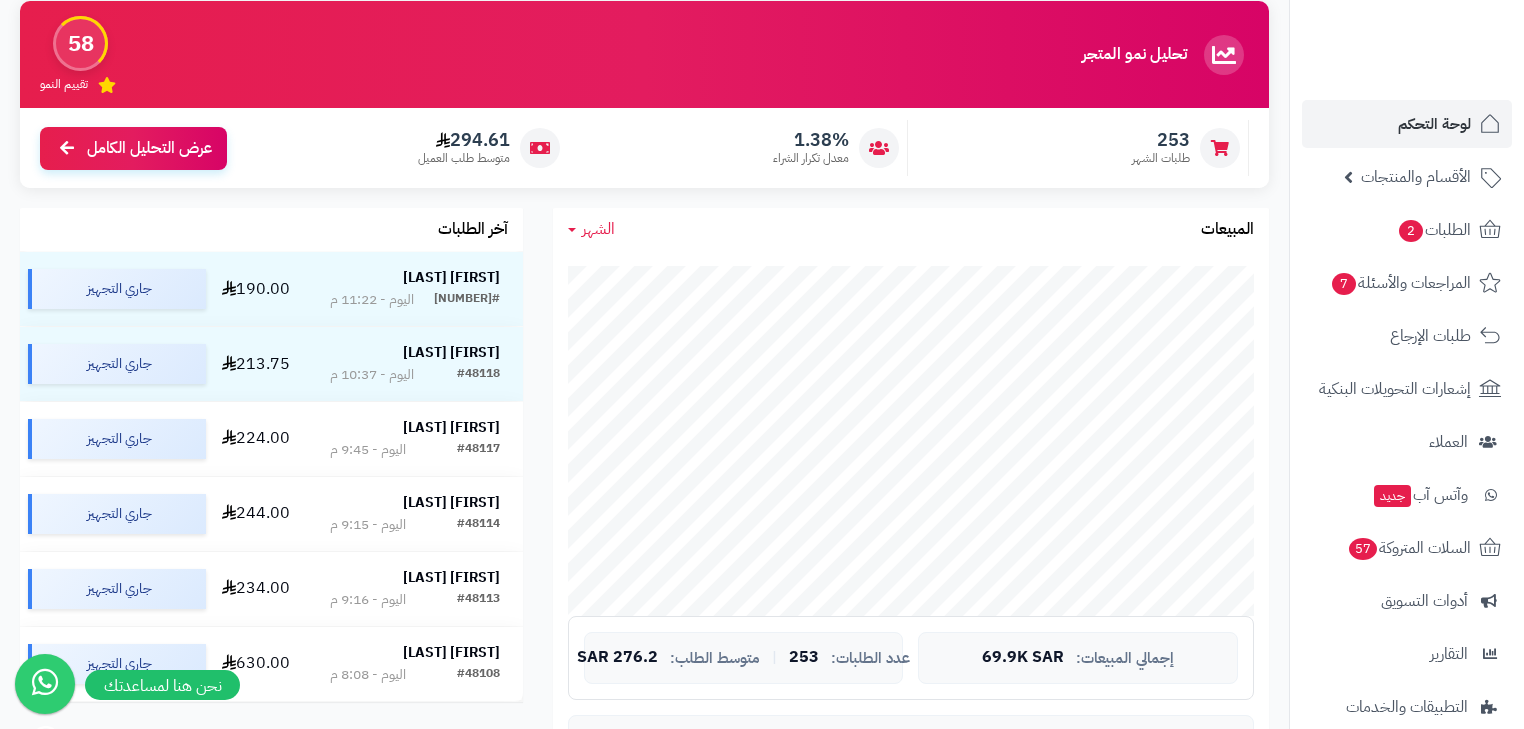 scroll, scrollTop: 400, scrollLeft: 0, axis: vertical 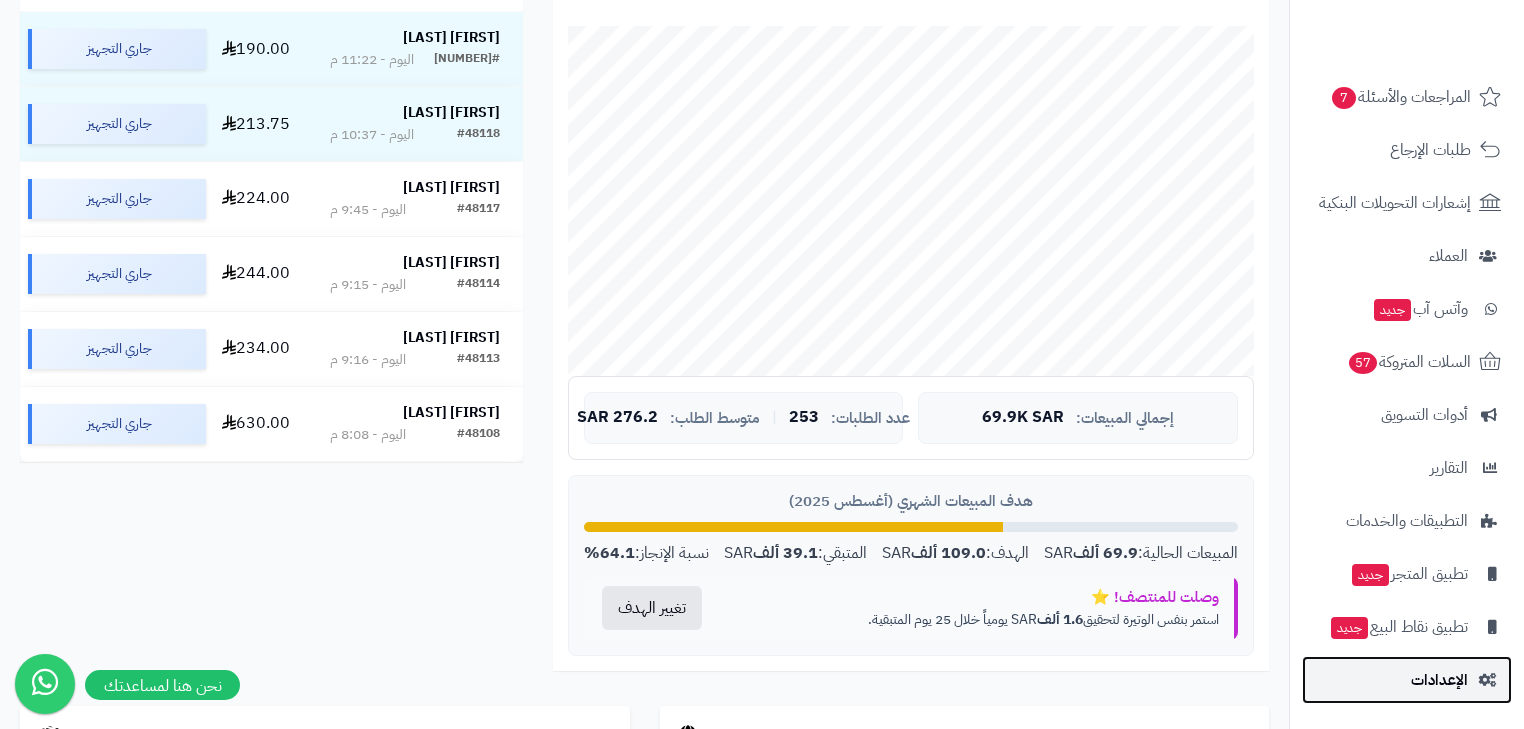 click on "الإعدادات" at bounding box center (1407, 680) 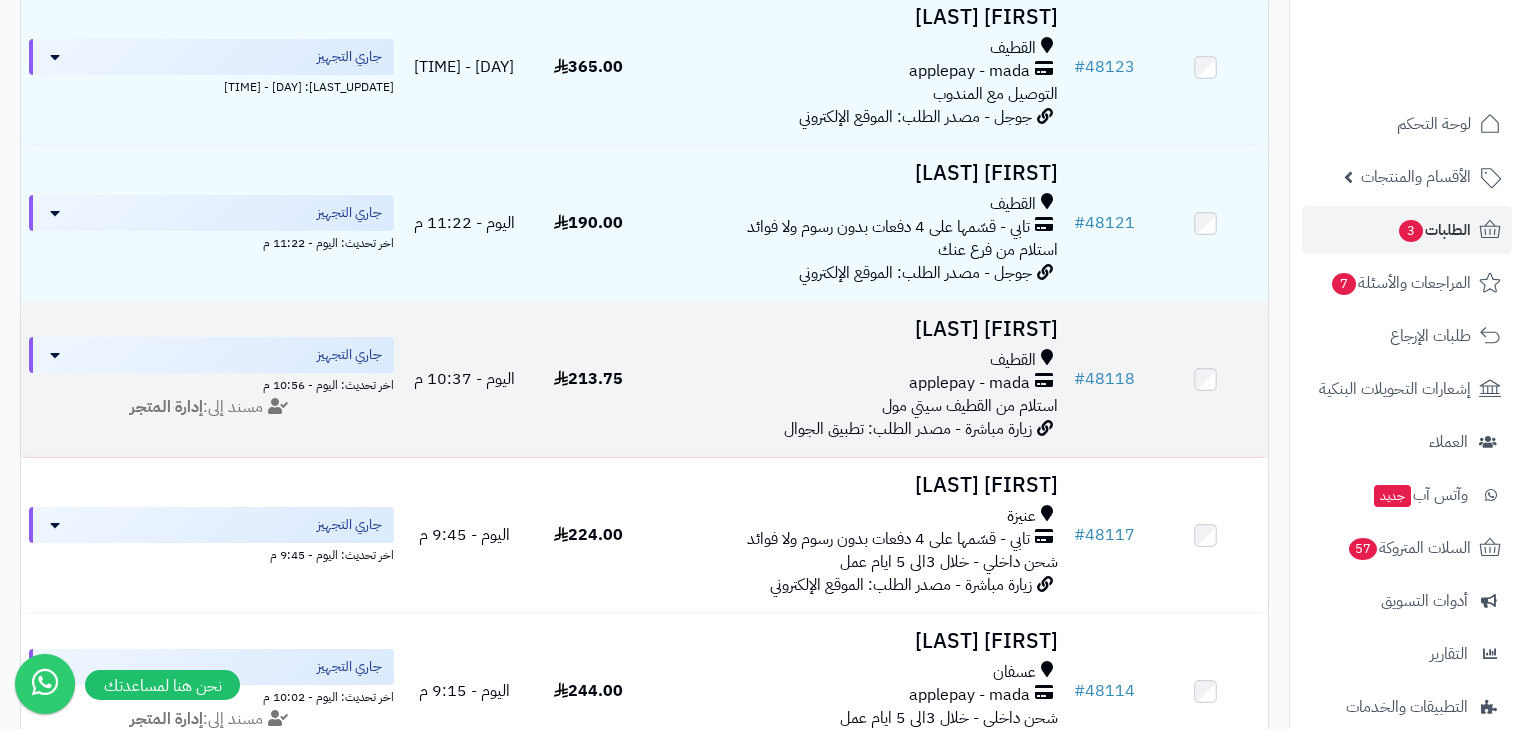 scroll, scrollTop: 320, scrollLeft: 0, axis: vertical 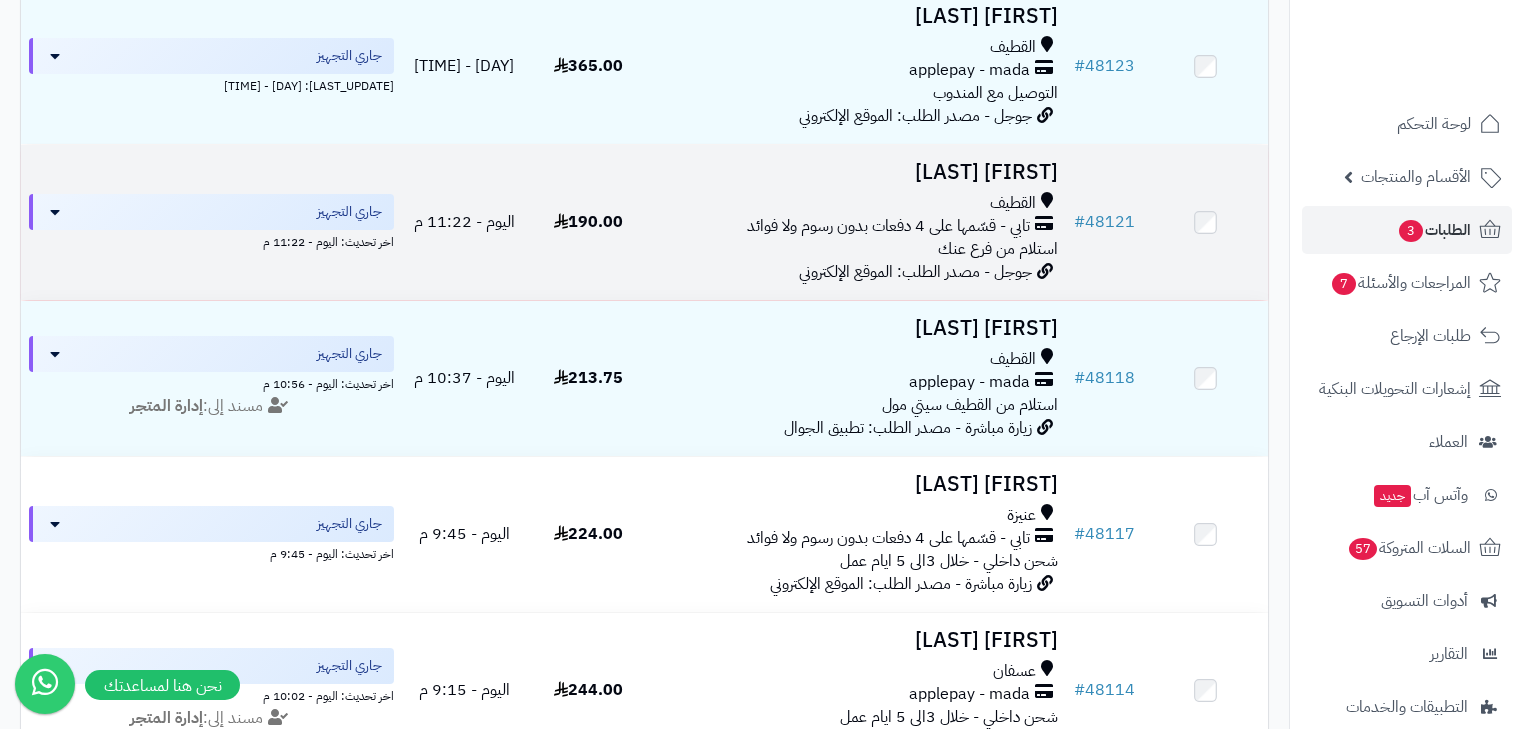 click on "تابي - قسّمها على 4 دفعات بدون رسوم ولا فوائد" at bounding box center [888, 226] 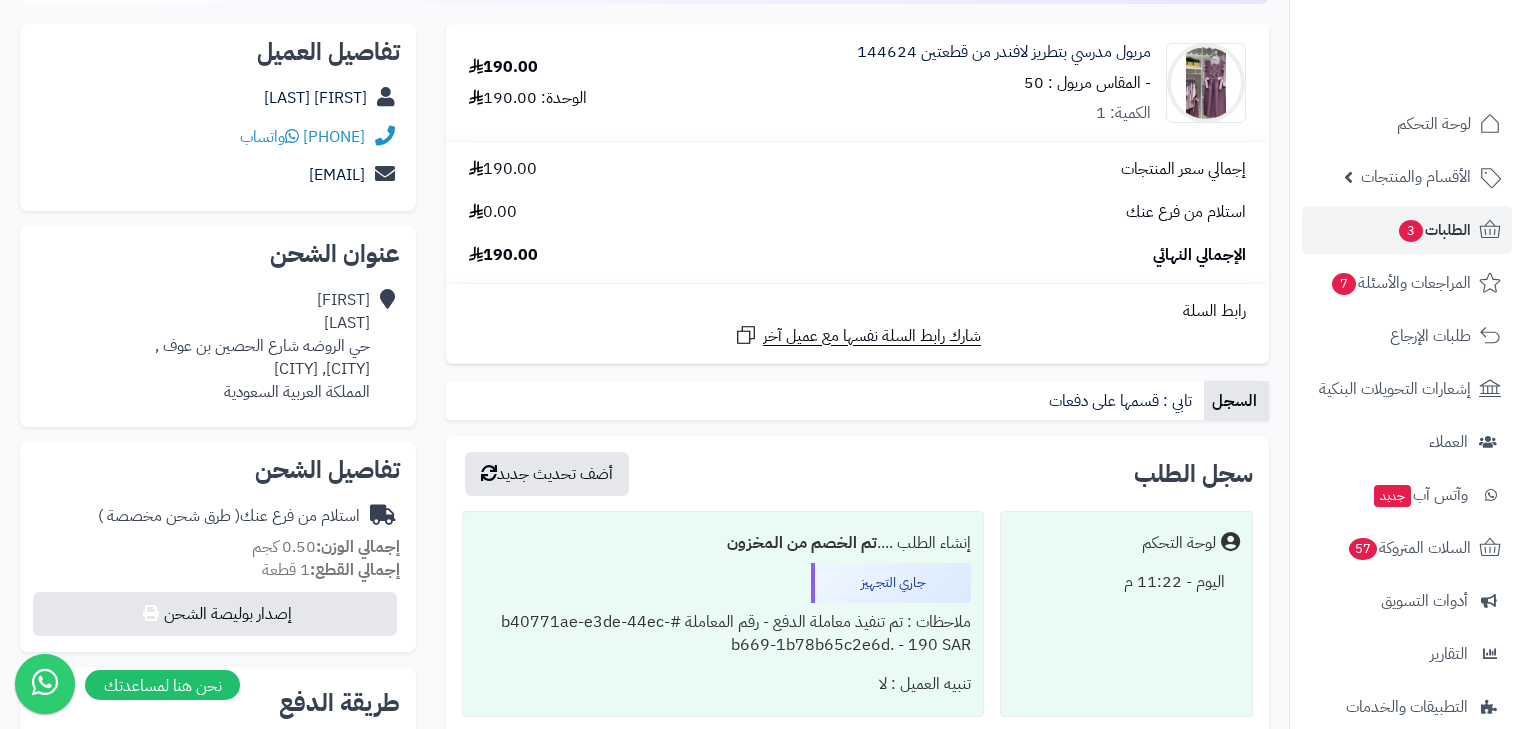 scroll, scrollTop: 160, scrollLeft: 0, axis: vertical 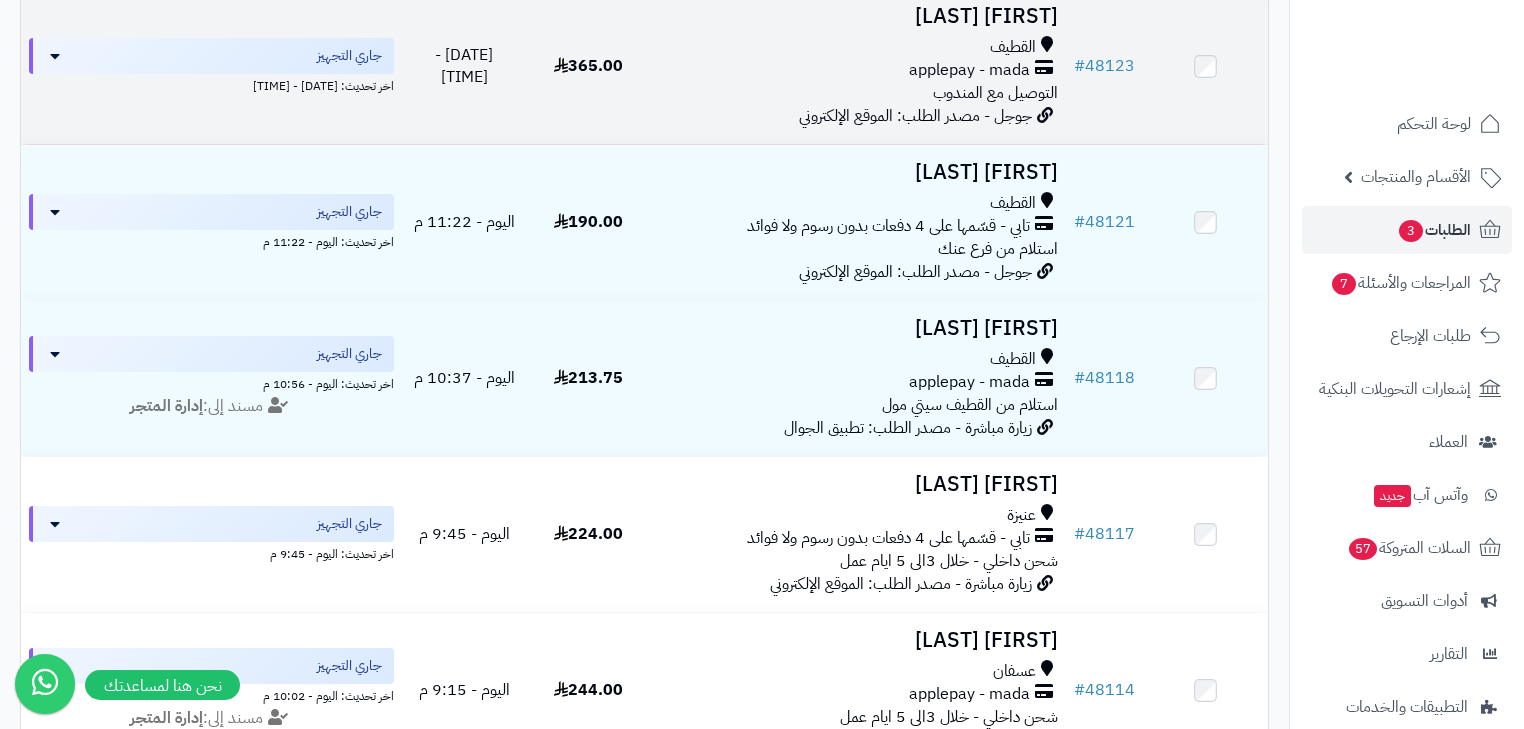 click on "القطيف" at bounding box center (1013, 47) 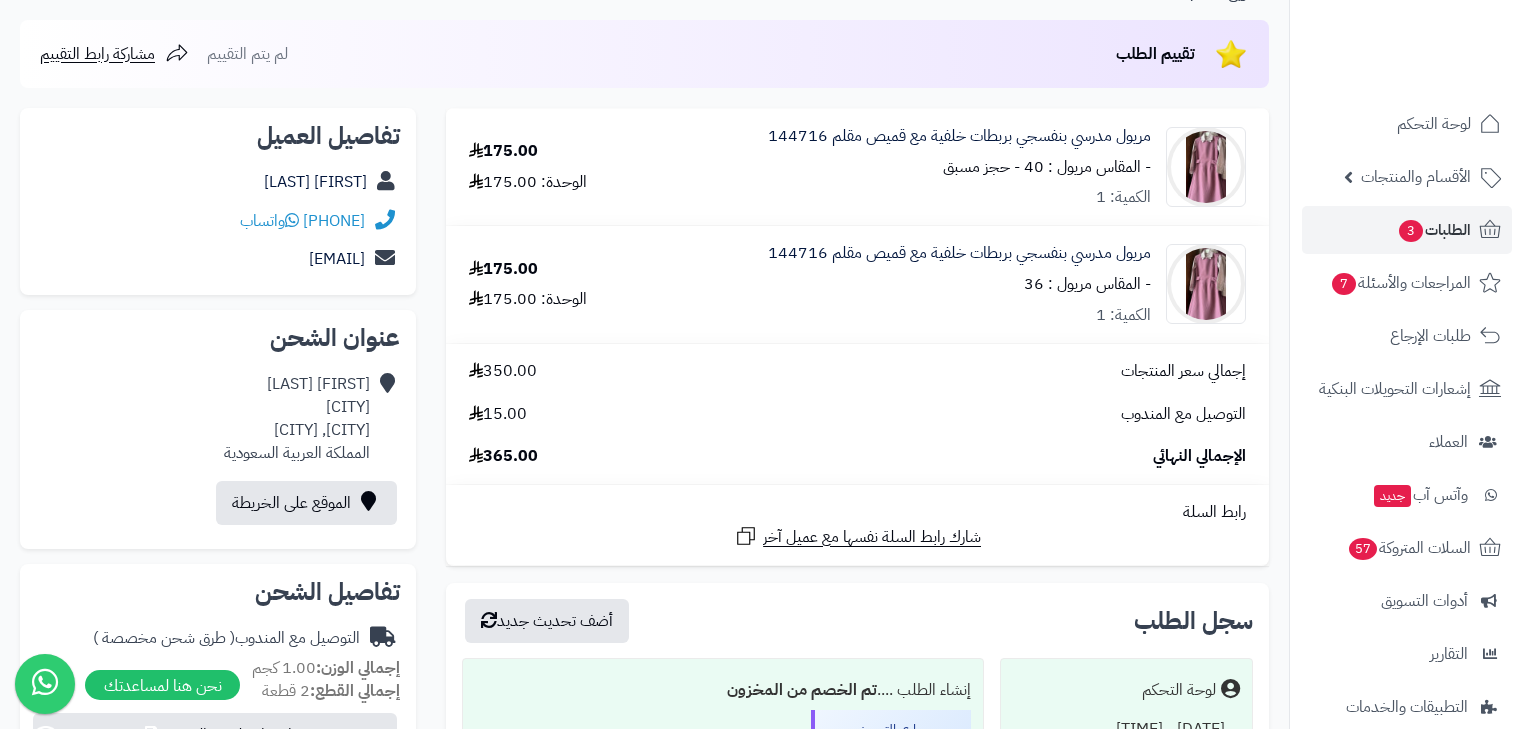 scroll, scrollTop: 160, scrollLeft: 0, axis: vertical 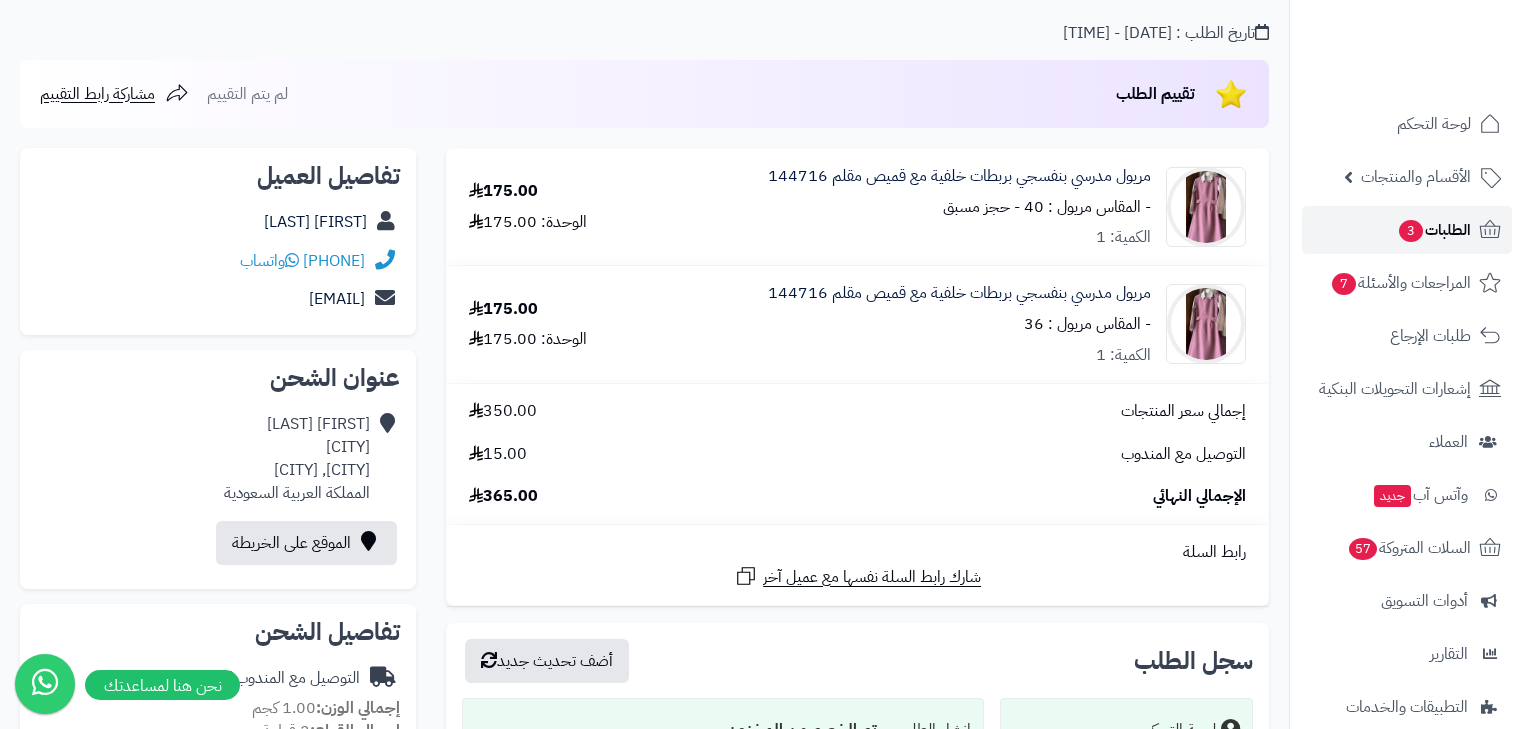 click on "الطلبات  3" at bounding box center (1407, 230) 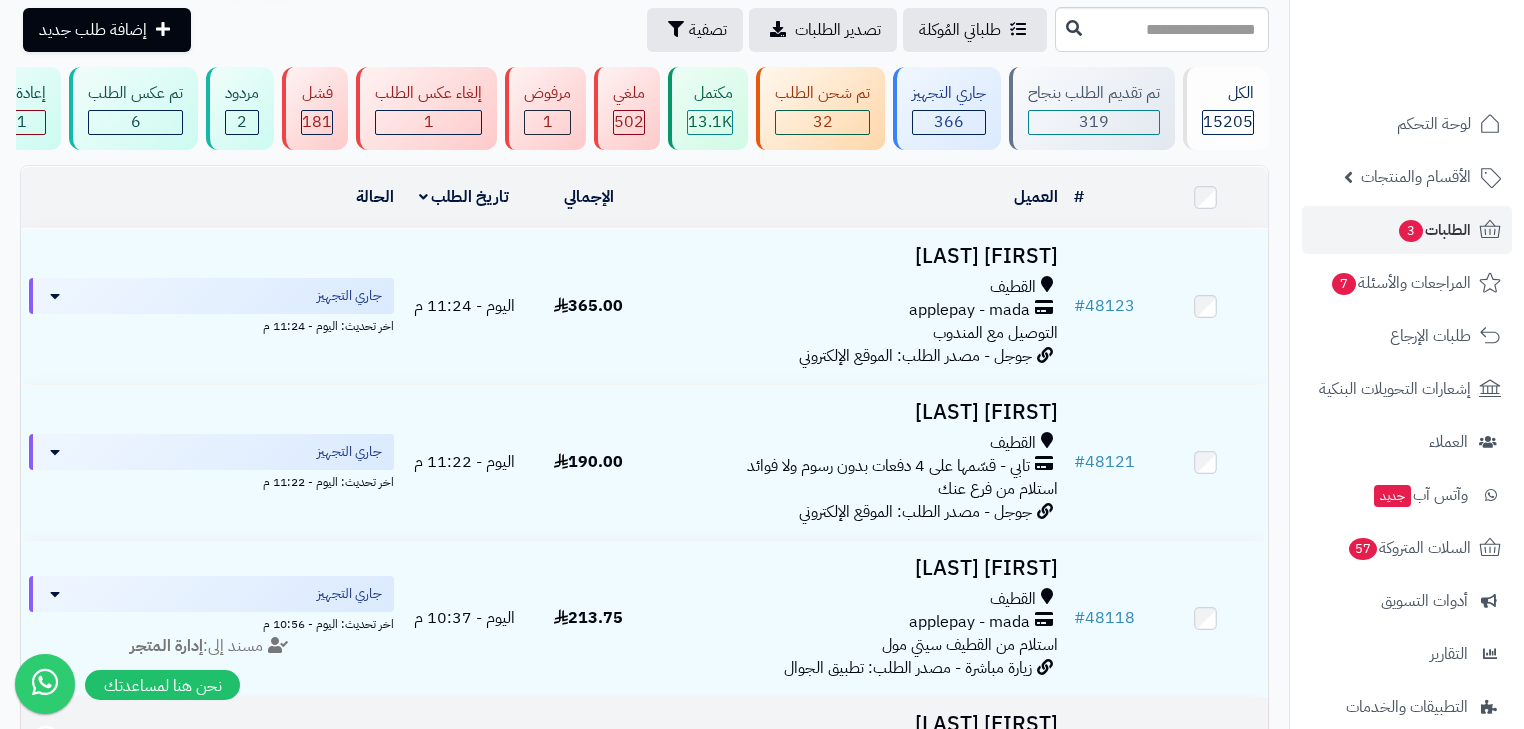scroll, scrollTop: 0, scrollLeft: 0, axis: both 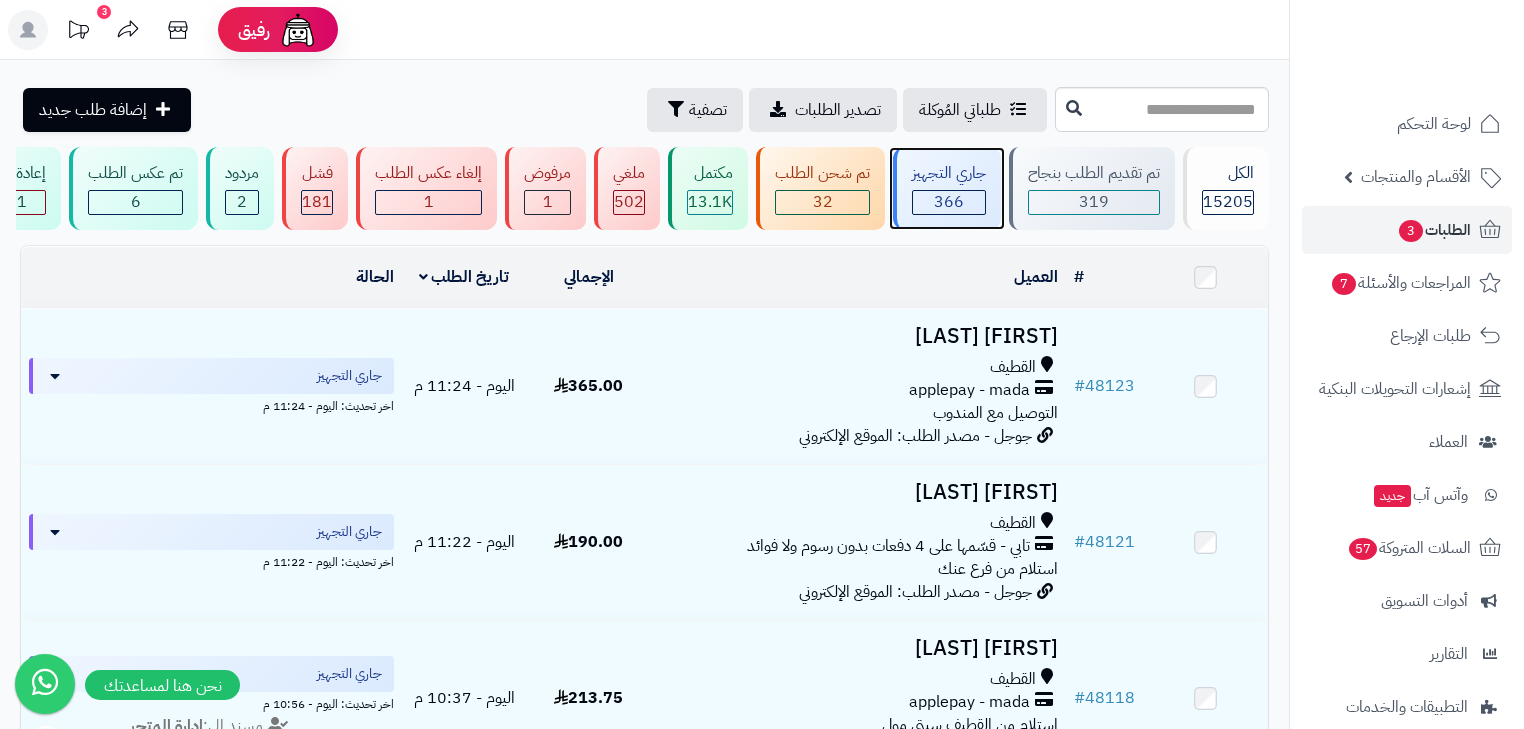 click on "366" at bounding box center [949, 202] 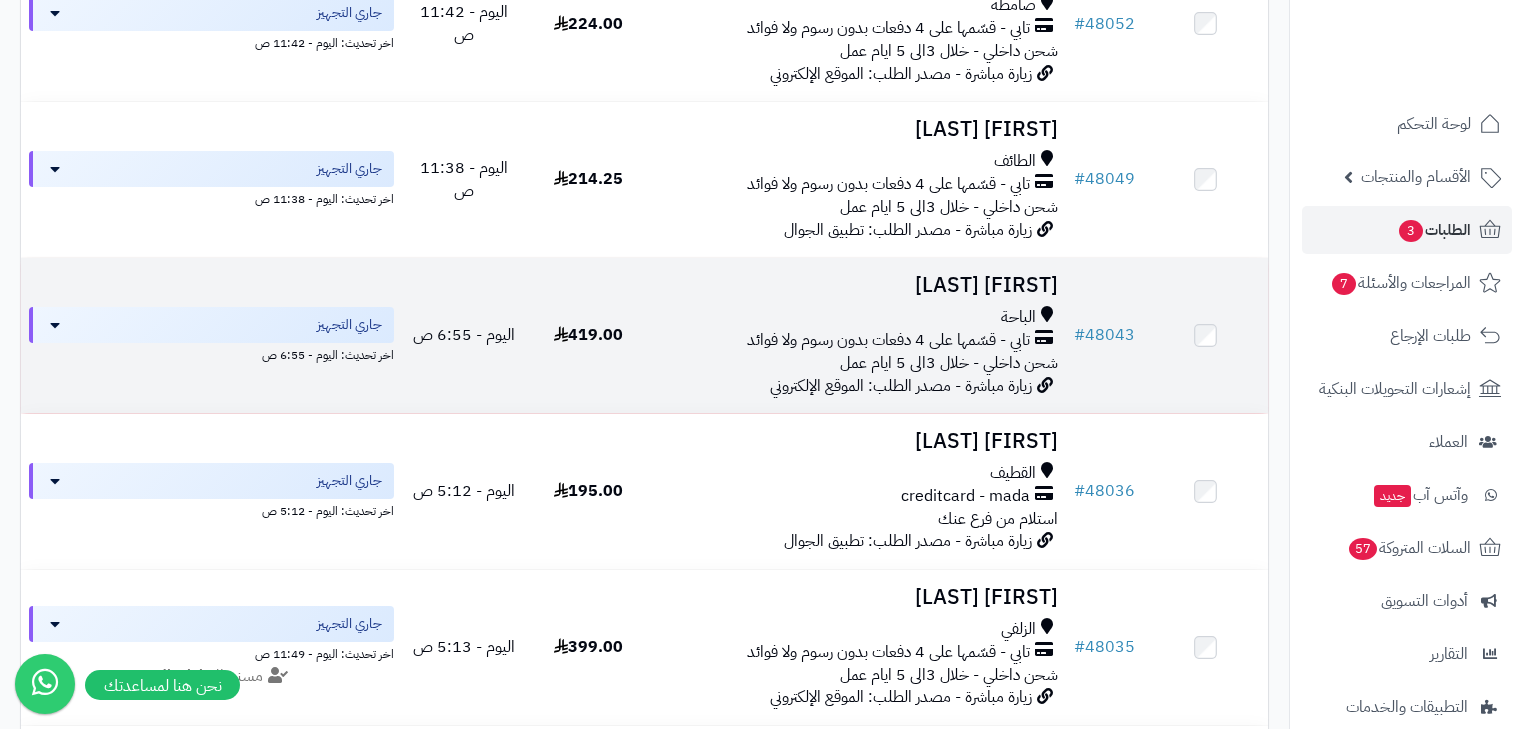 scroll, scrollTop: 2524, scrollLeft: 0, axis: vertical 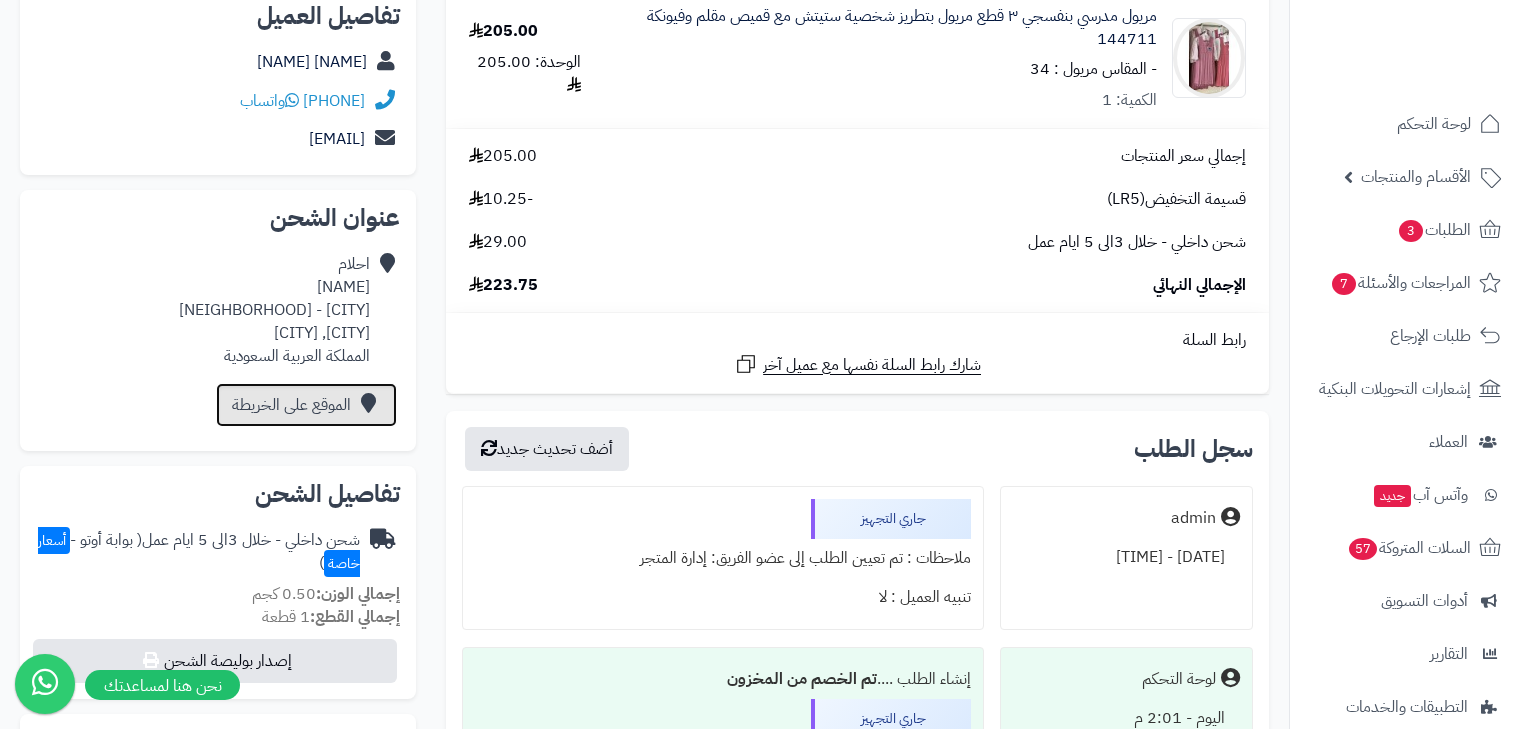 click on "الموقع على الخريطة" at bounding box center (306, 405) 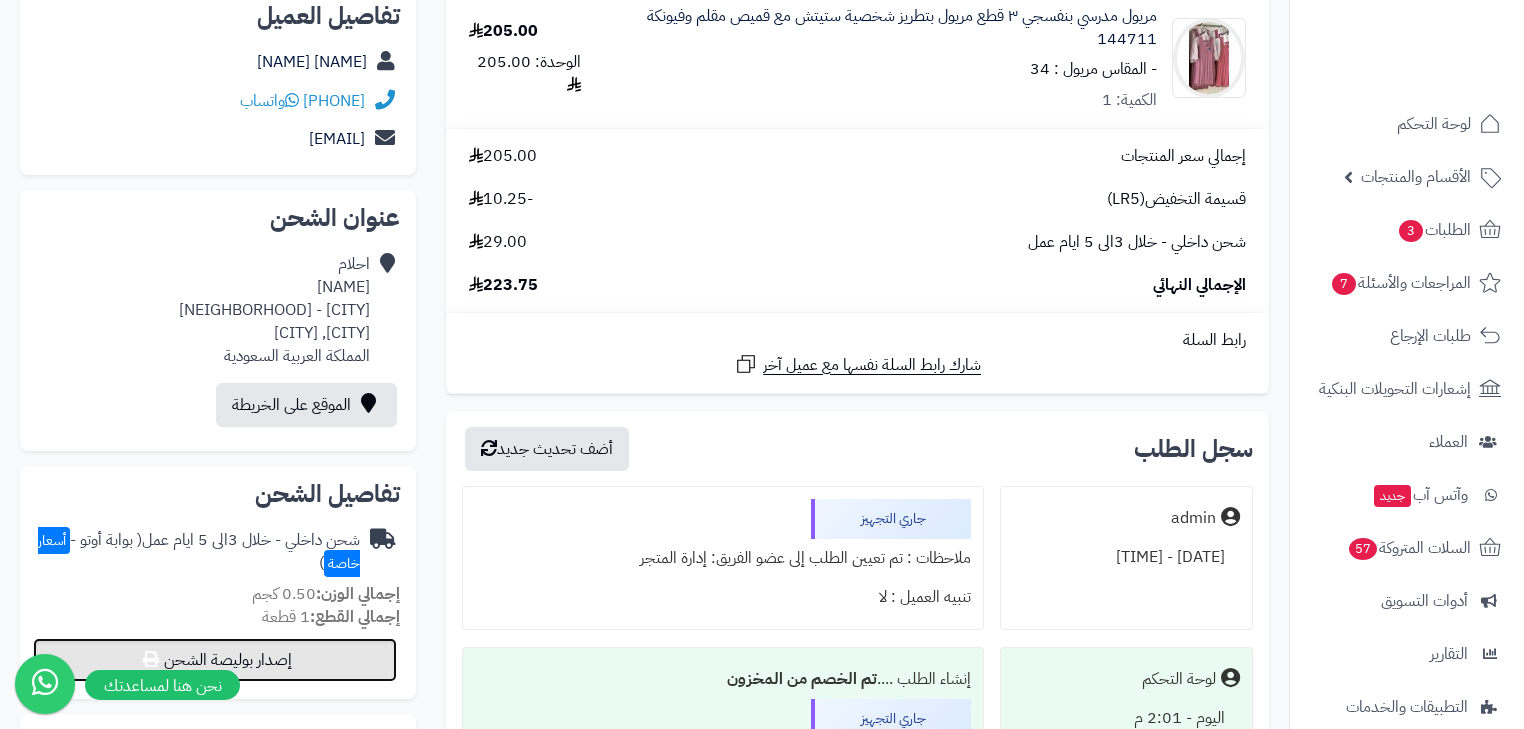click on "إصدار بوليصة الشحن" at bounding box center [215, 660] 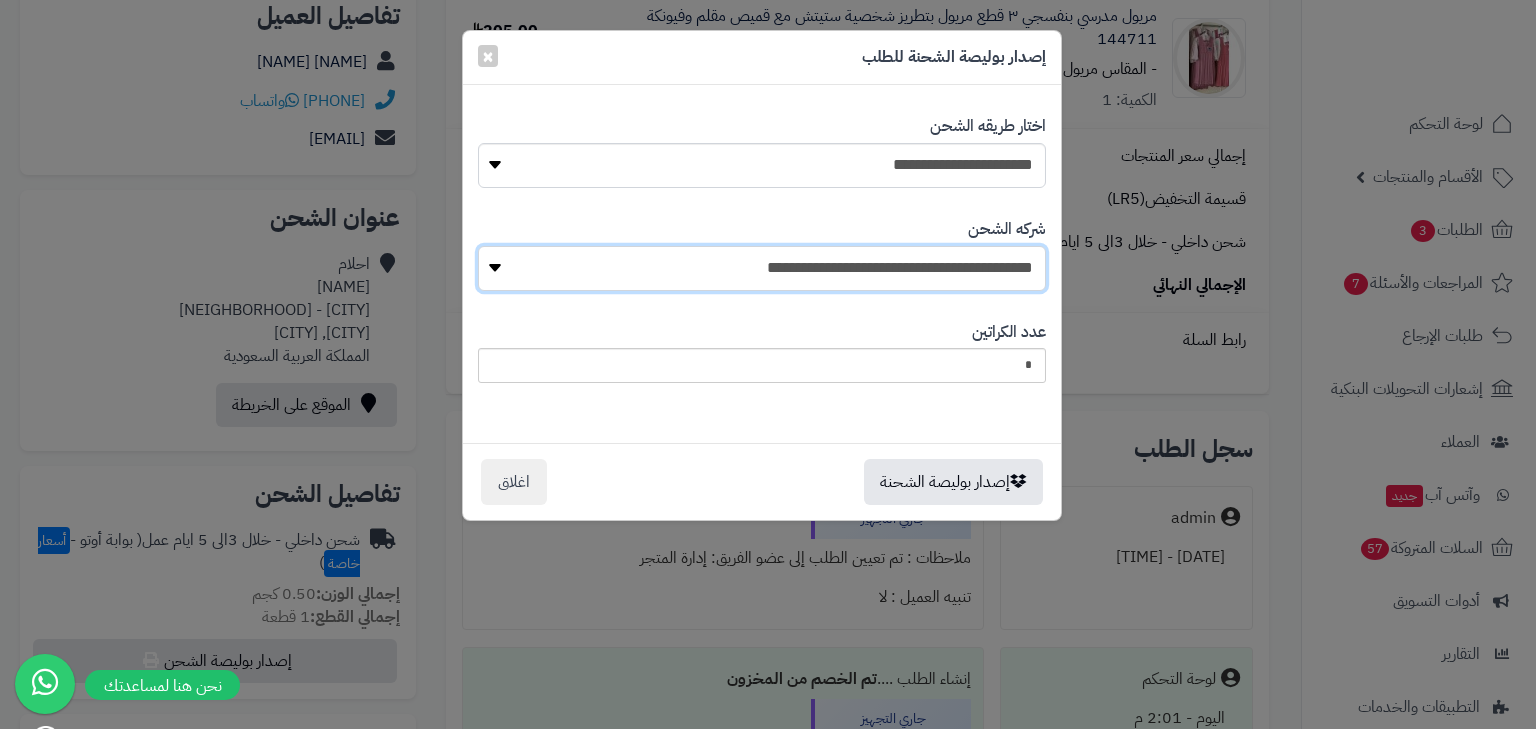click on "**********" at bounding box center [762, 268] 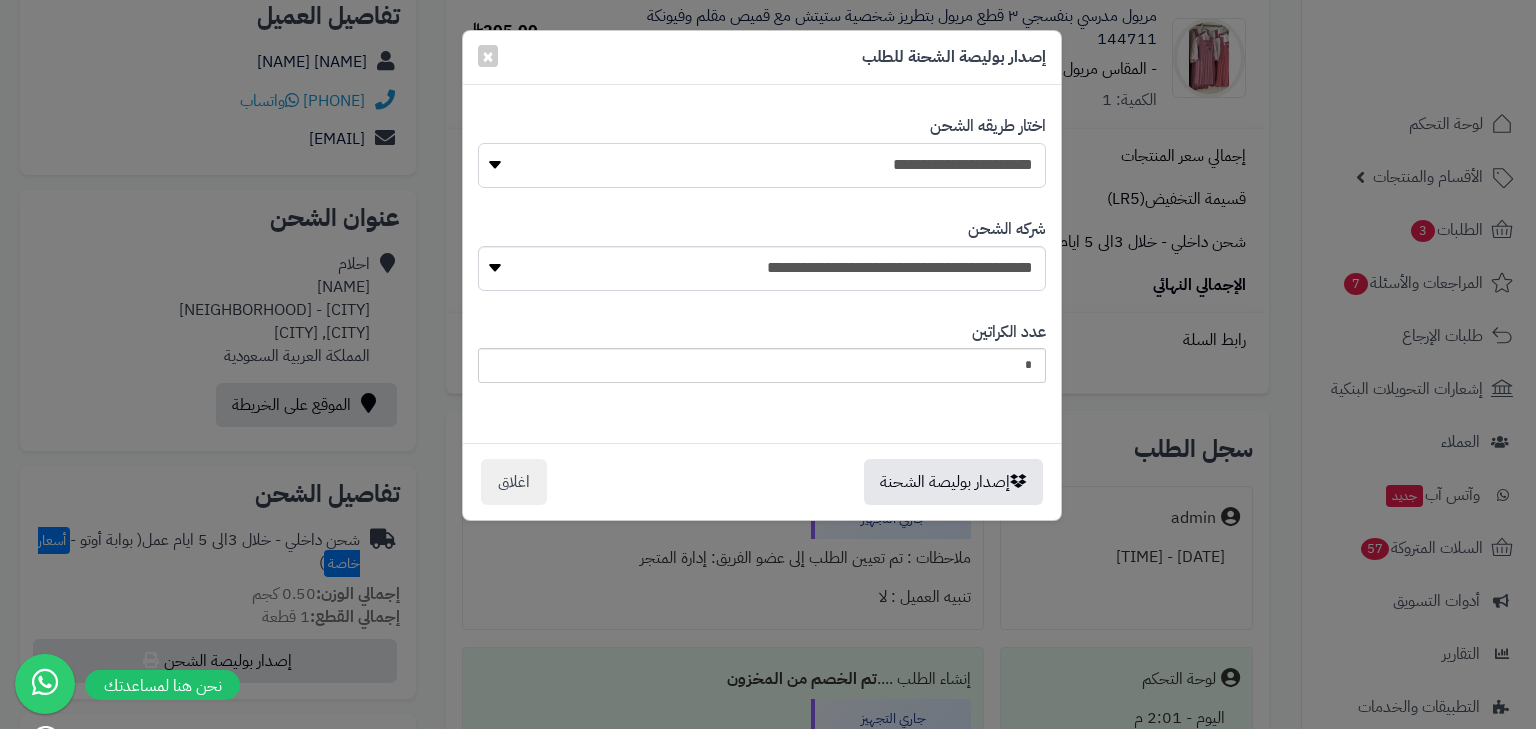 click on "**********" at bounding box center [762, 165] 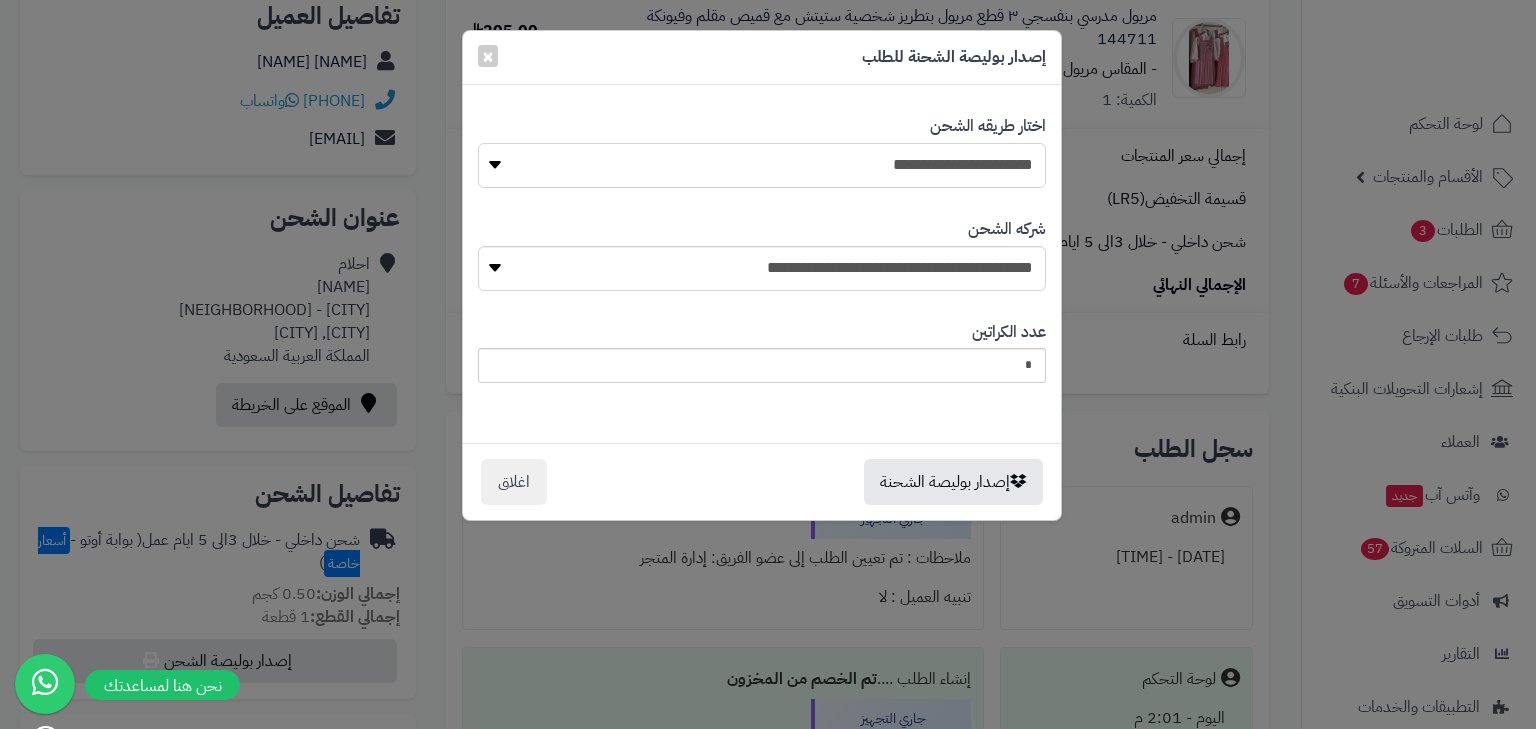 click on "**********" at bounding box center (762, 165) 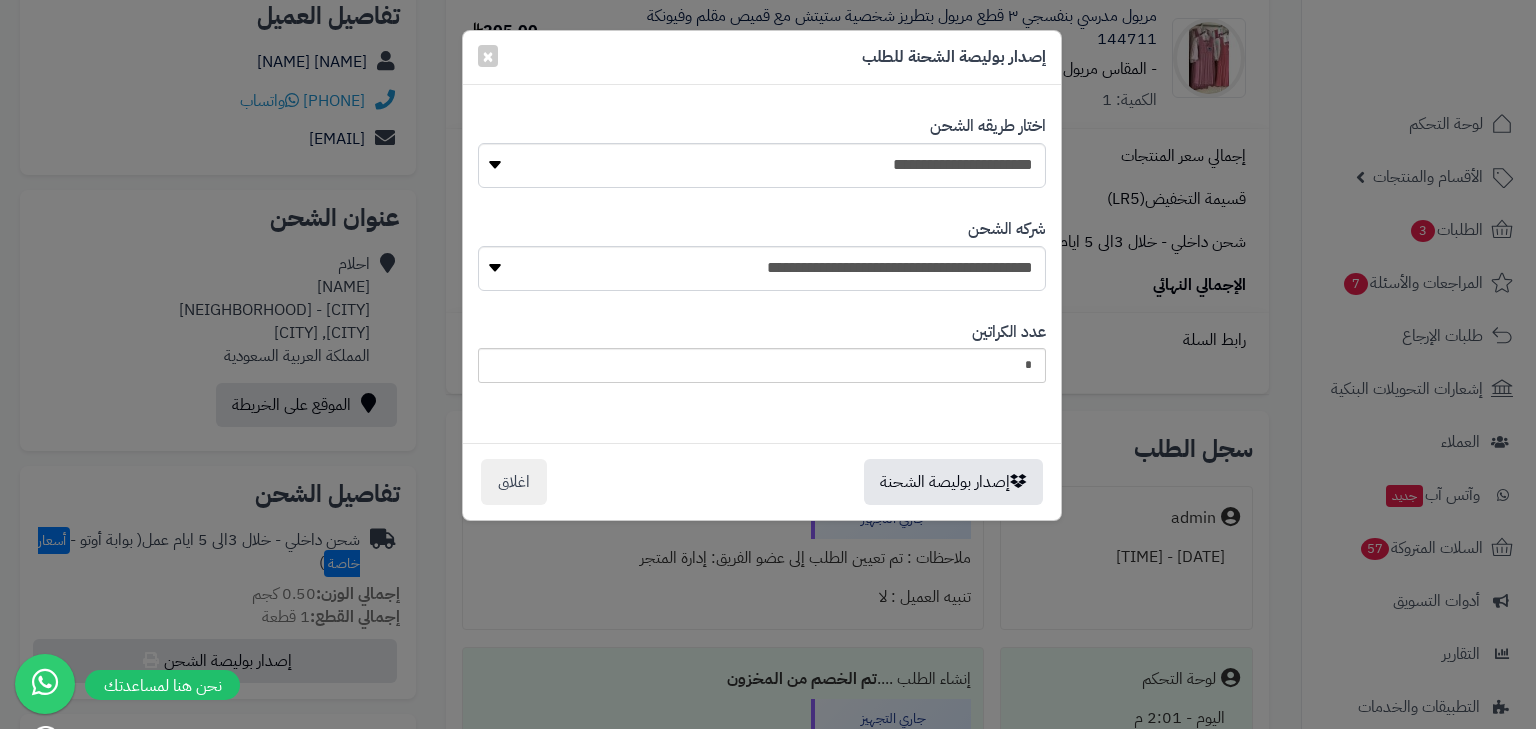 click on "إصدار بوليصة الشحنة
اغلاق" at bounding box center (762, 481) 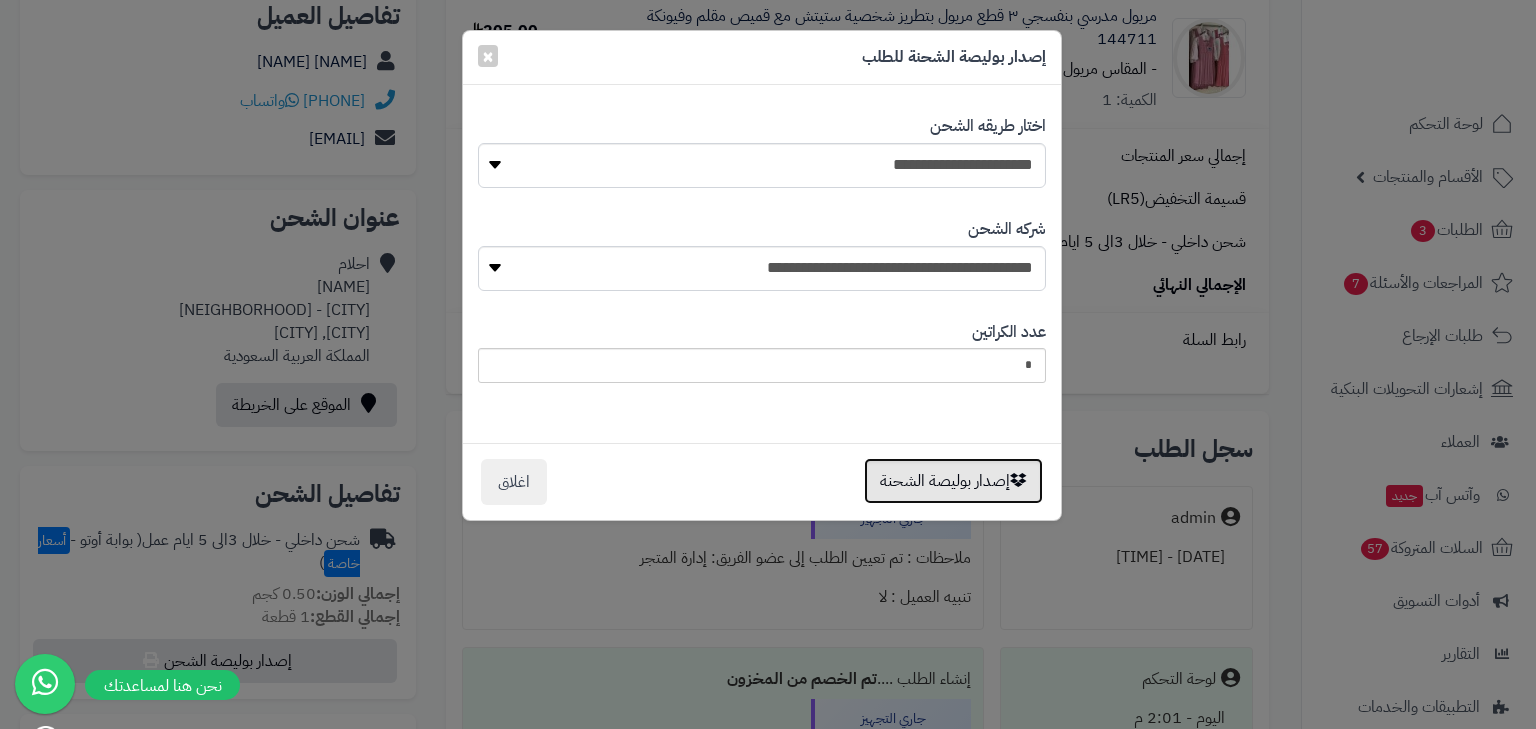 click on "إصدار بوليصة الشحنة" at bounding box center [953, 481] 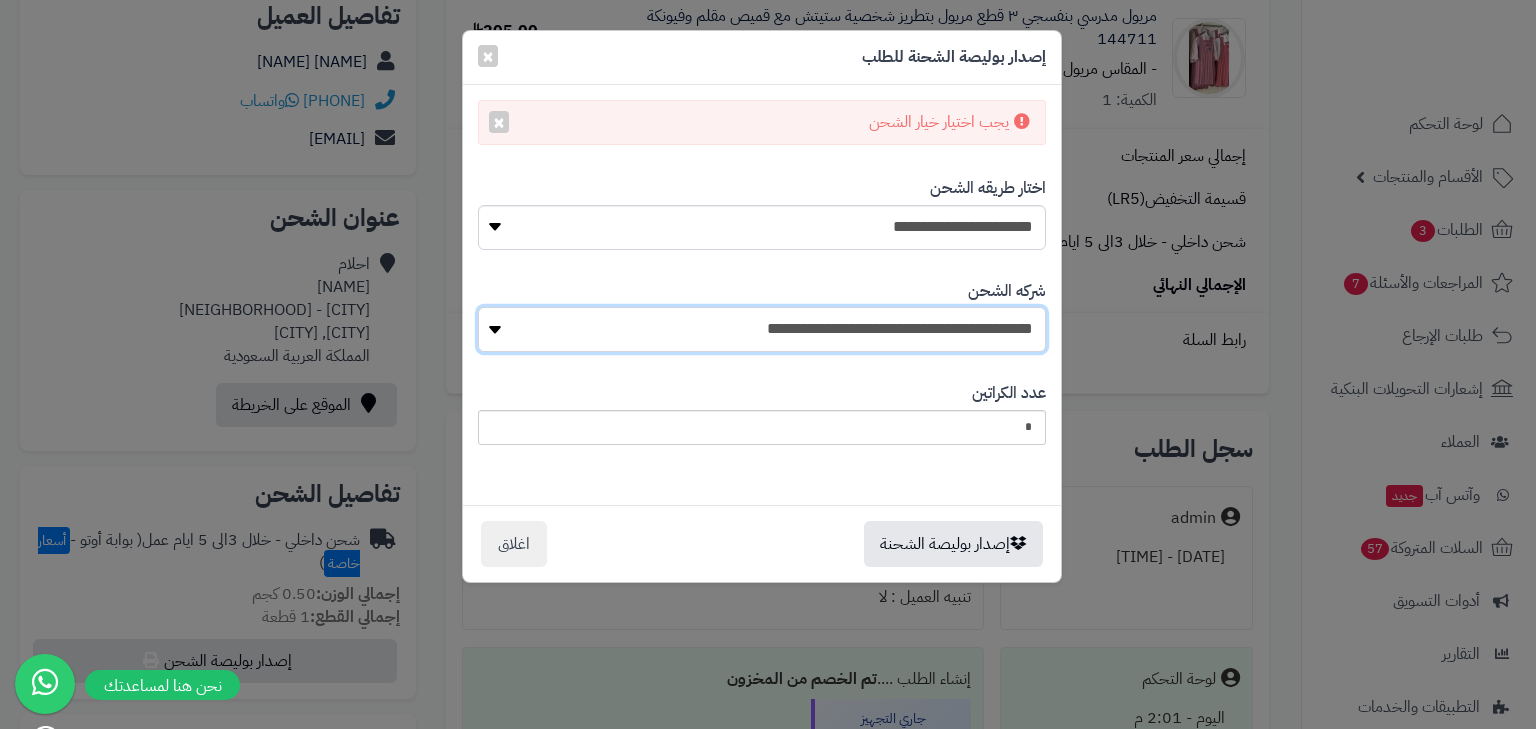 click on "**********" at bounding box center (762, 329) 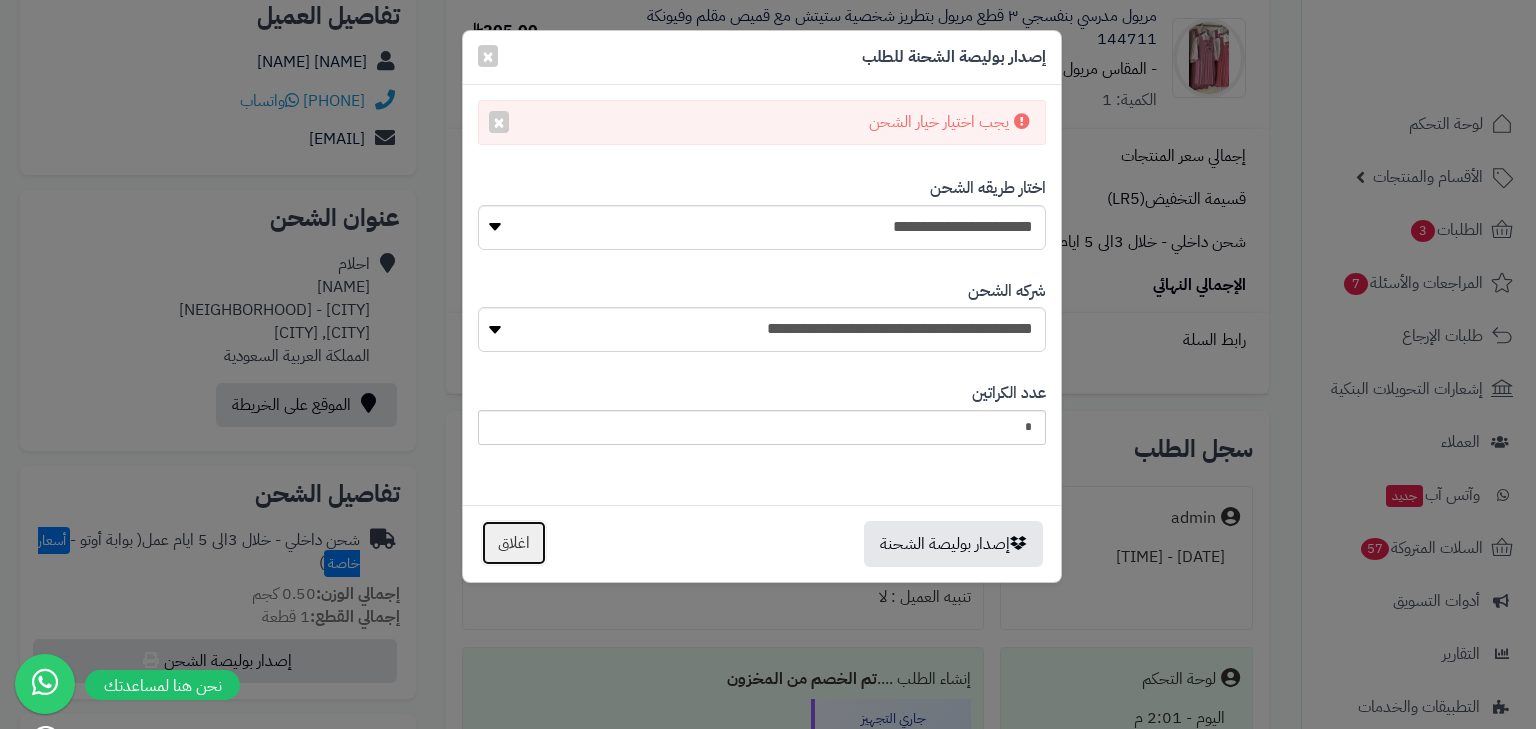 click on "اغلاق" at bounding box center [514, 543] 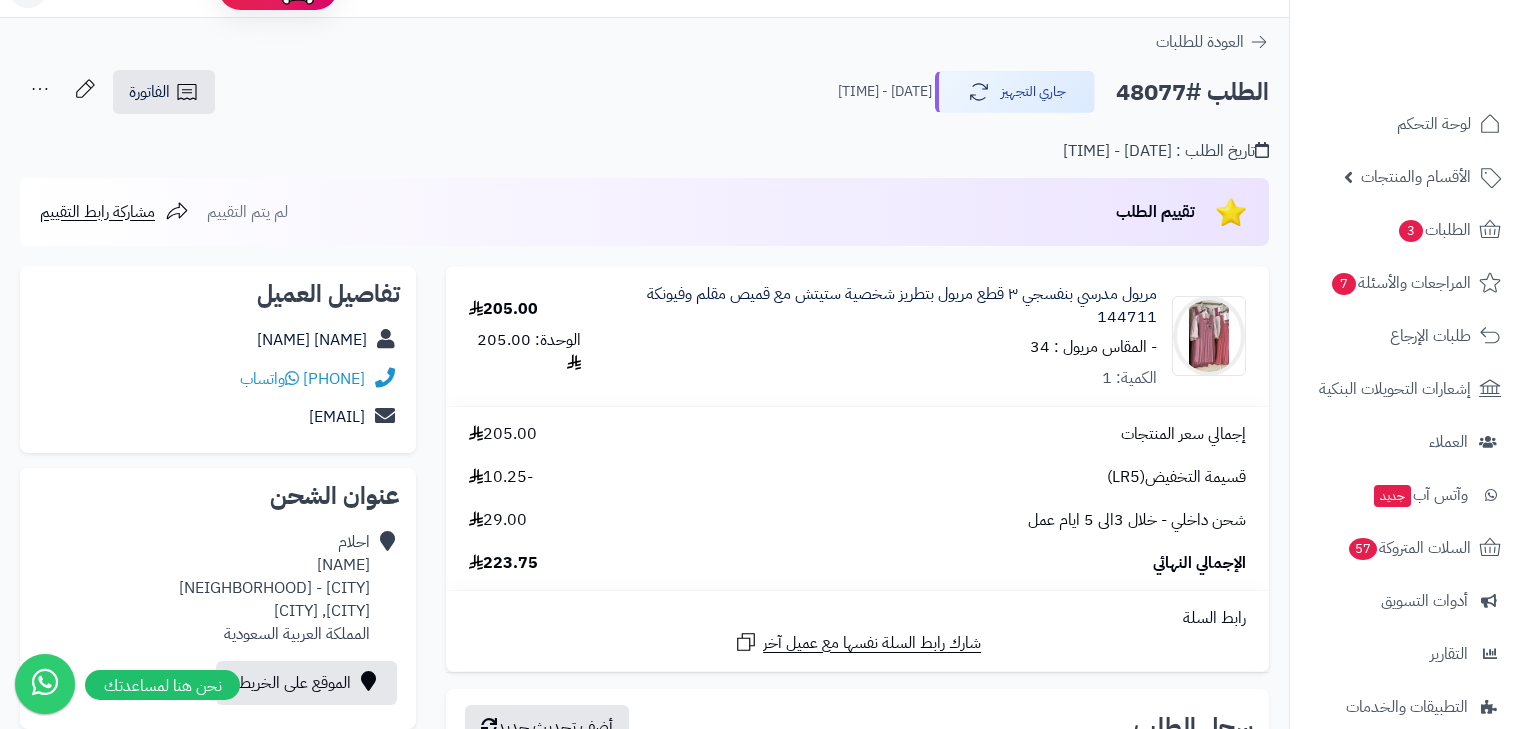 scroll, scrollTop: 0, scrollLeft: 0, axis: both 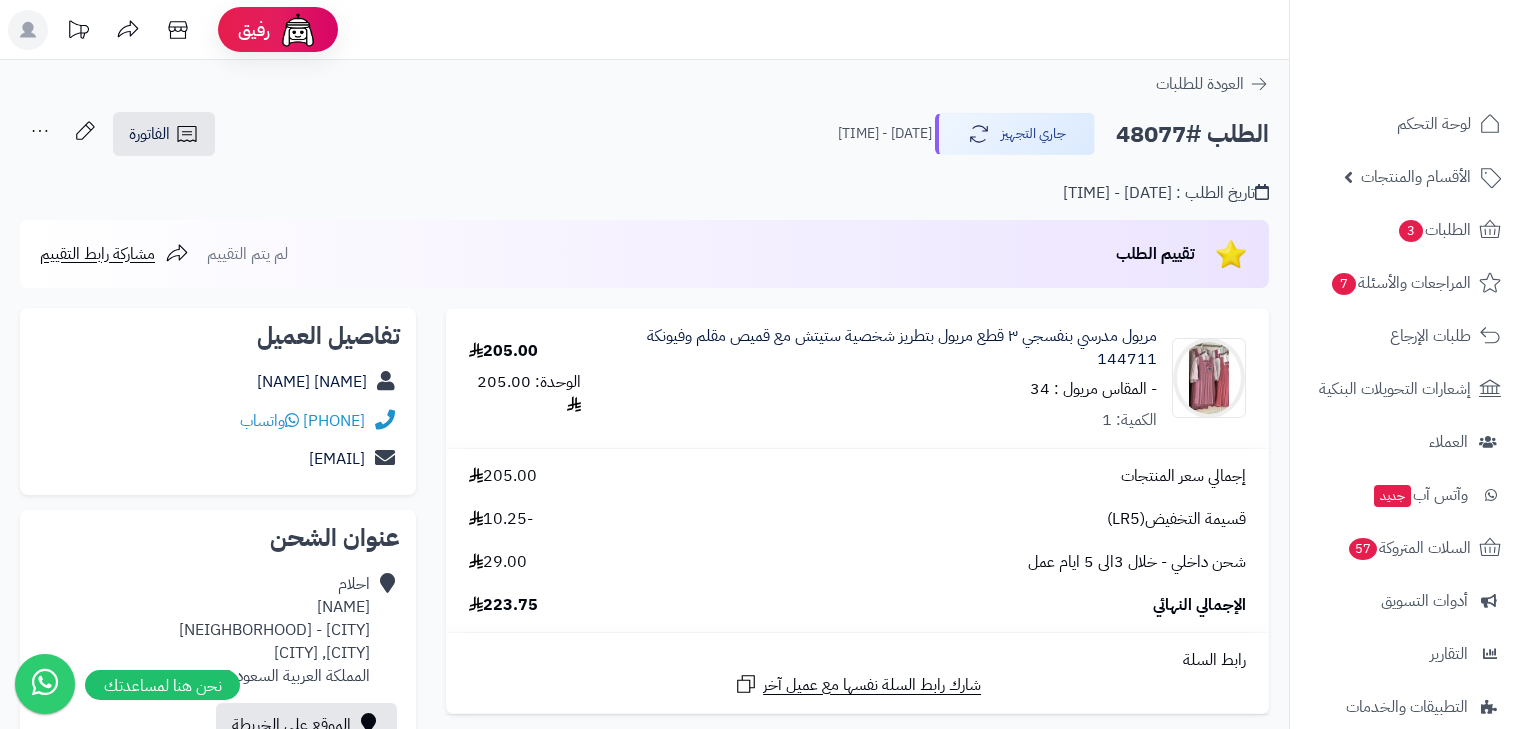 click 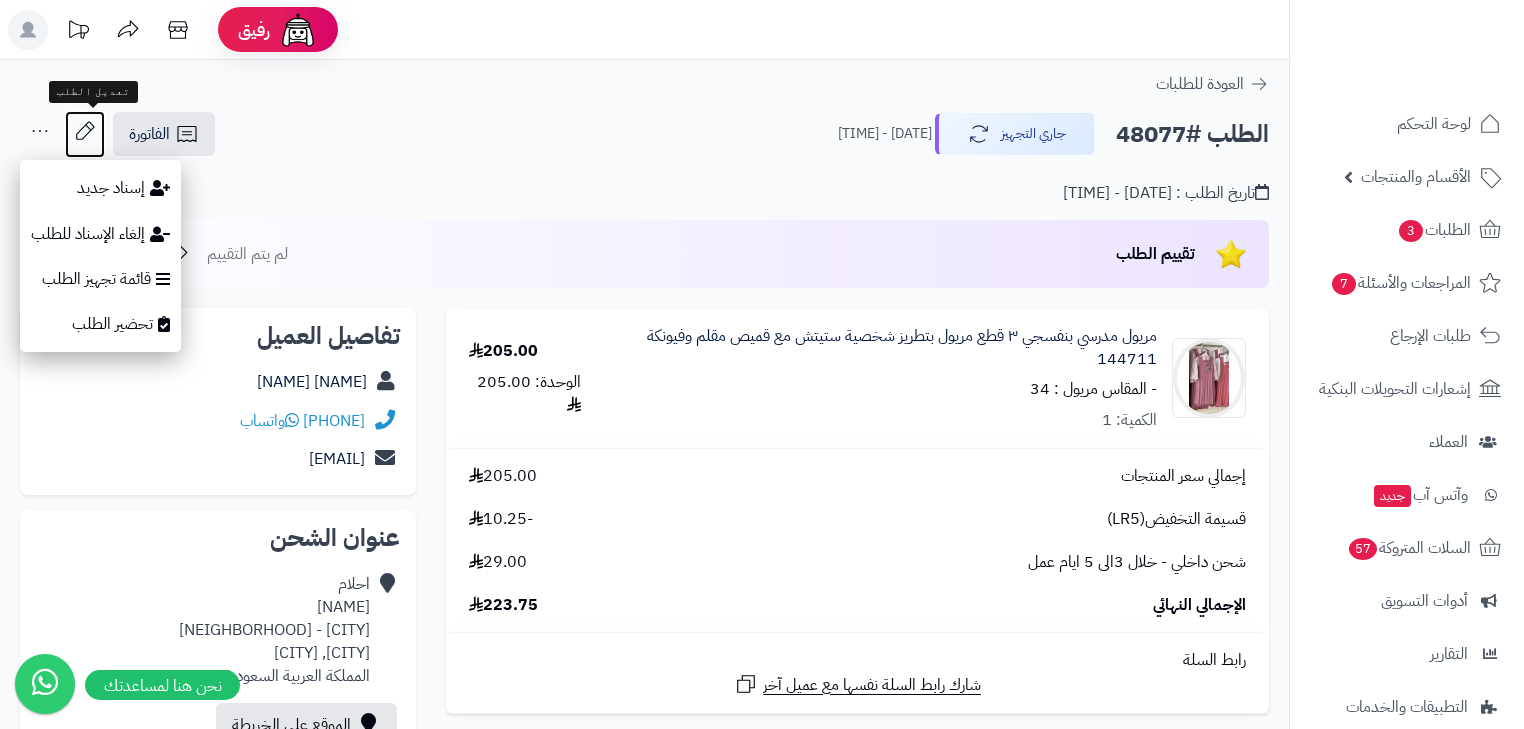 click 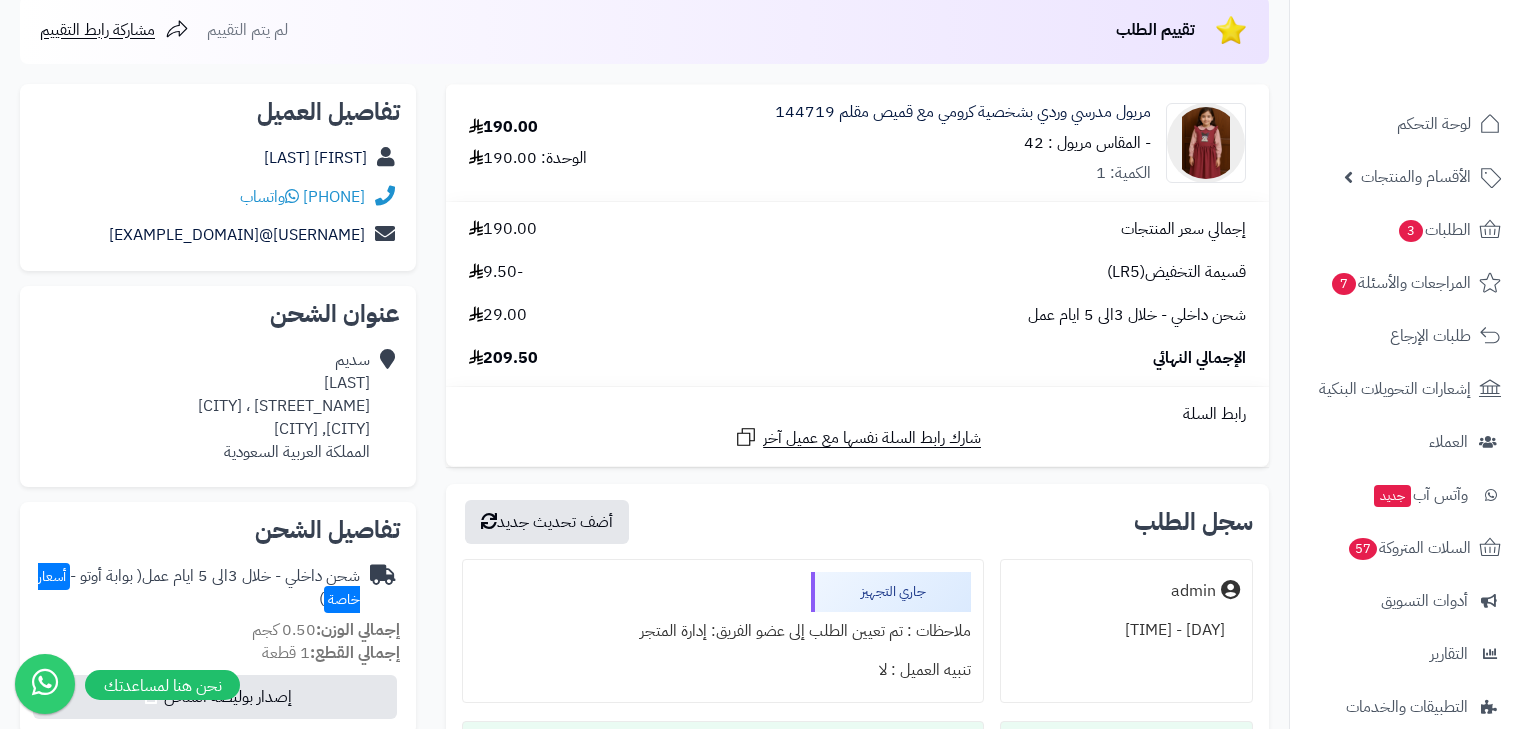 scroll, scrollTop: 320, scrollLeft: 0, axis: vertical 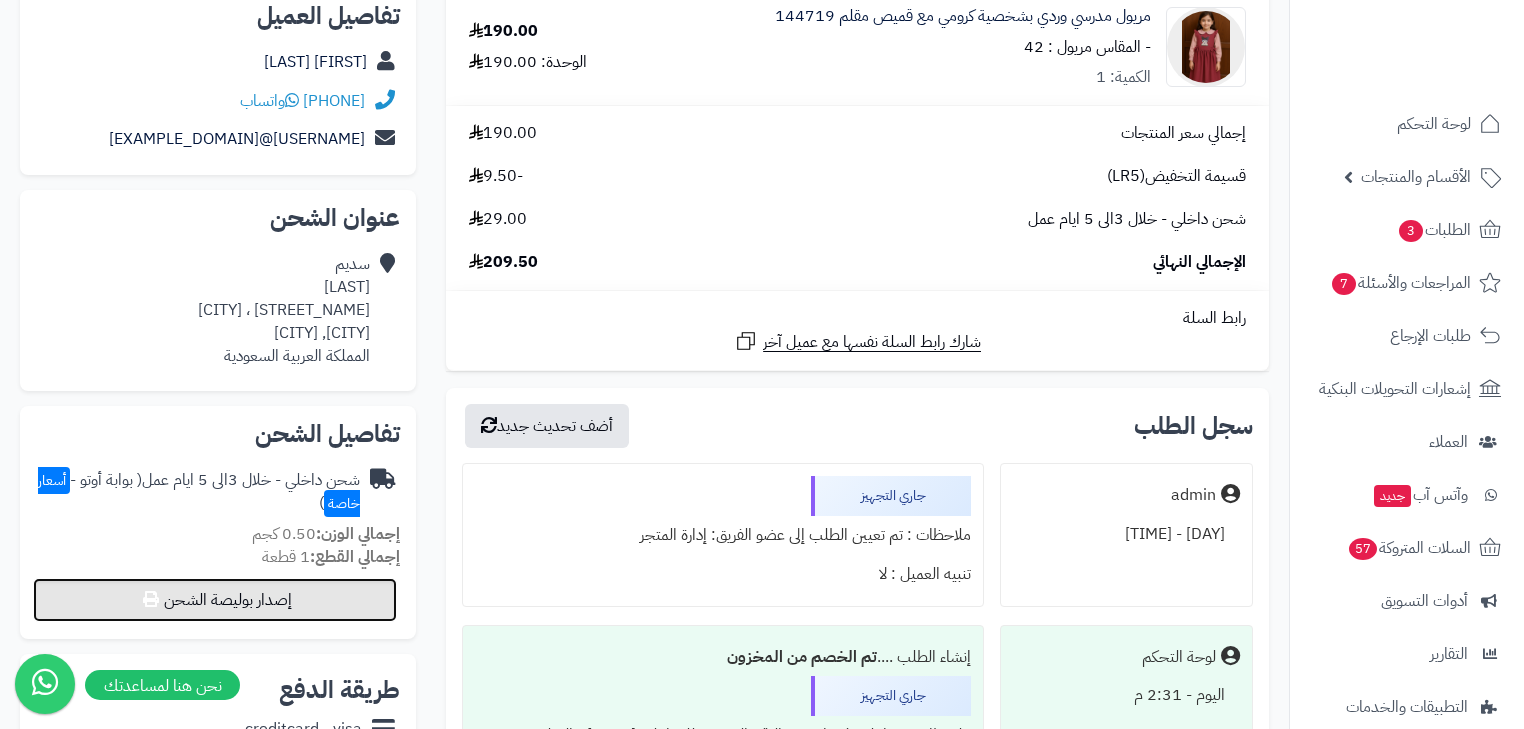click on "إصدار بوليصة الشحن" at bounding box center [215, 600] 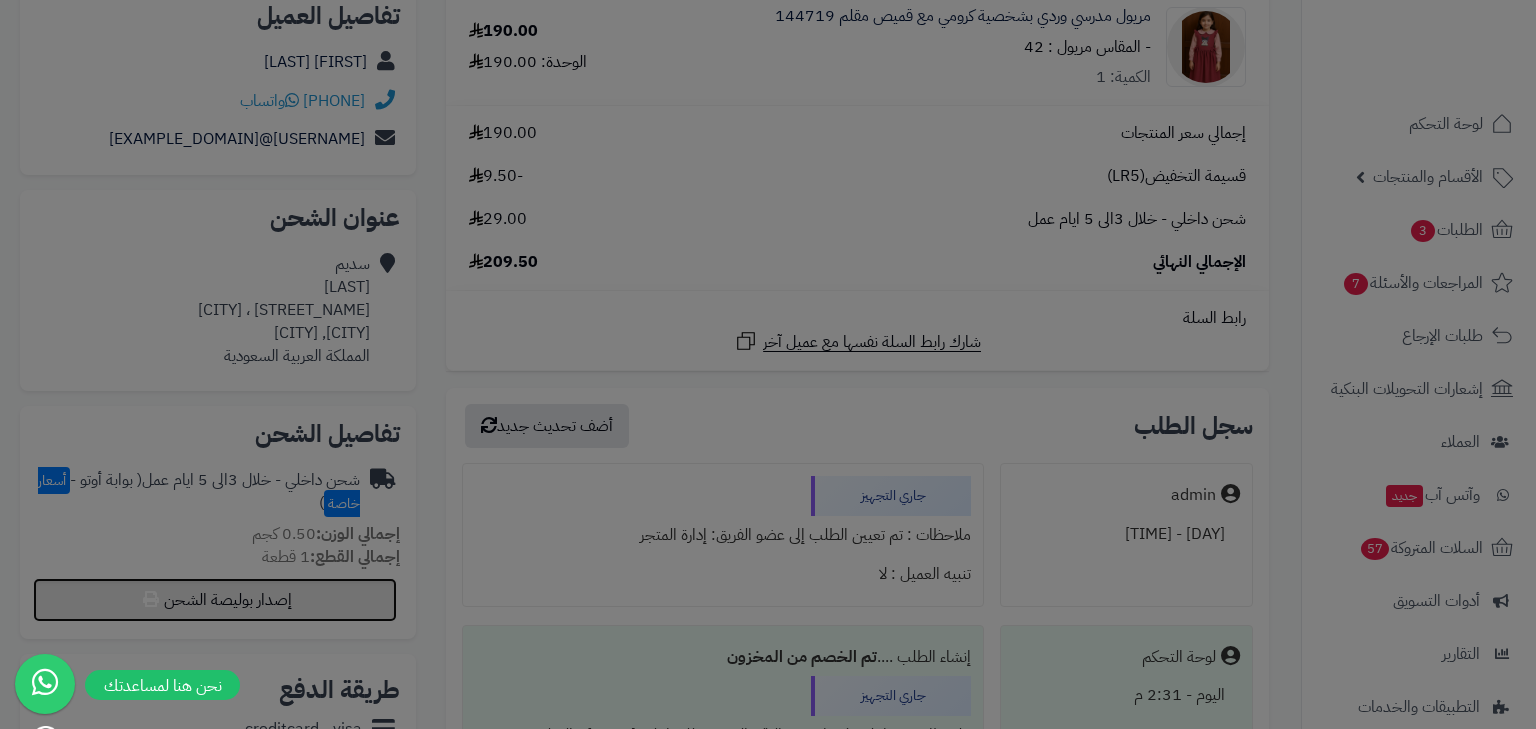 select on "***" 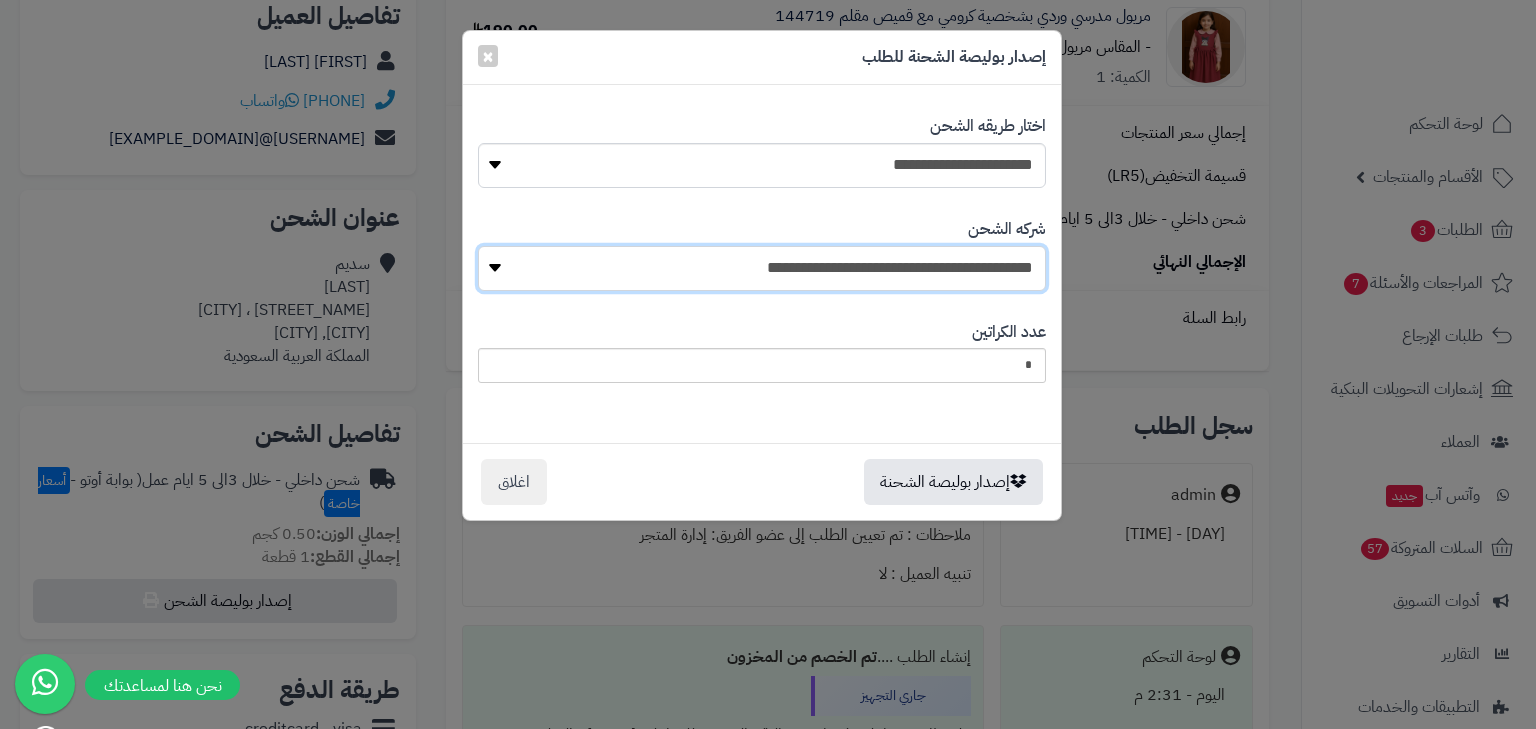 click on "**********" at bounding box center (762, 268) 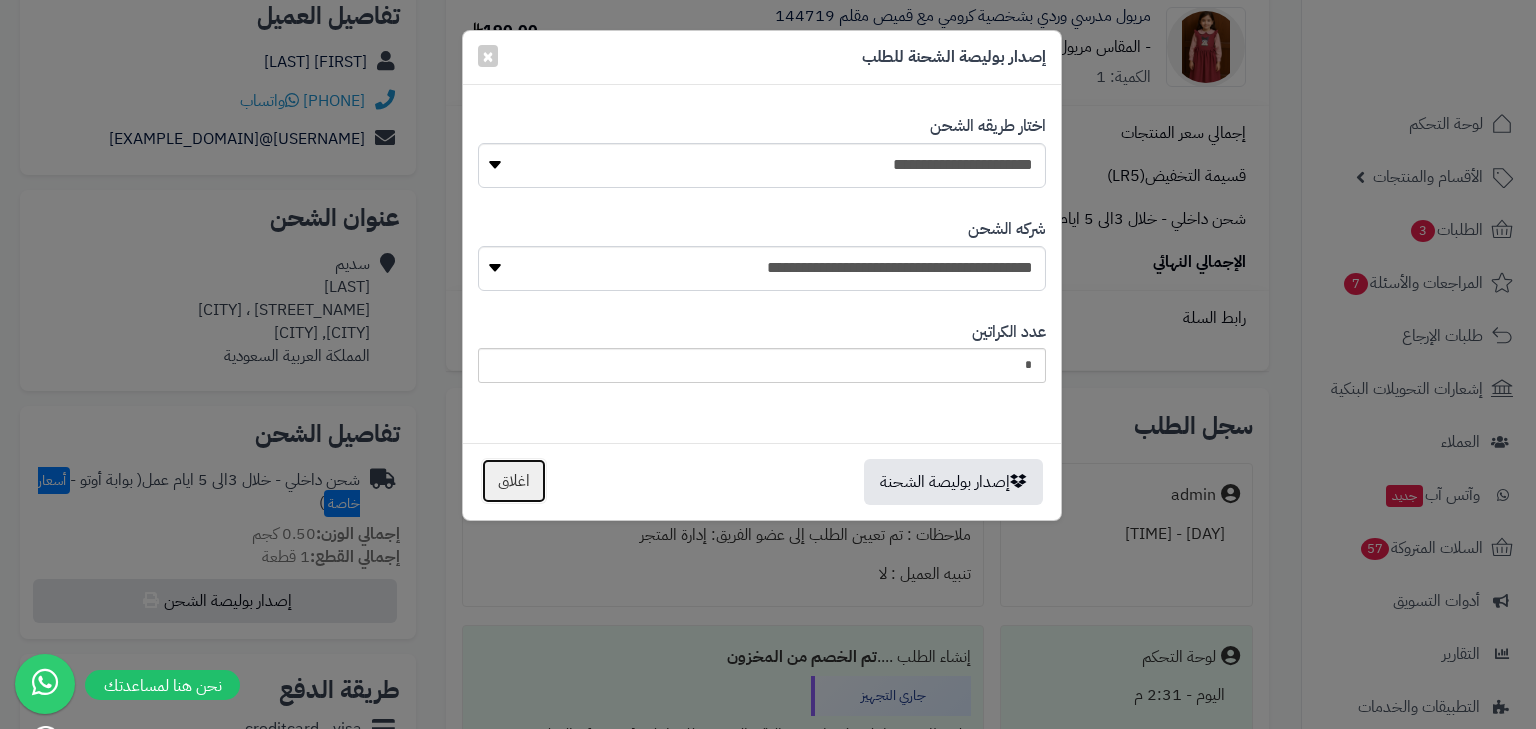 click on "اغلاق" at bounding box center (514, 481) 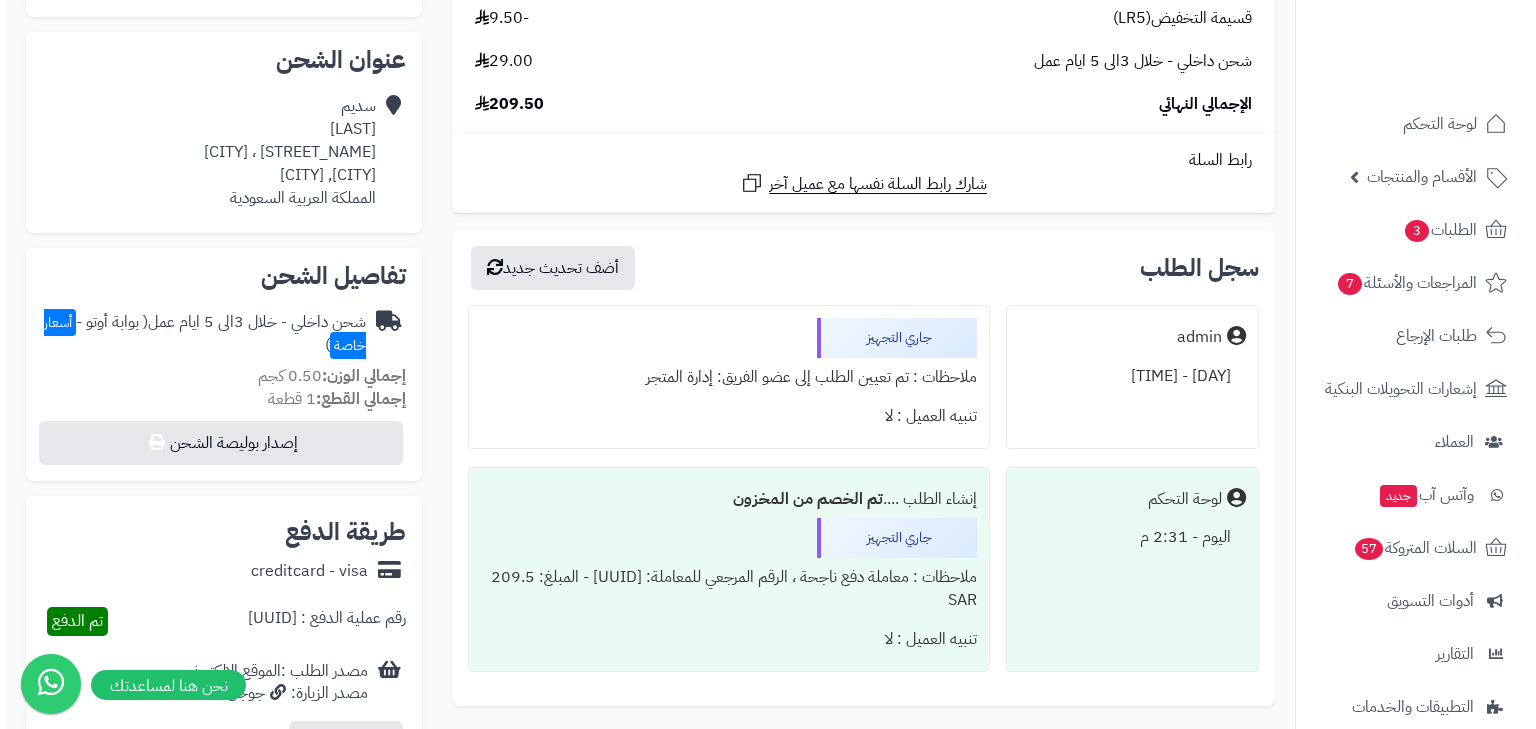 scroll, scrollTop: 480, scrollLeft: 0, axis: vertical 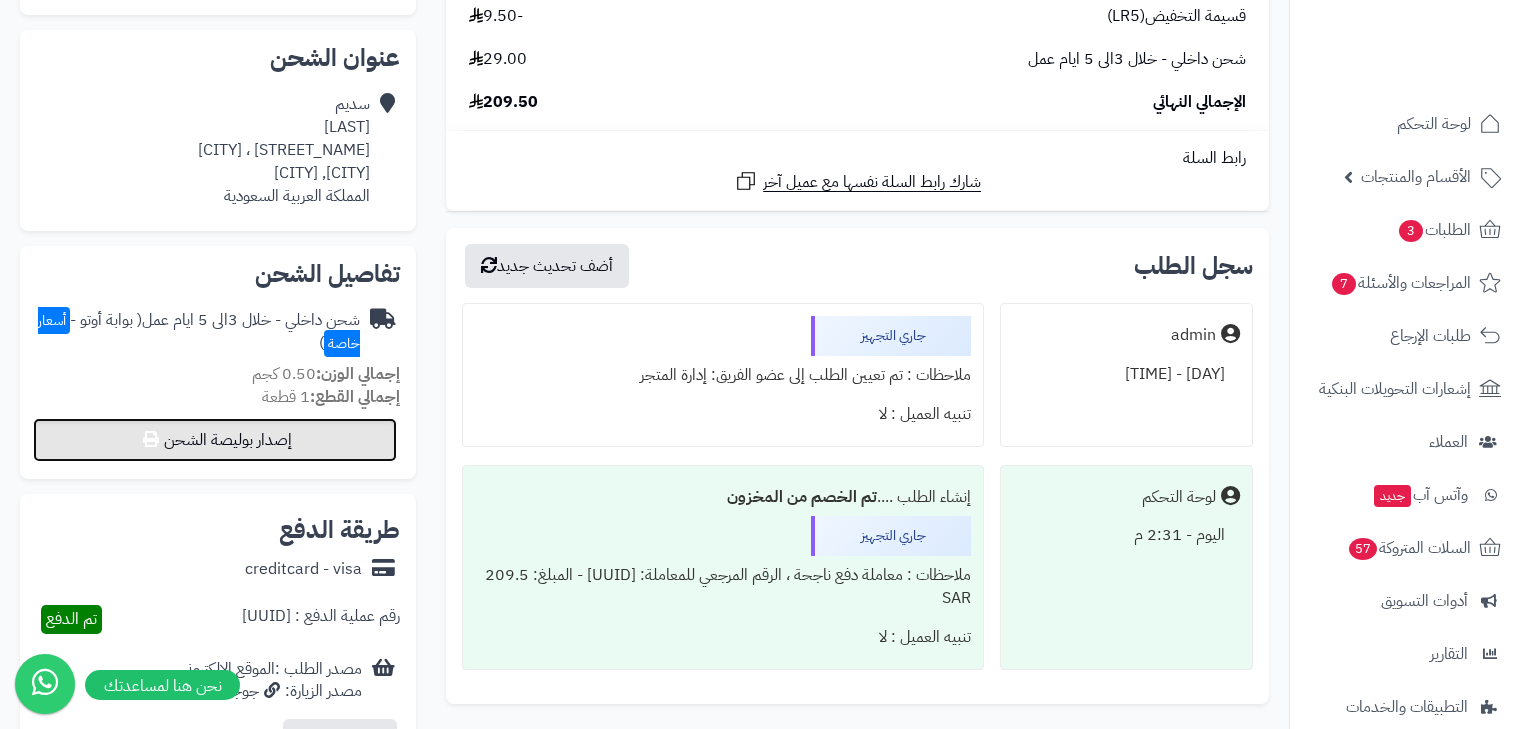 click on "إصدار بوليصة الشحن" at bounding box center [215, 440] 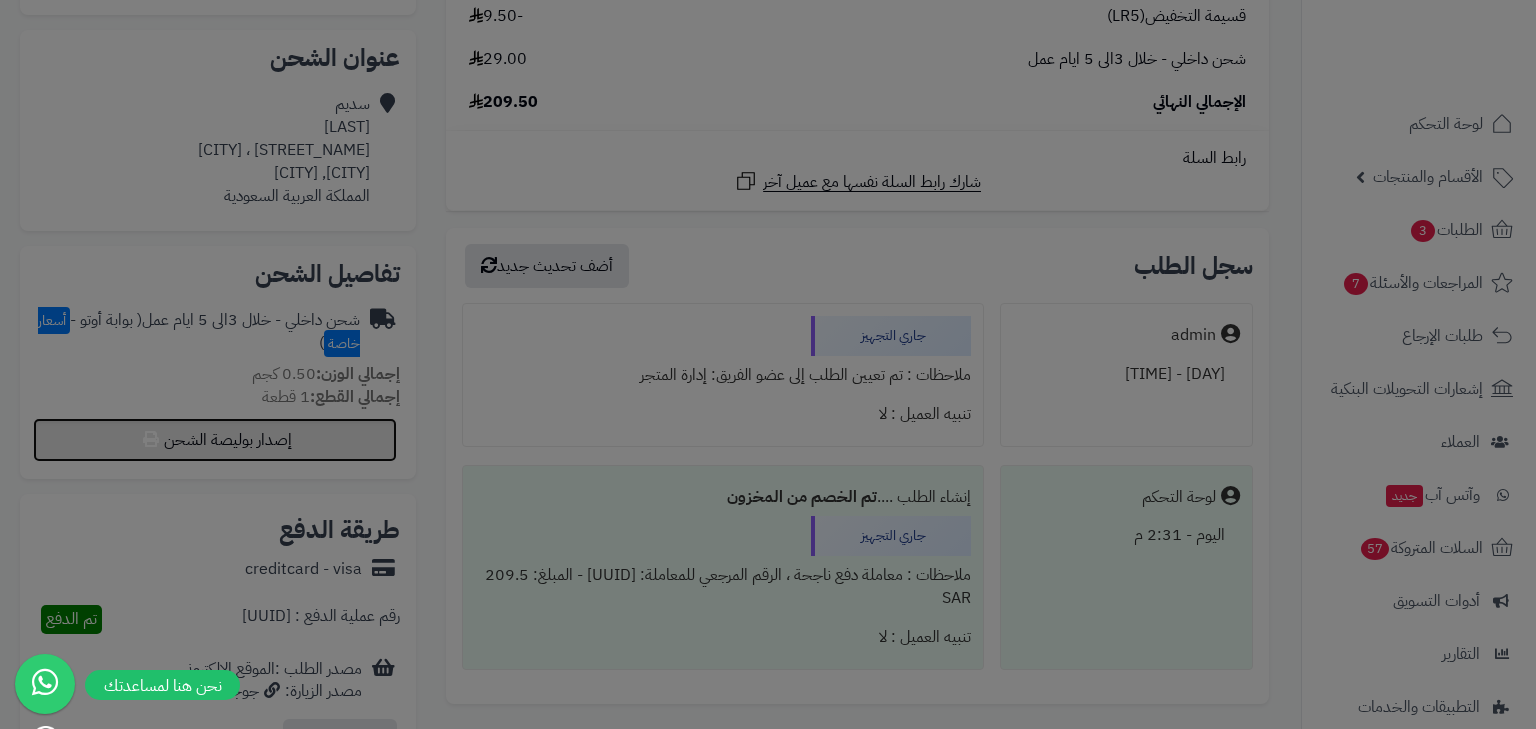 select on "***" 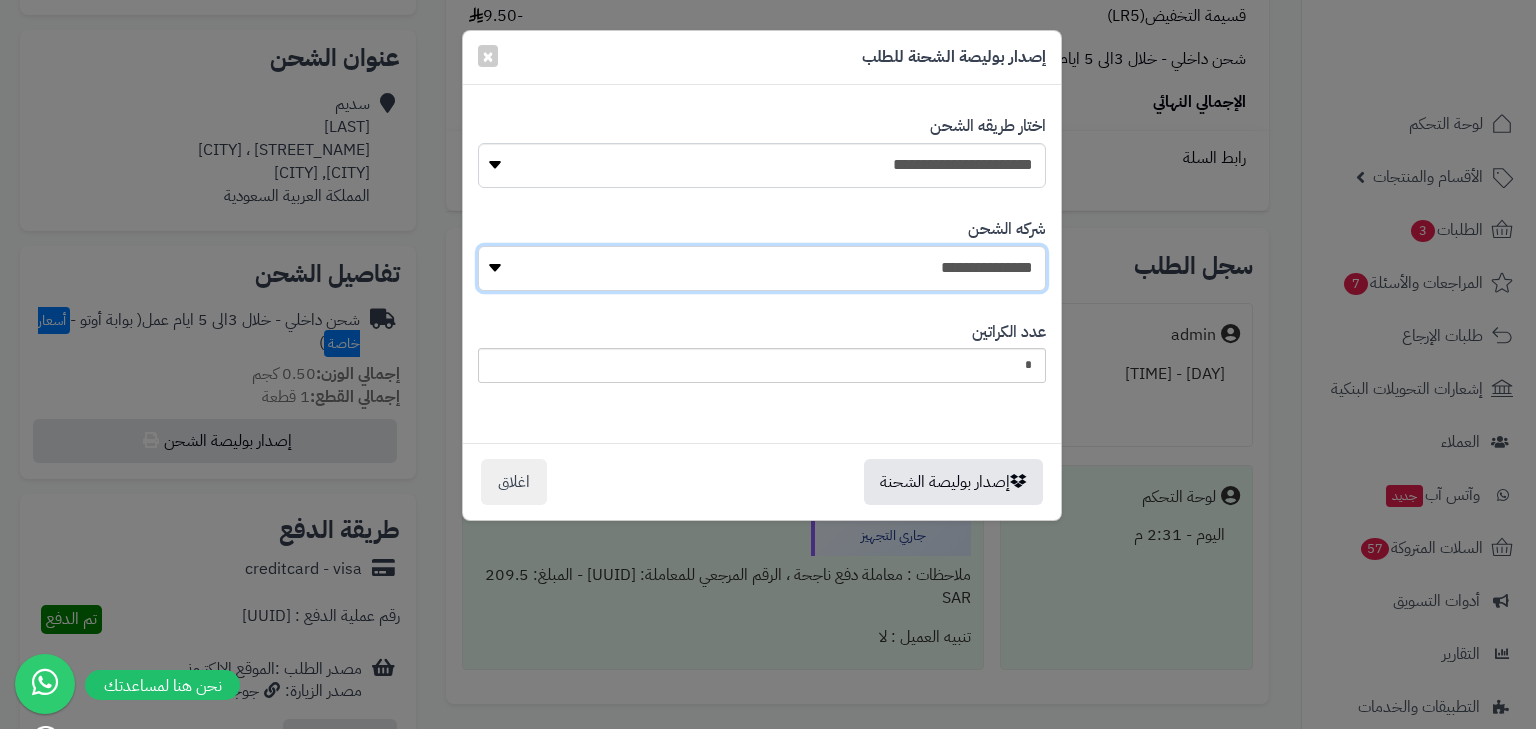 click on "**********" at bounding box center (762, 268) 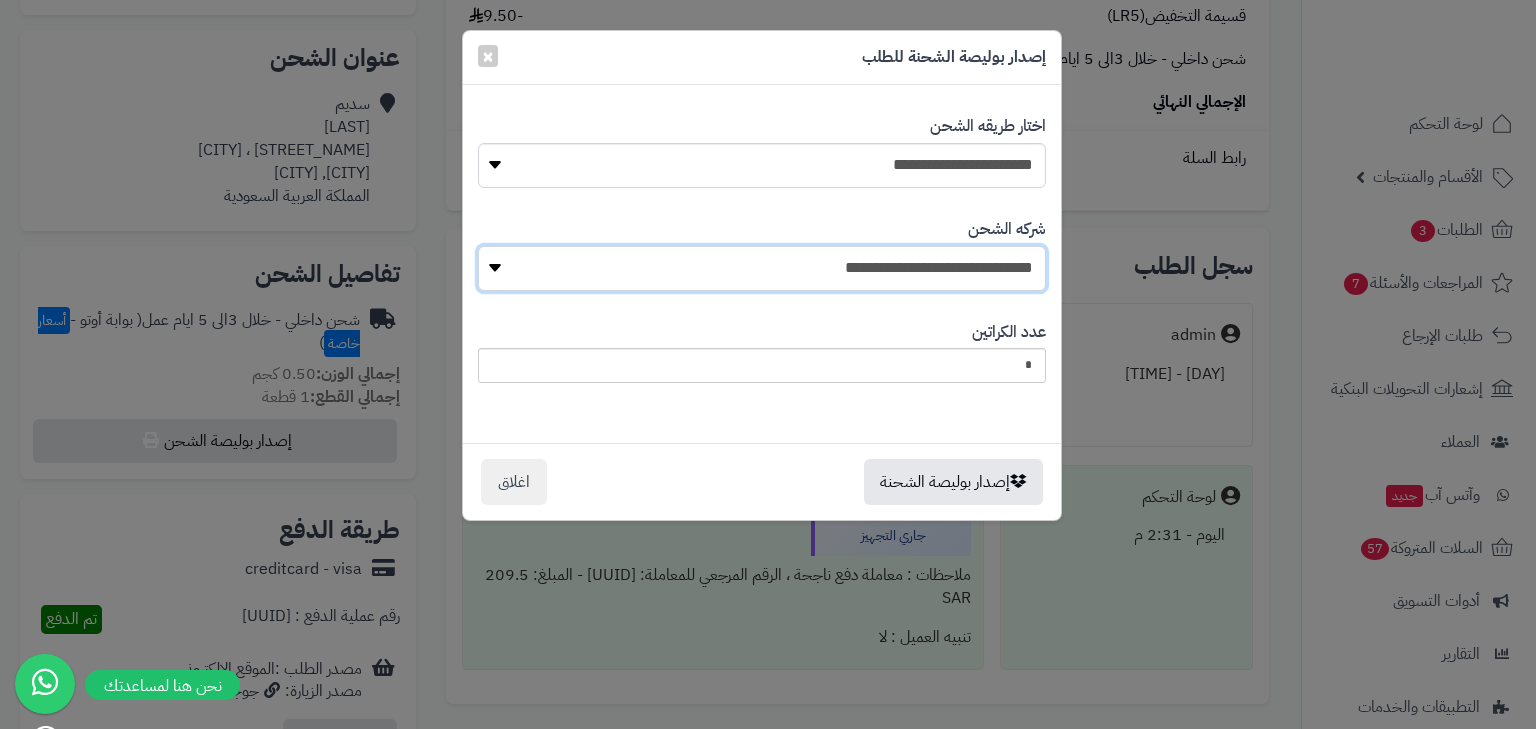 click on "**********" at bounding box center (762, 268) 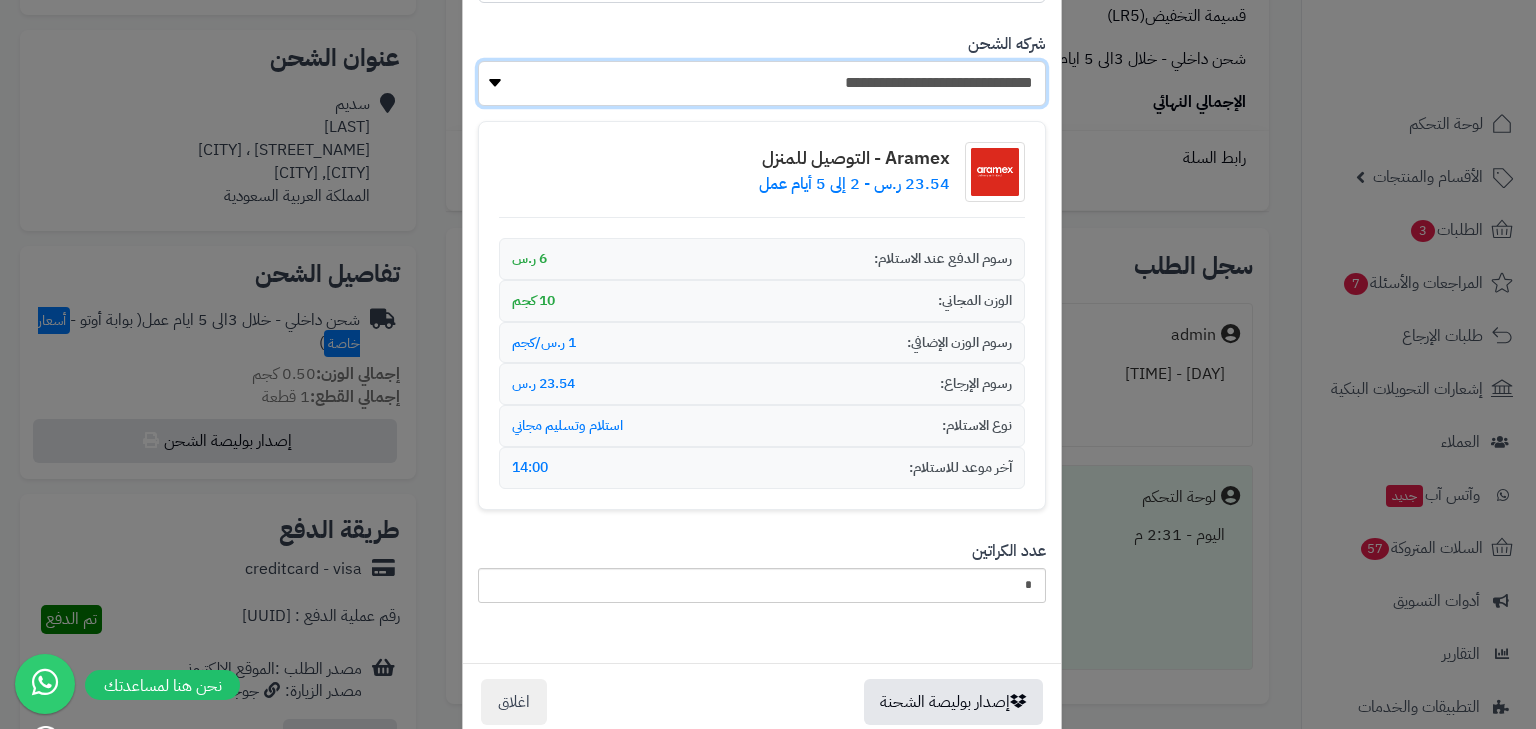 scroll, scrollTop: 223, scrollLeft: 0, axis: vertical 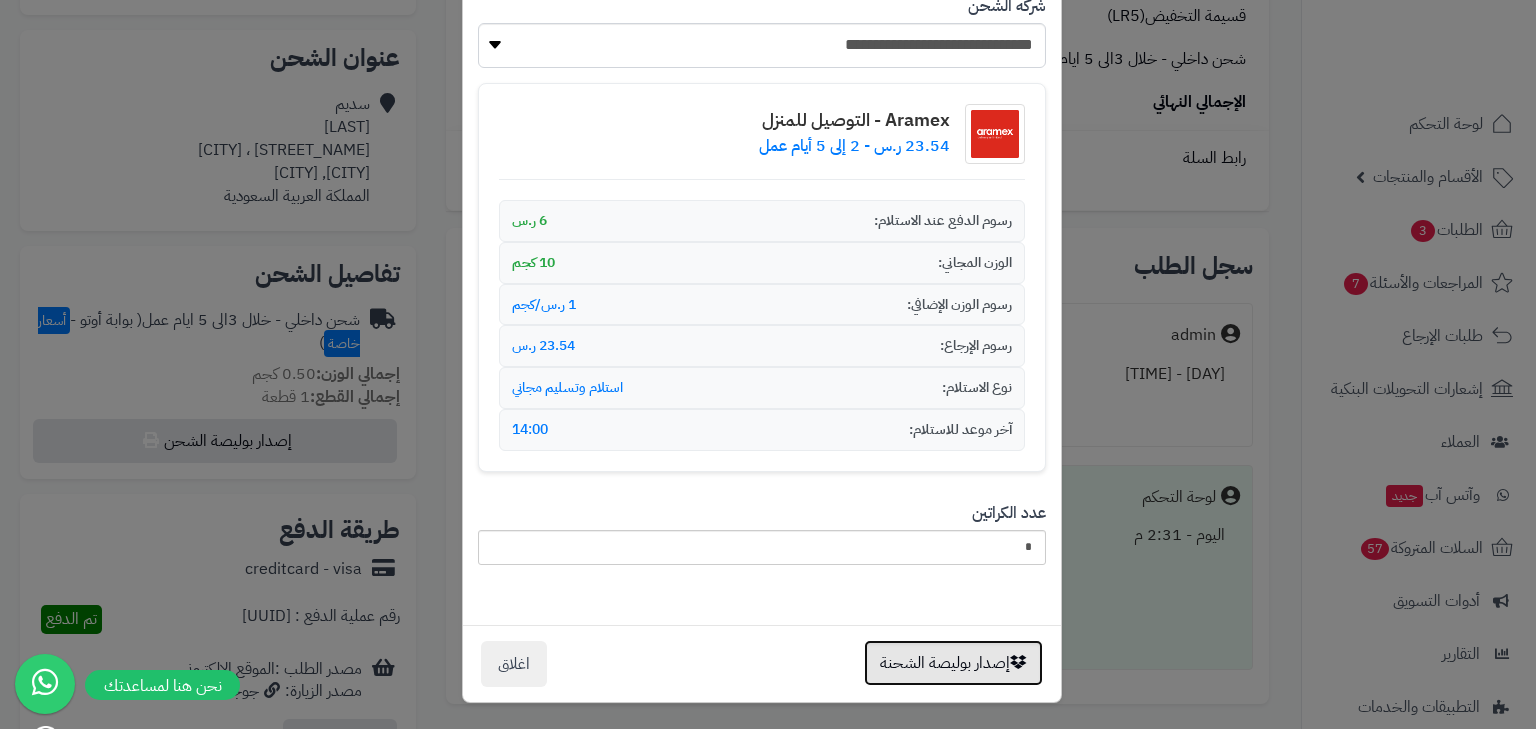 click on "إصدار بوليصة الشحنة" at bounding box center [953, 663] 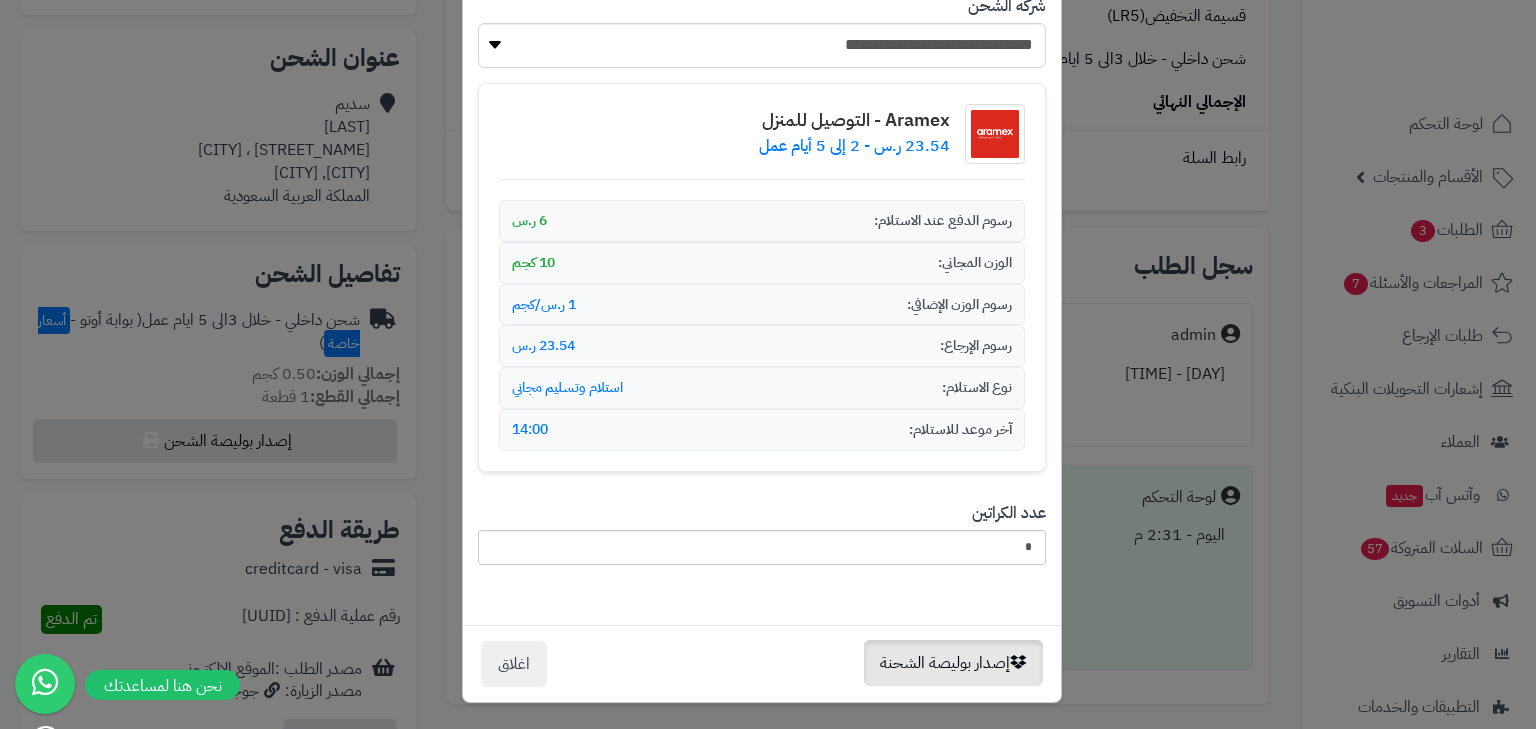 scroll, scrollTop: 0, scrollLeft: 0, axis: both 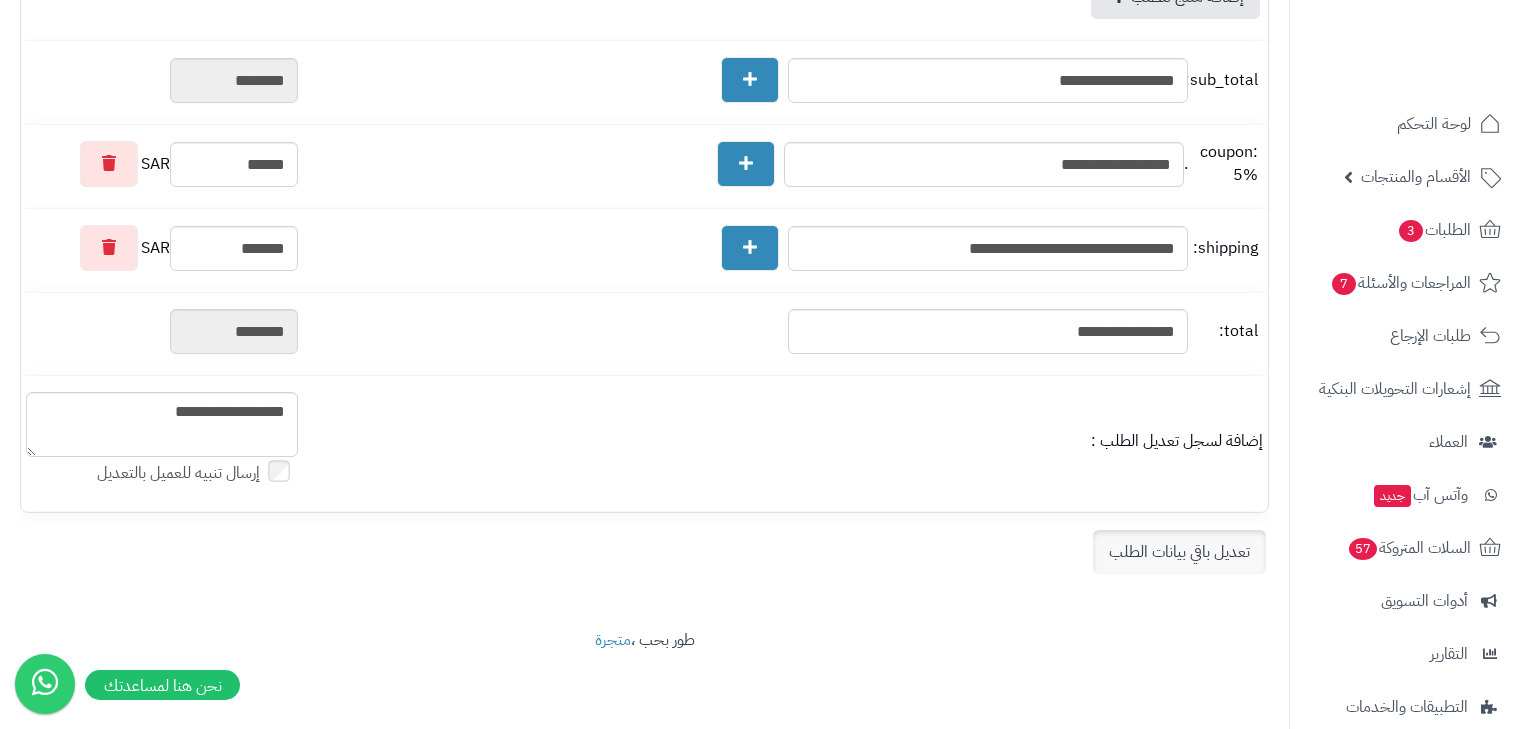click on "تعديل باقي بيانات الطلب" at bounding box center [1179, 552] 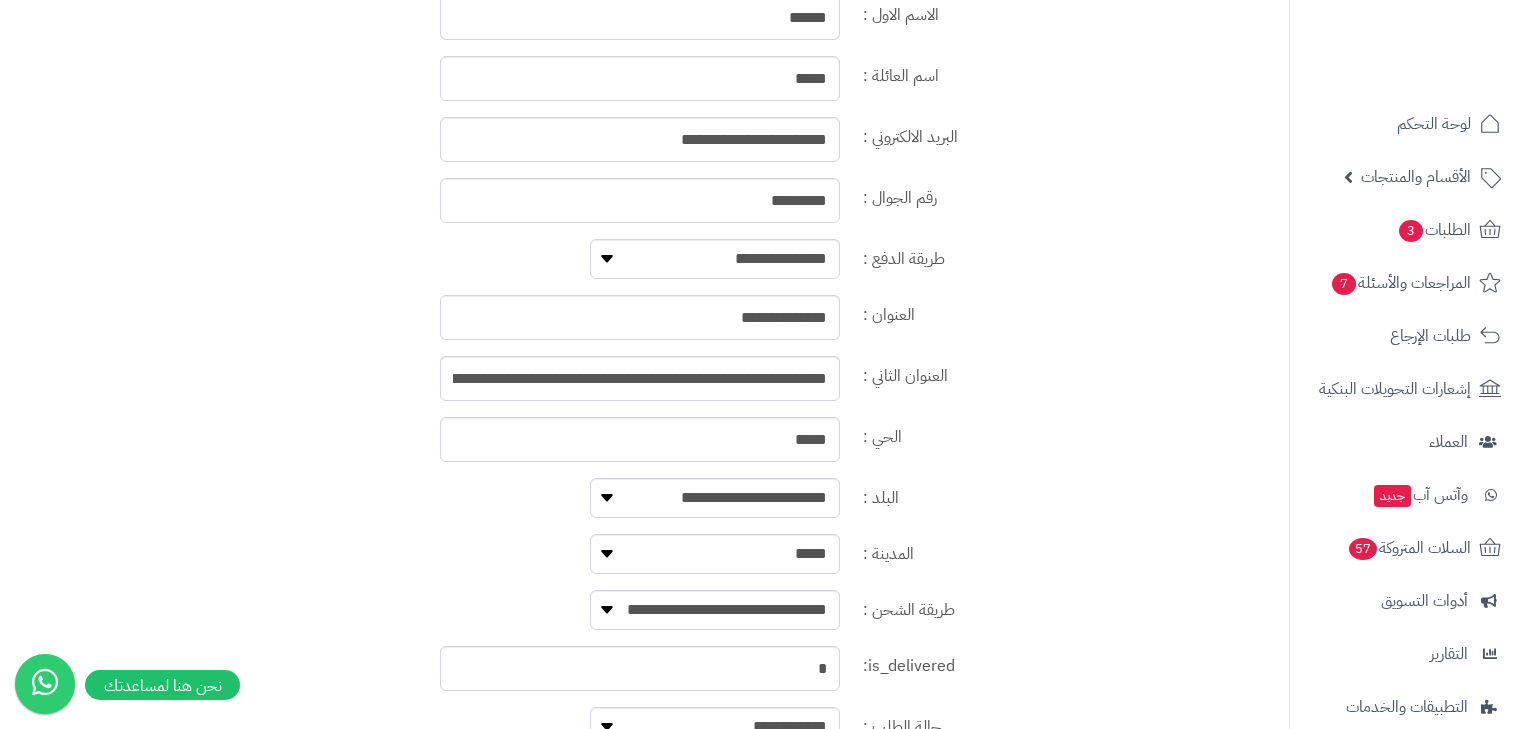 scroll, scrollTop: 1108, scrollLeft: 0, axis: vertical 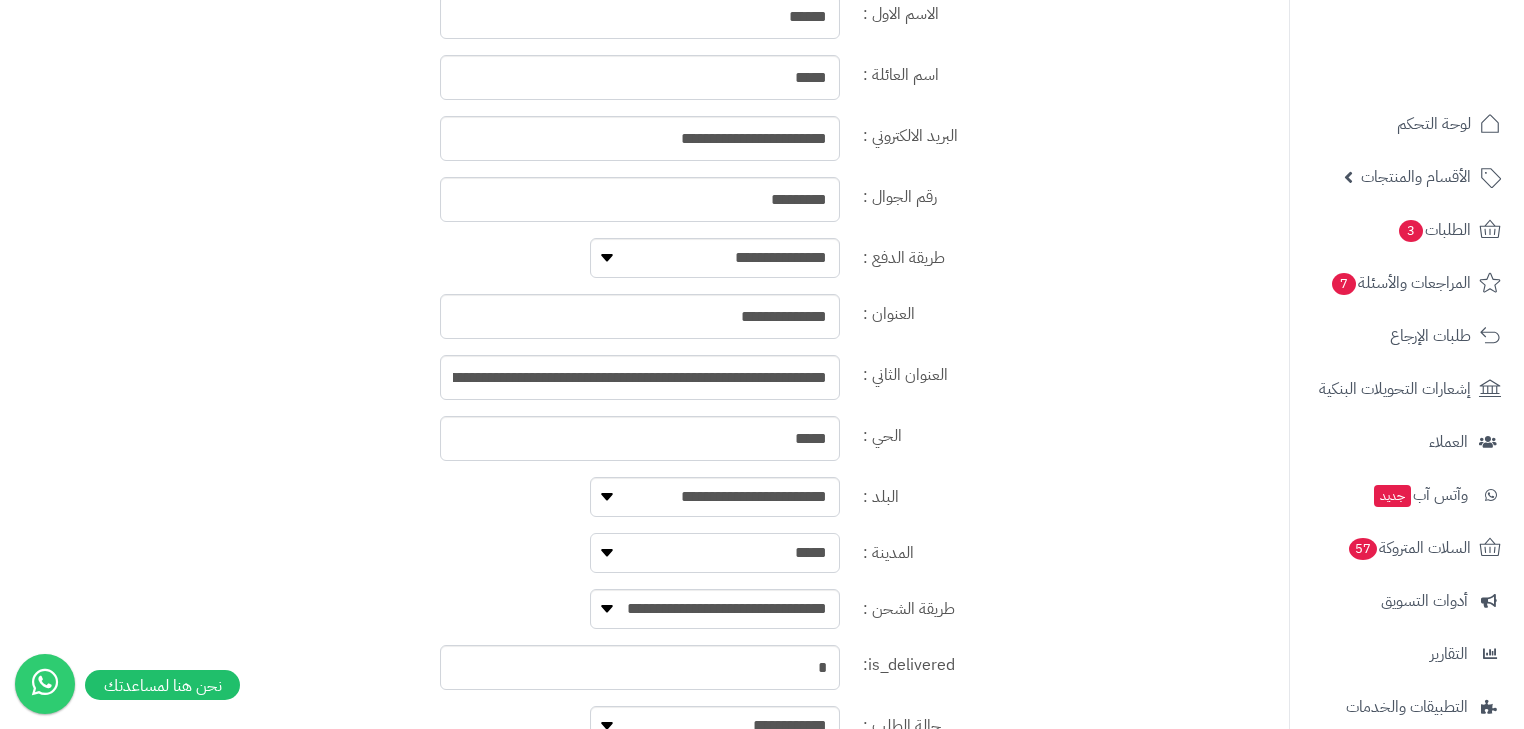 click on "**********" at bounding box center (715, 553) 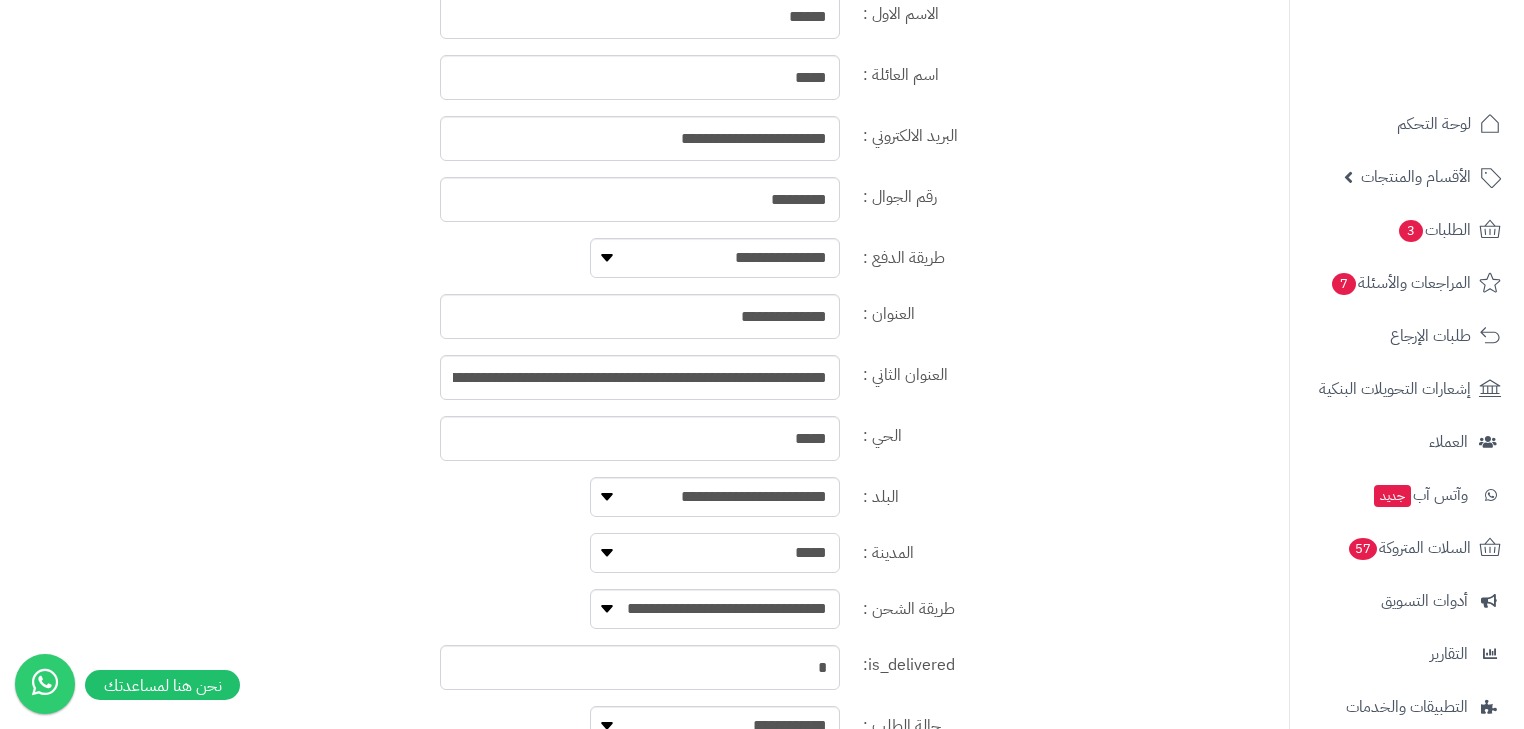 select on "****" 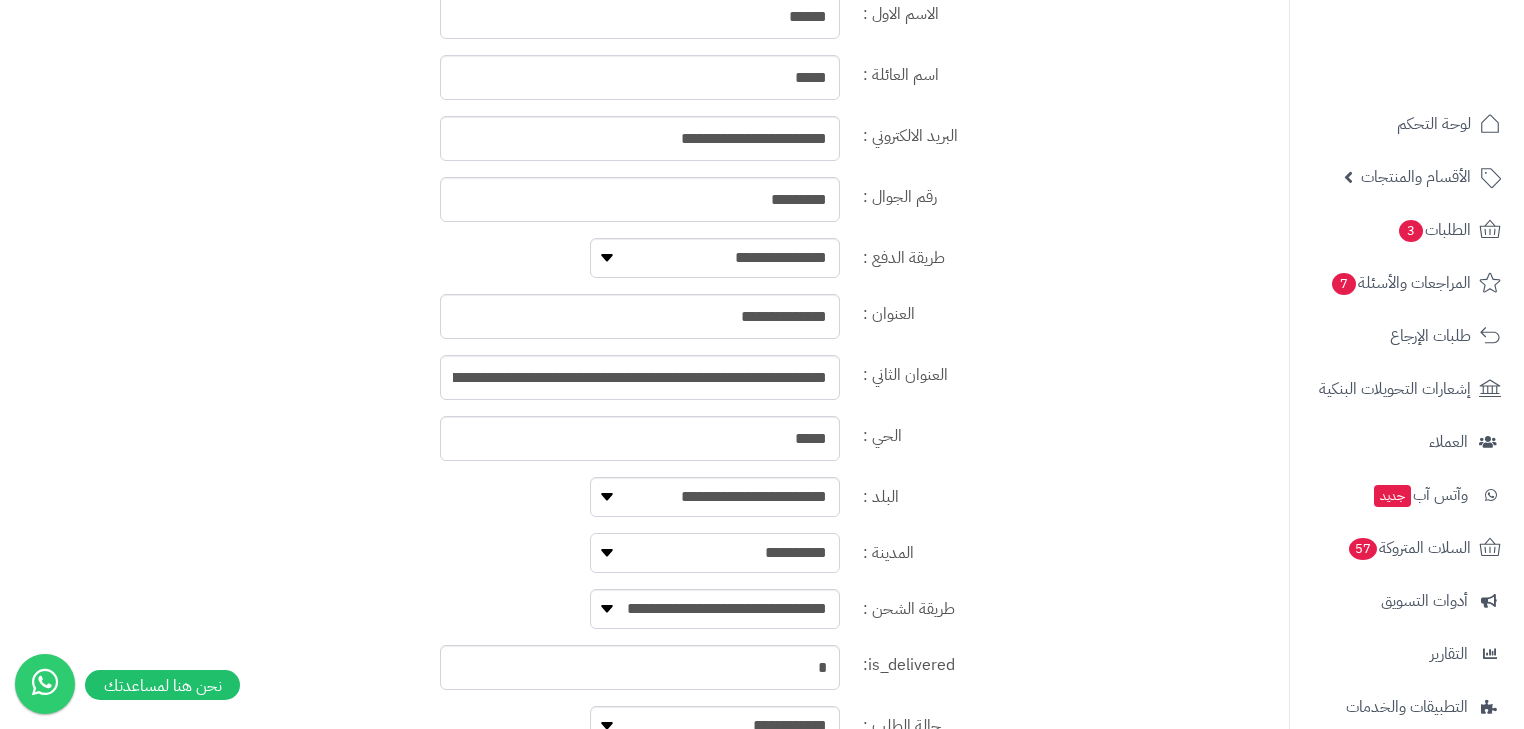 click on "**********" at bounding box center [715, 553] 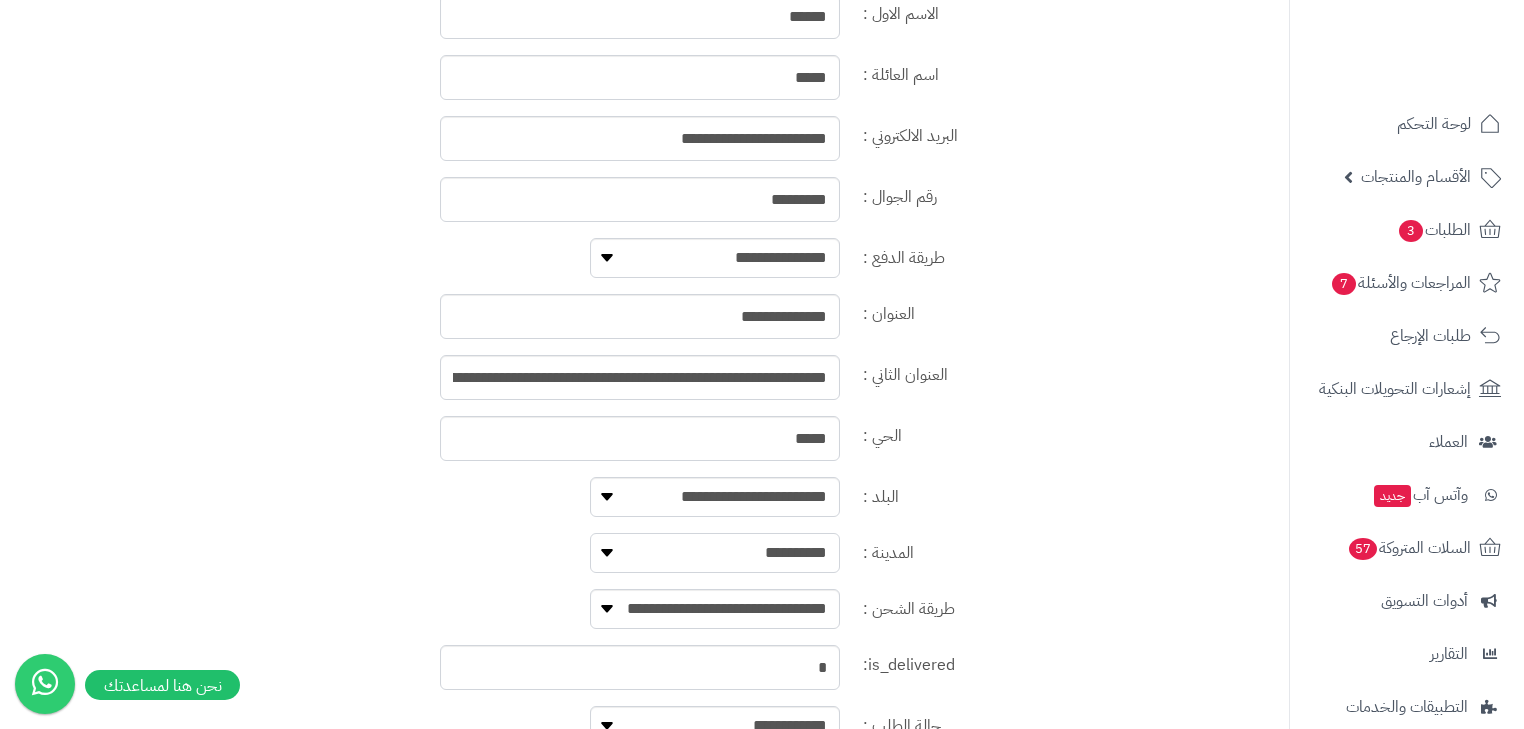 click on "**********" at bounding box center (715, 553) 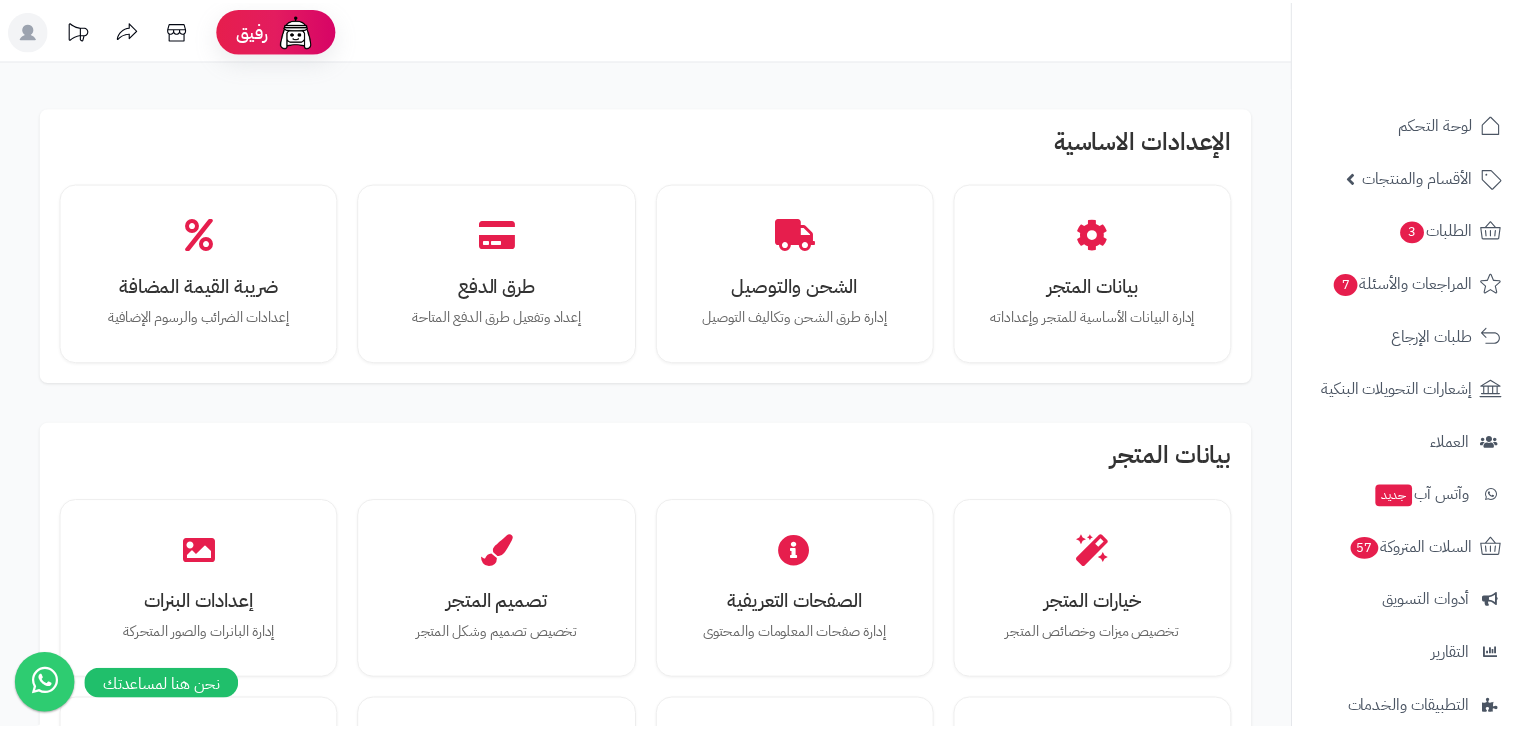 scroll, scrollTop: 0, scrollLeft: 0, axis: both 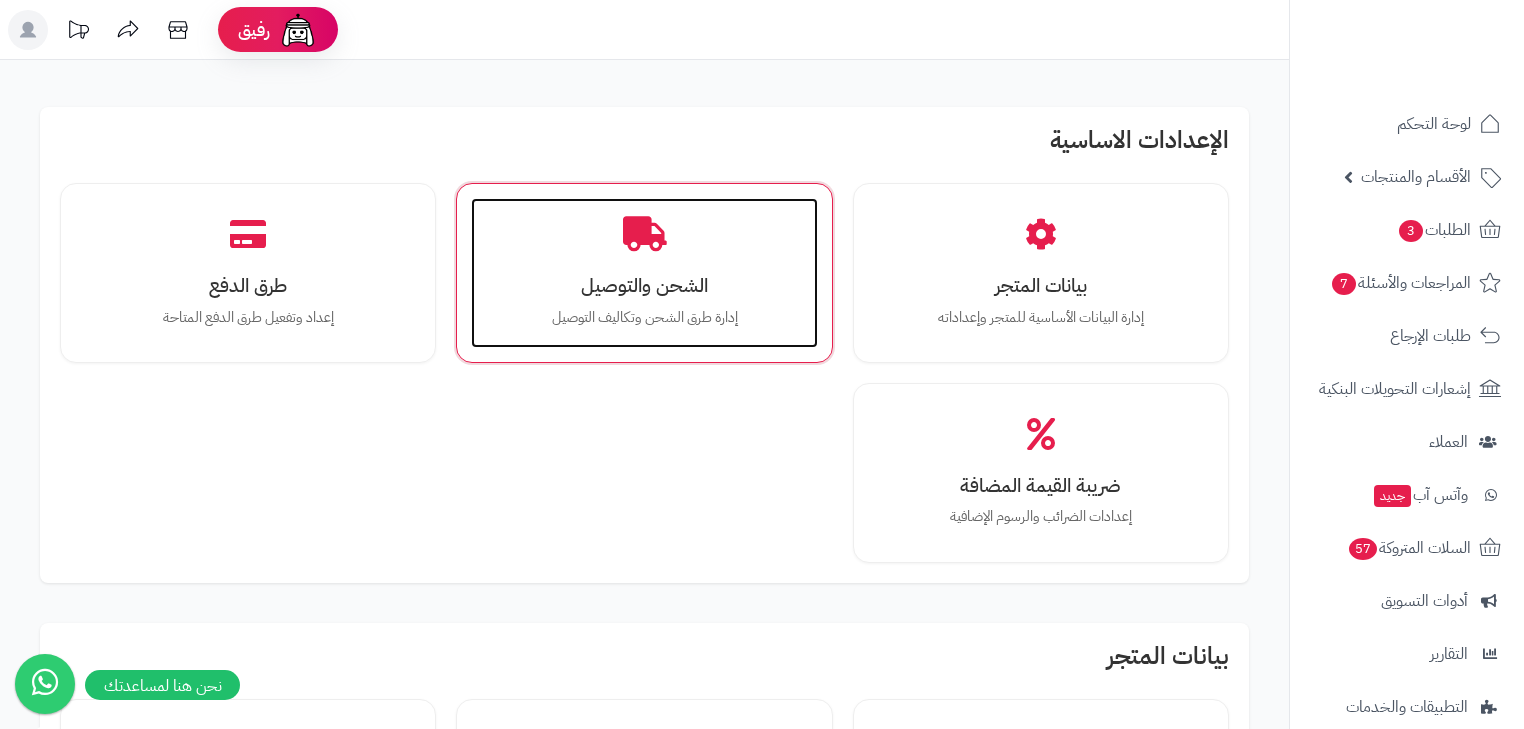 click on "إدارة طرق الشحن وتكاليف التوصيل" at bounding box center [644, 318] 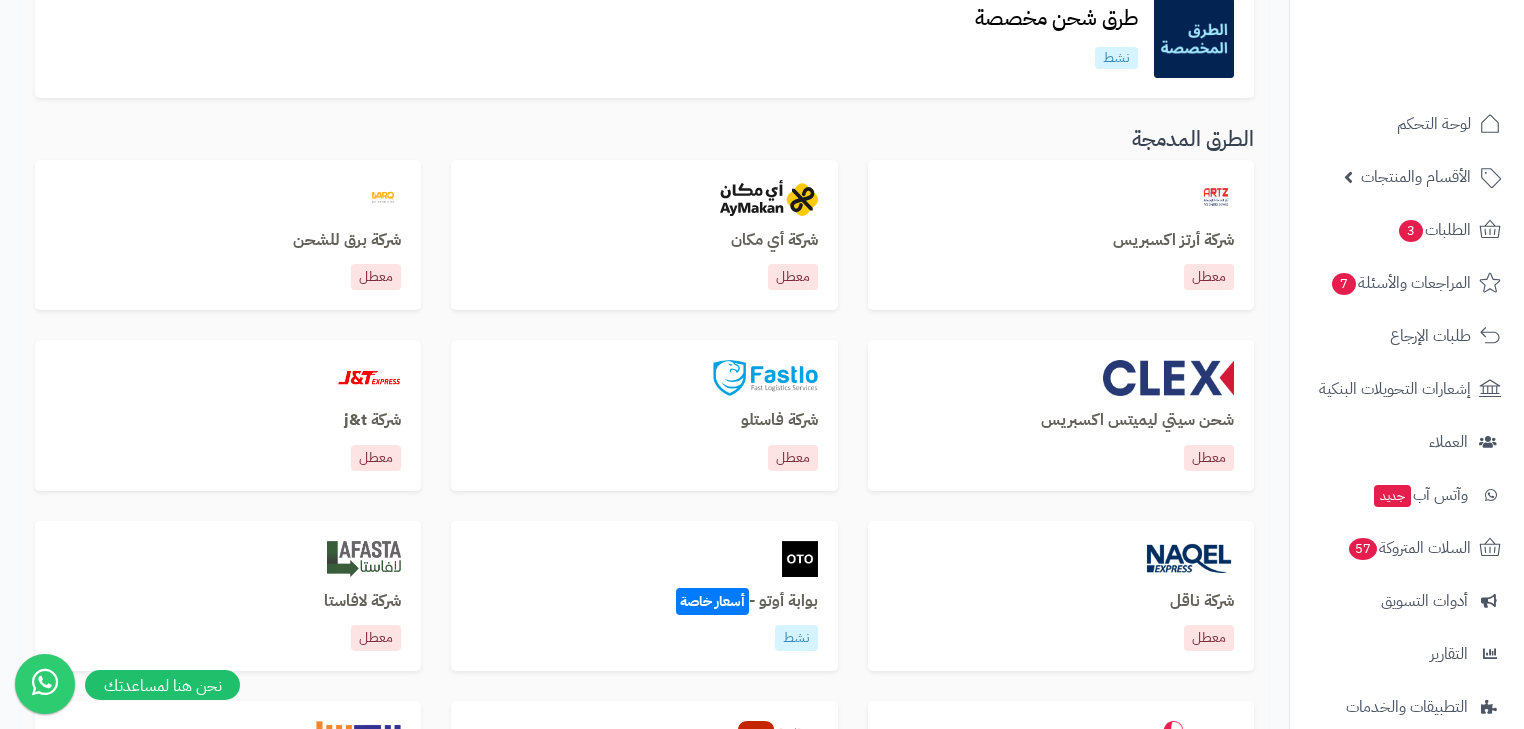 scroll, scrollTop: 560, scrollLeft: 0, axis: vertical 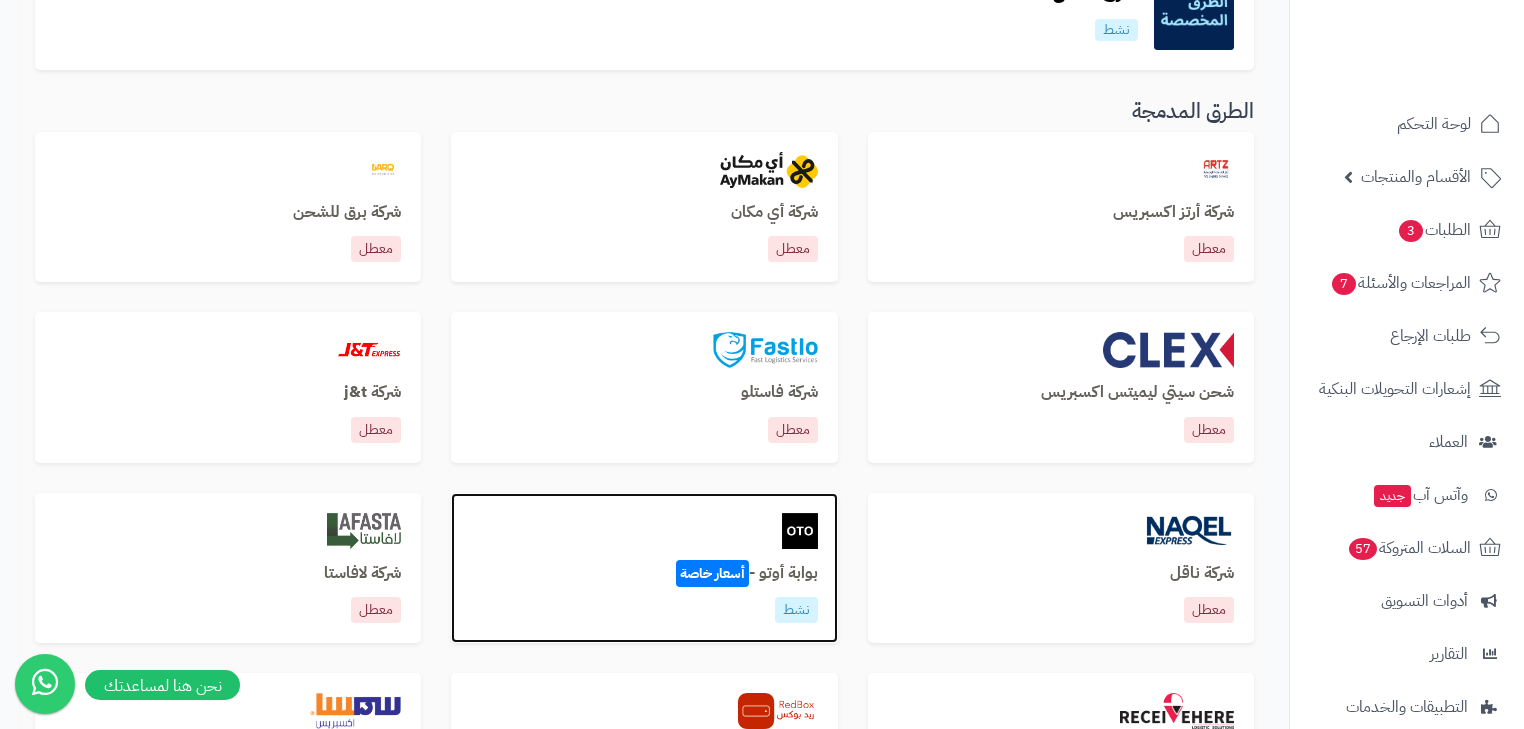 click at bounding box center (644, 531) 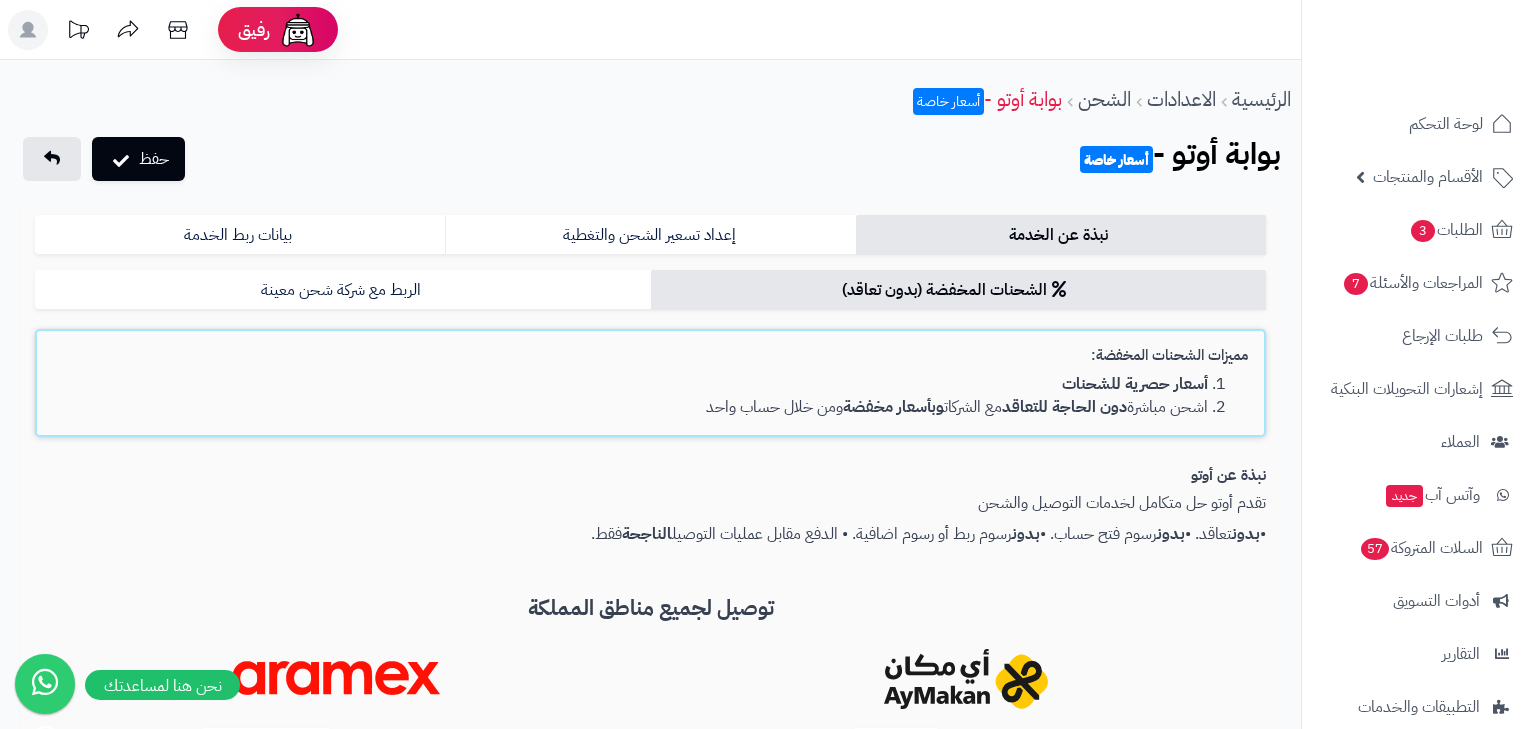 scroll, scrollTop: 0, scrollLeft: 0, axis: both 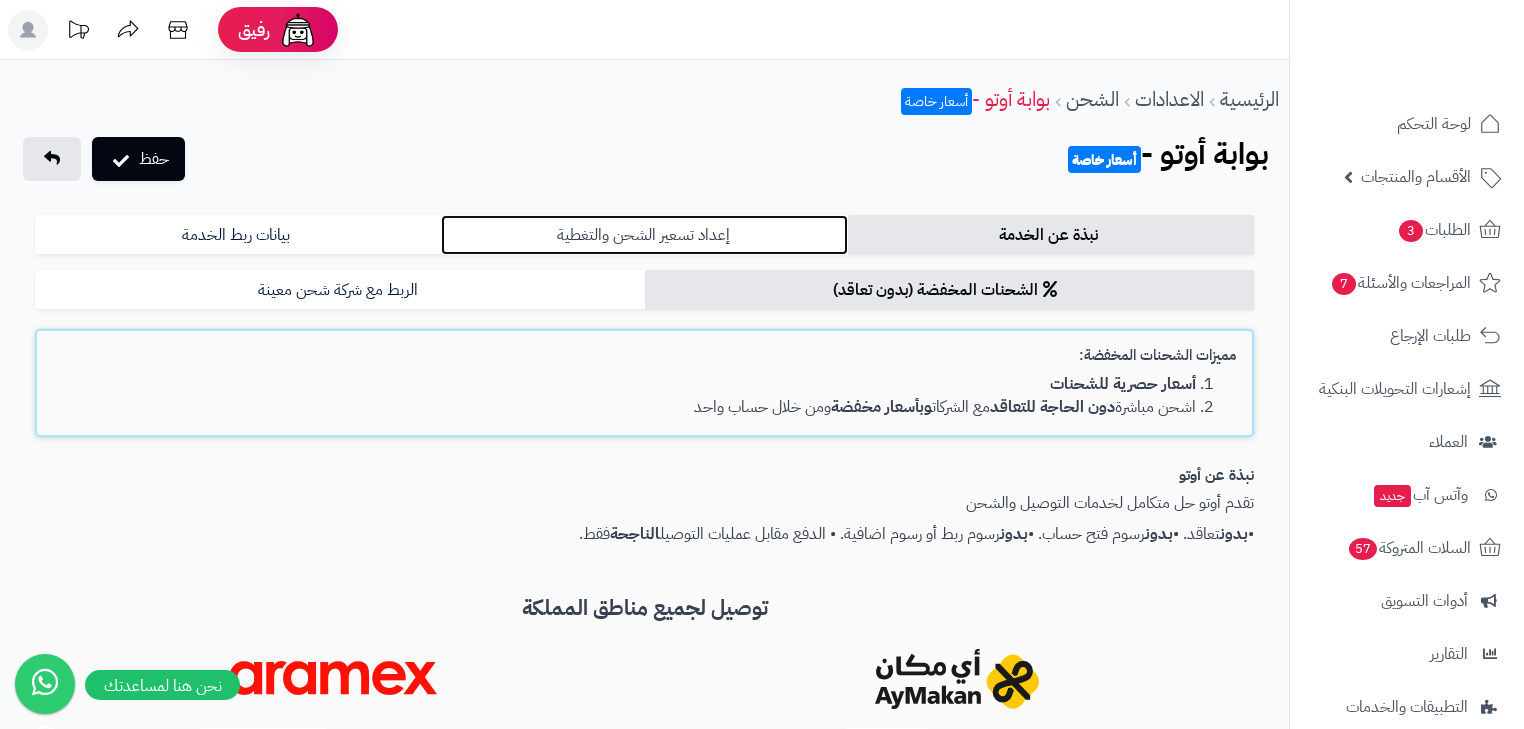click on "إعداد تسعير الشحن والتغطية" at bounding box center (644, 235) 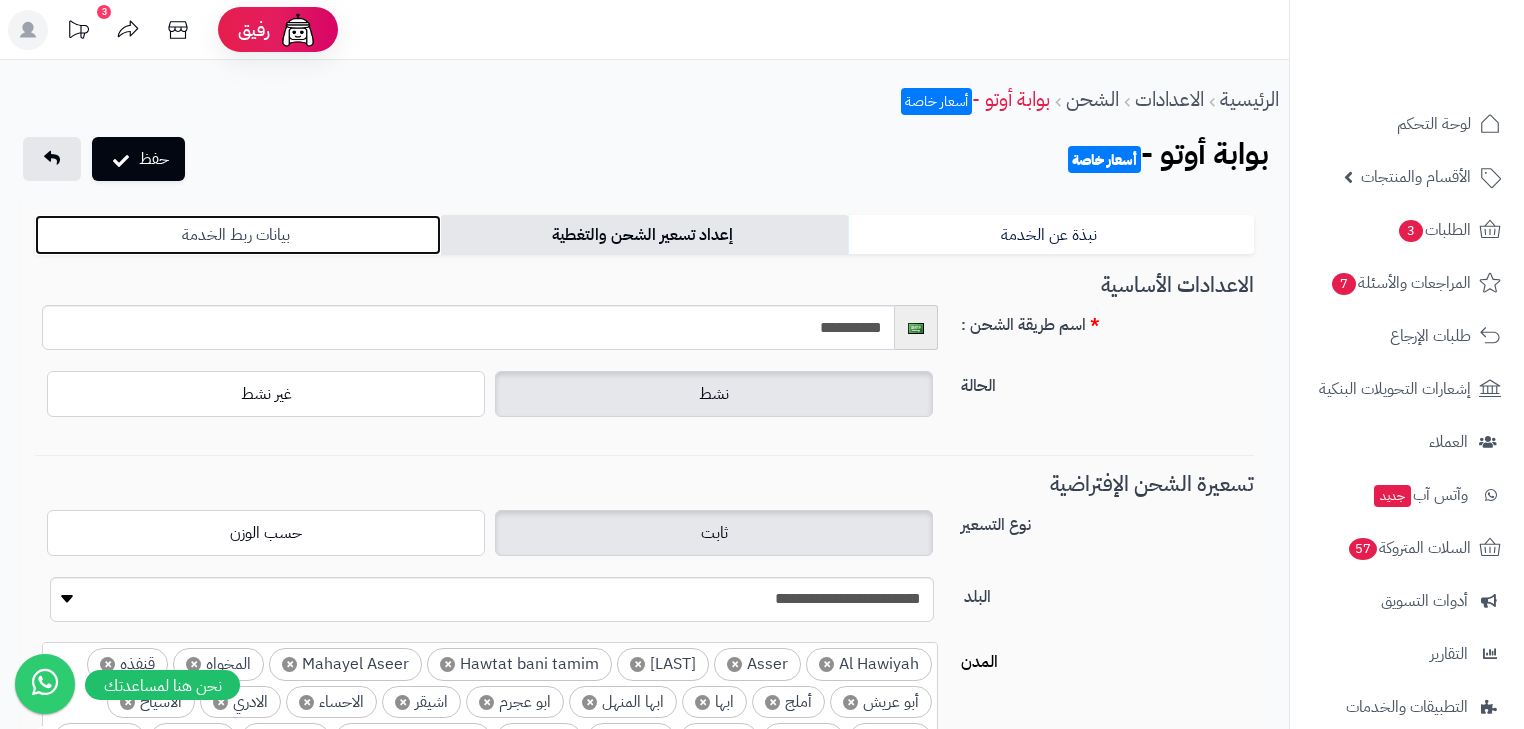 click on "بيانات ربط الخدمة" at bounding box center (238, 235) 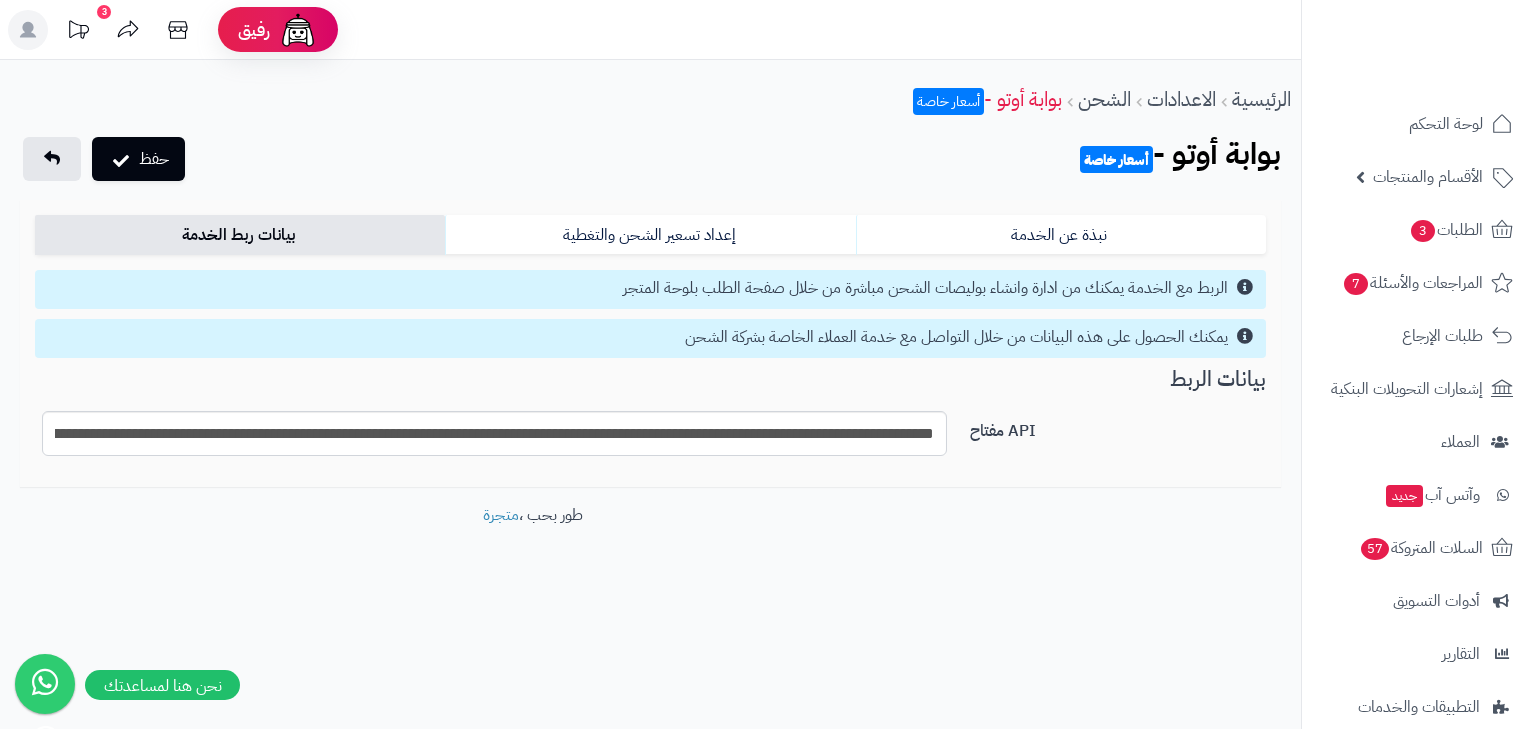 click on "**********" at bounding box center (650, 371) 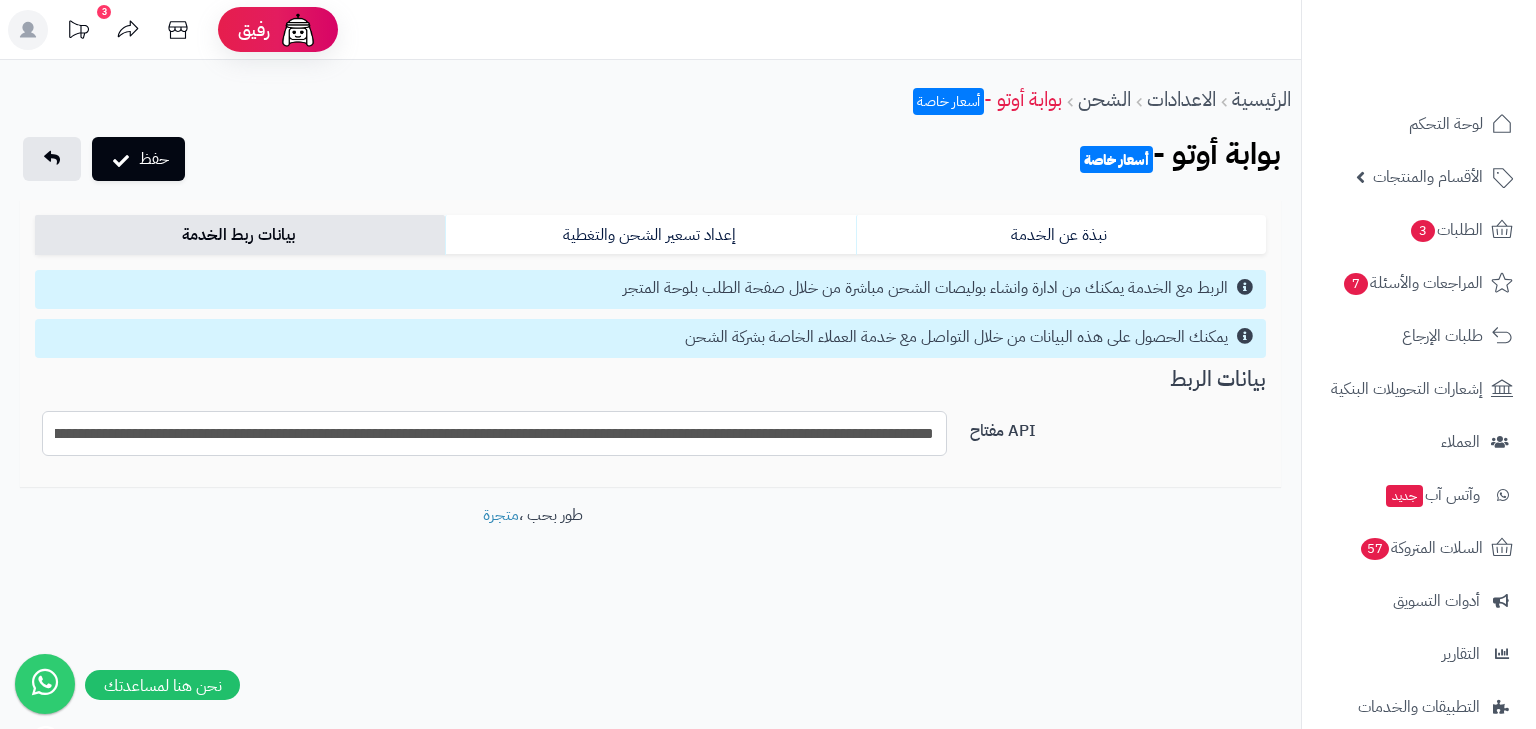 click on "**********" at bounding box center [494, 433] 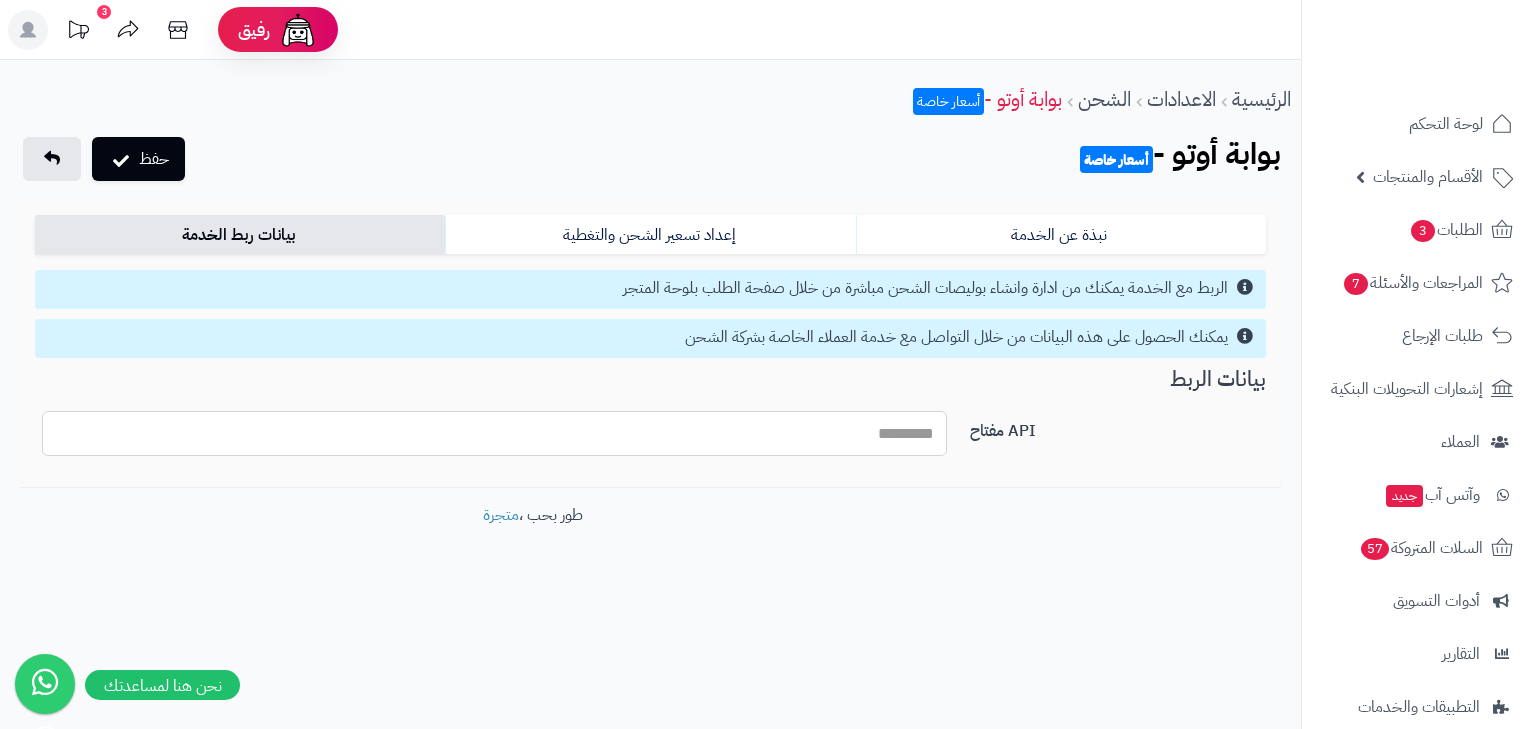 paste on "**********" 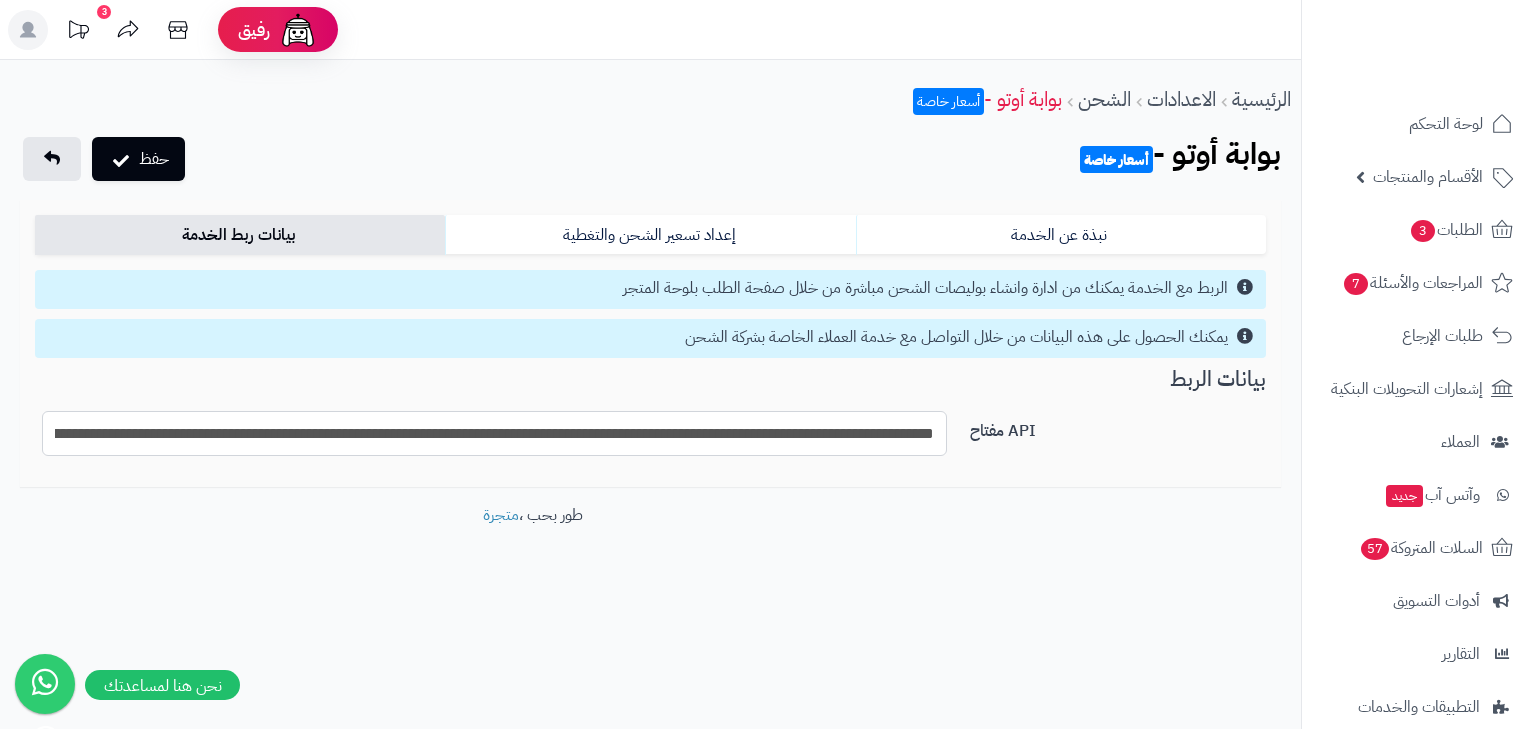 scroll, scrollTop: 0, scrollLeft: -1004, axis: horizontal 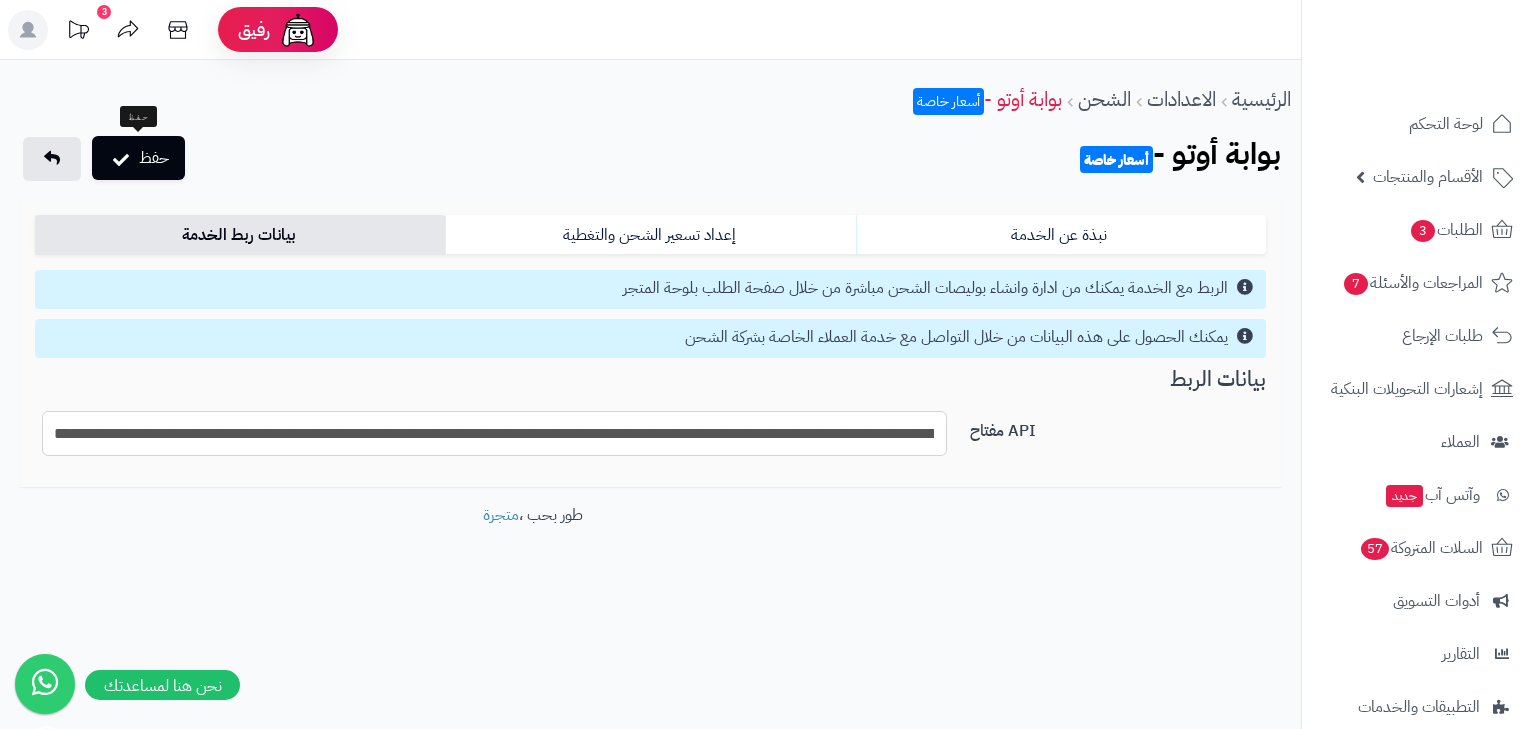 type on "**********" 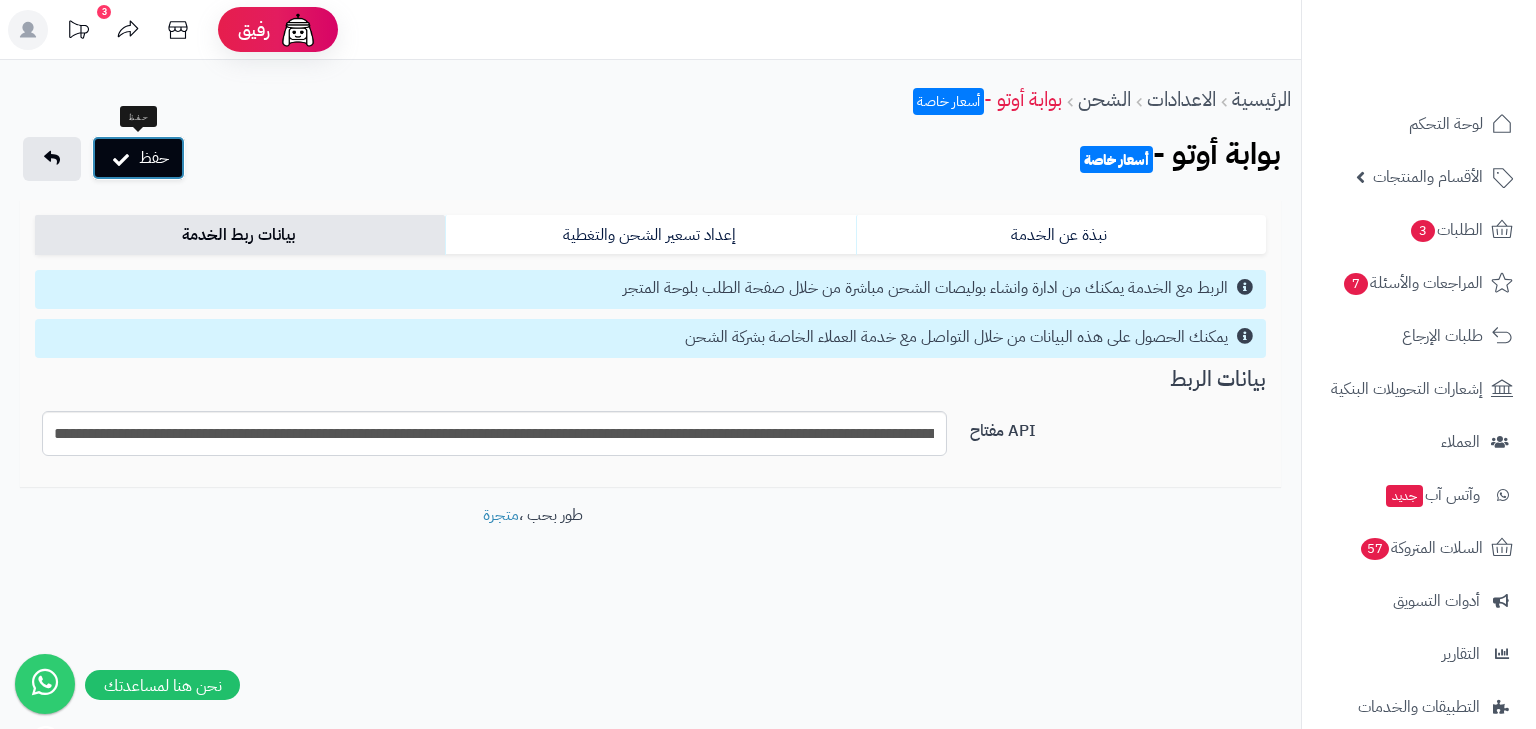 scroll, scrollTop: 0, scrollLeft: 0, axis: both 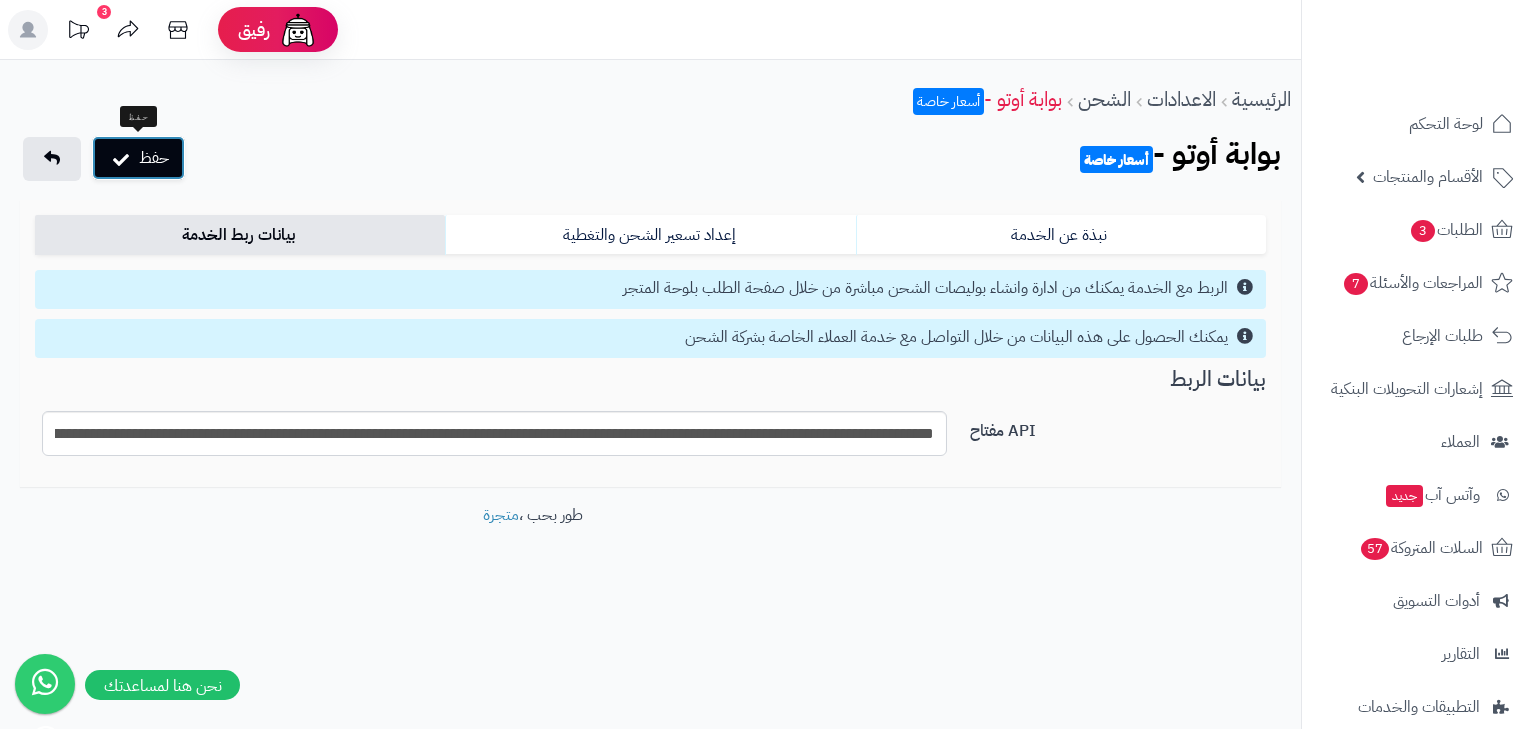 click on "حفظ" at bounding box center [138, 158] 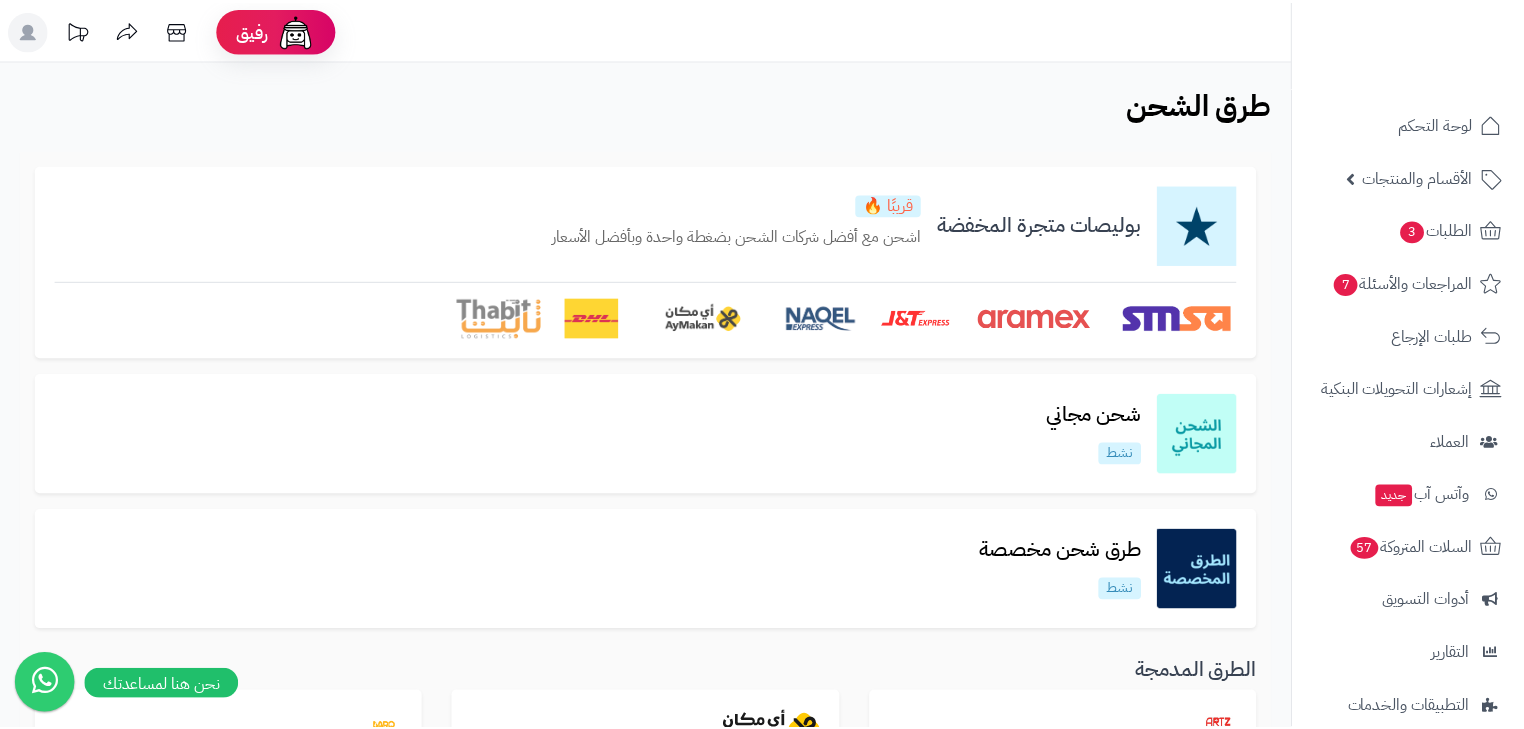scroll, scrollTop: 0, scrollLeft: 0, axis: both 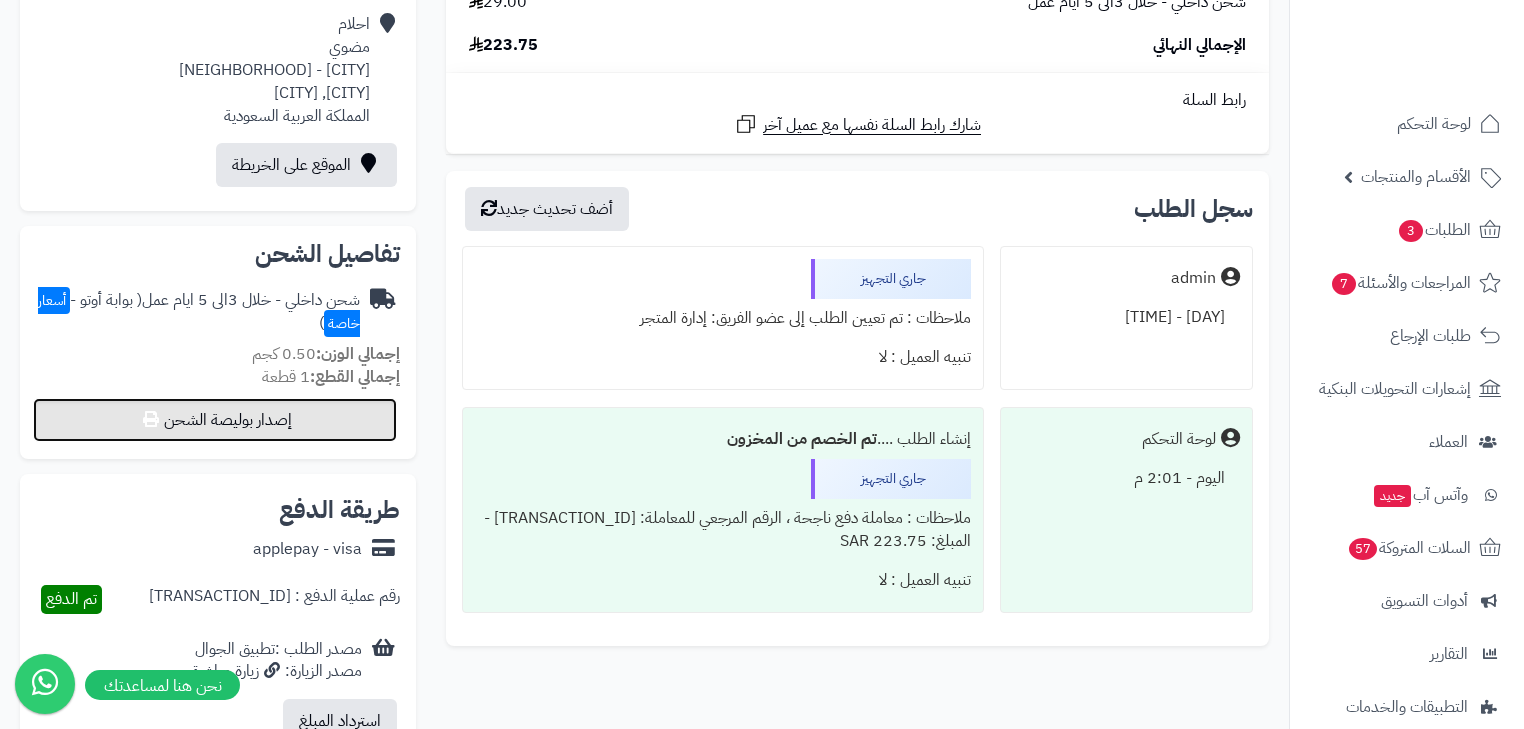 click on "إصدار بوليصة الشحن" at bounding box center [215, 420] 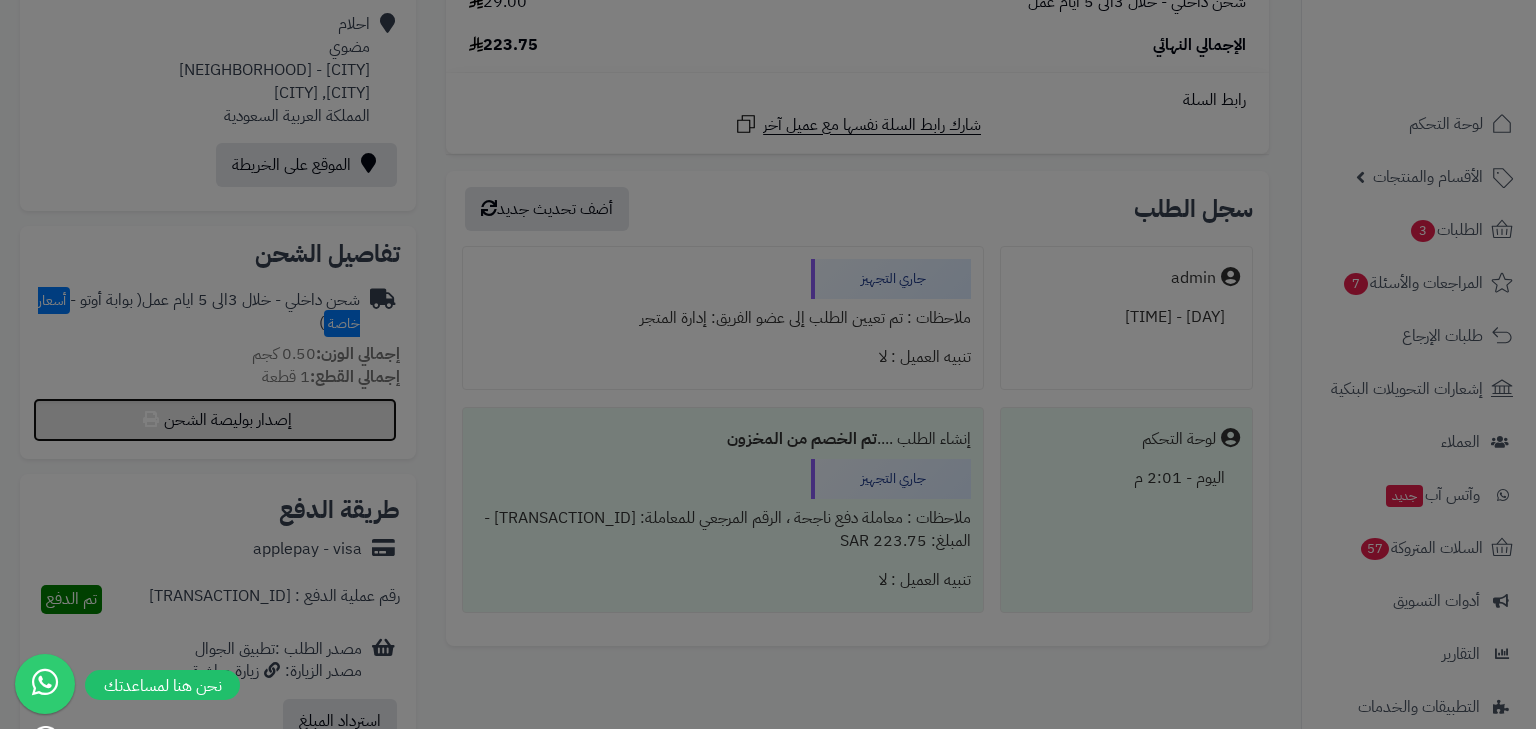 select on "***" 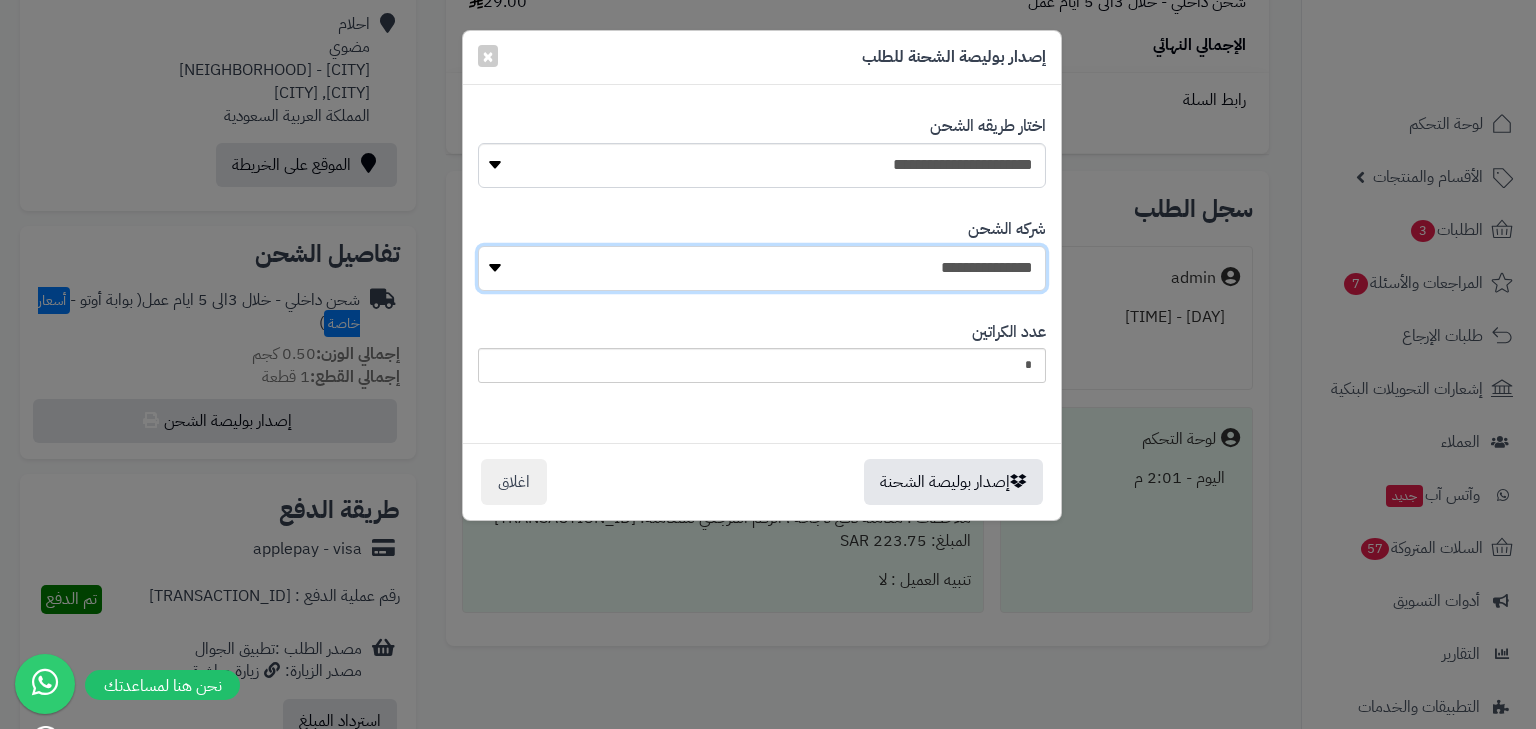 click on "**********" at bounding box center [762, 268] 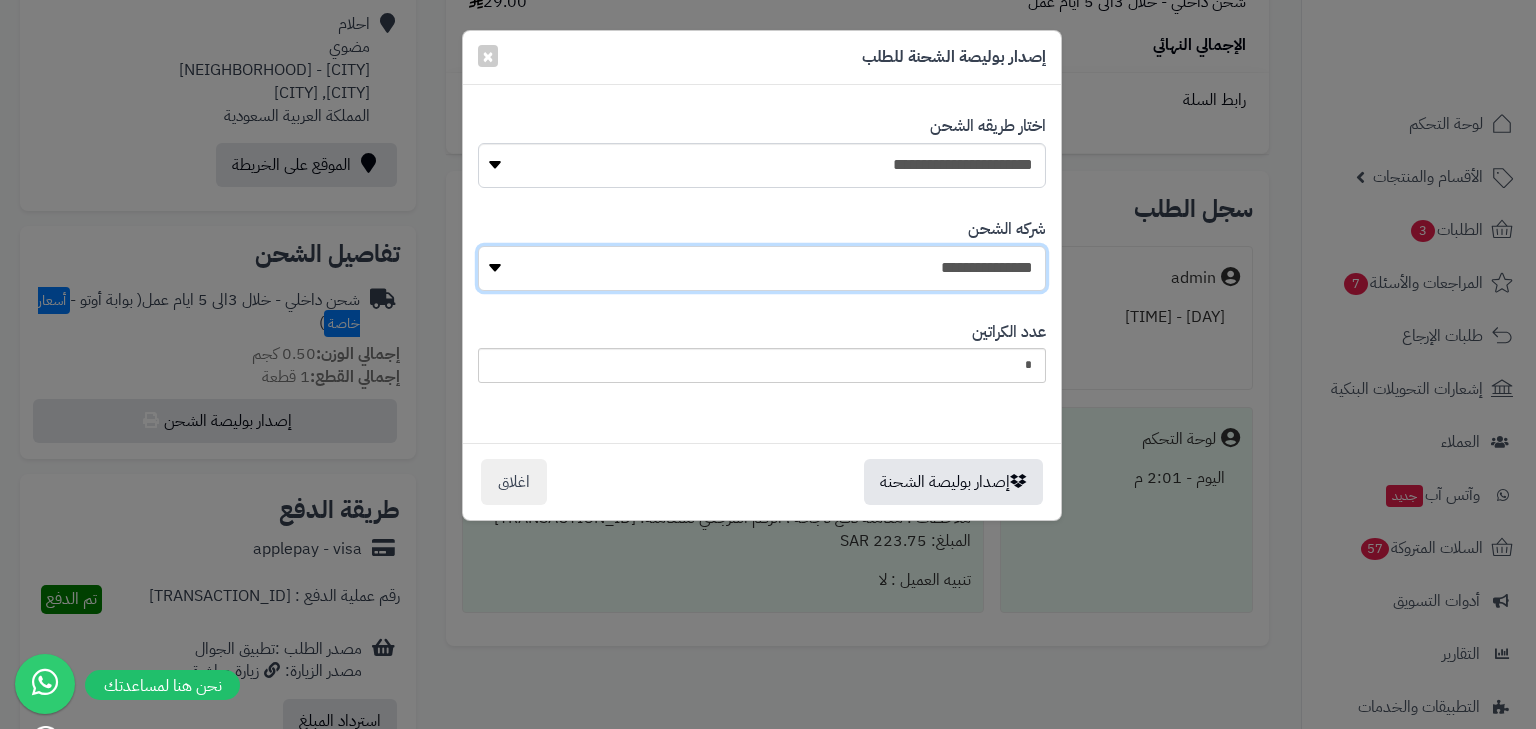 select on "****" 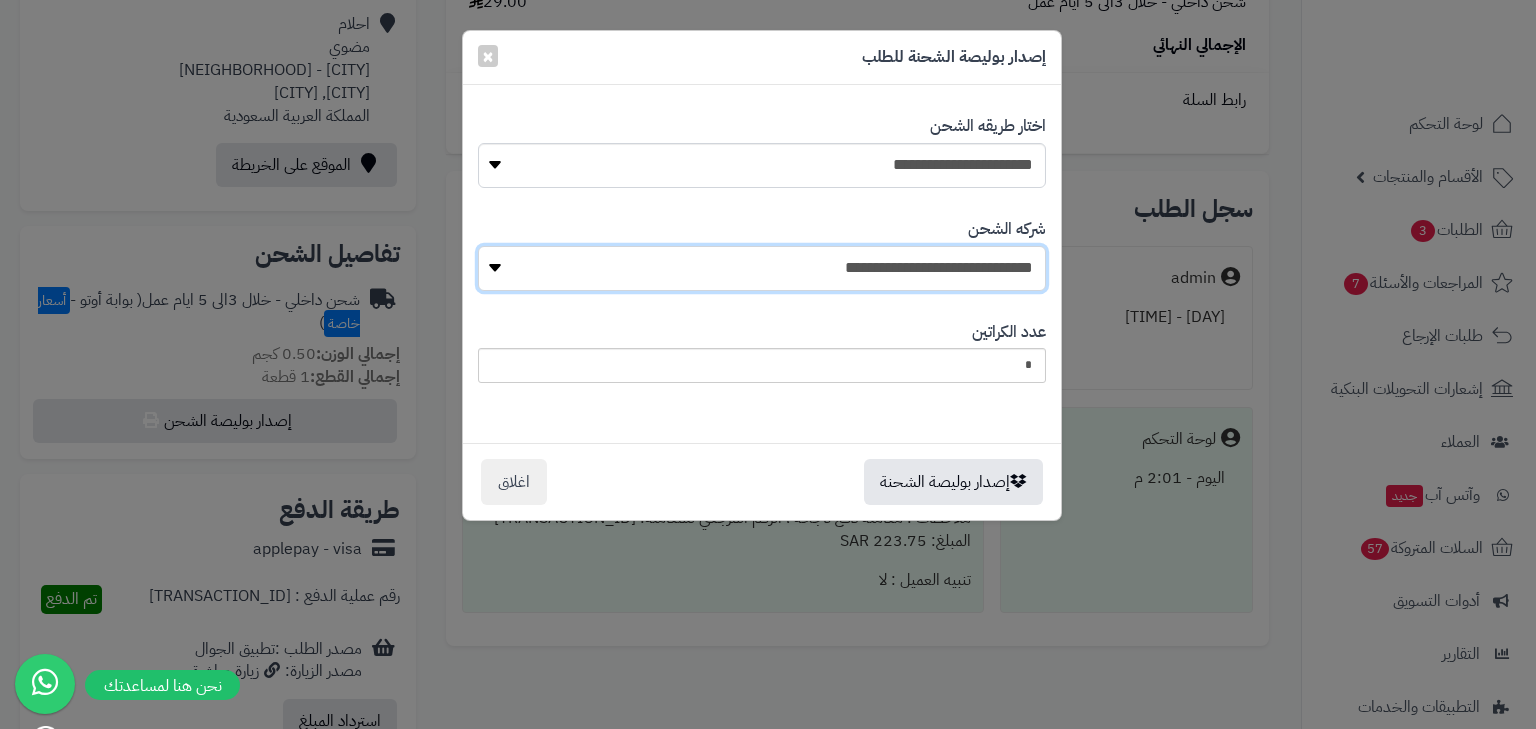 click on "**********" at bounding box center (762, 268) 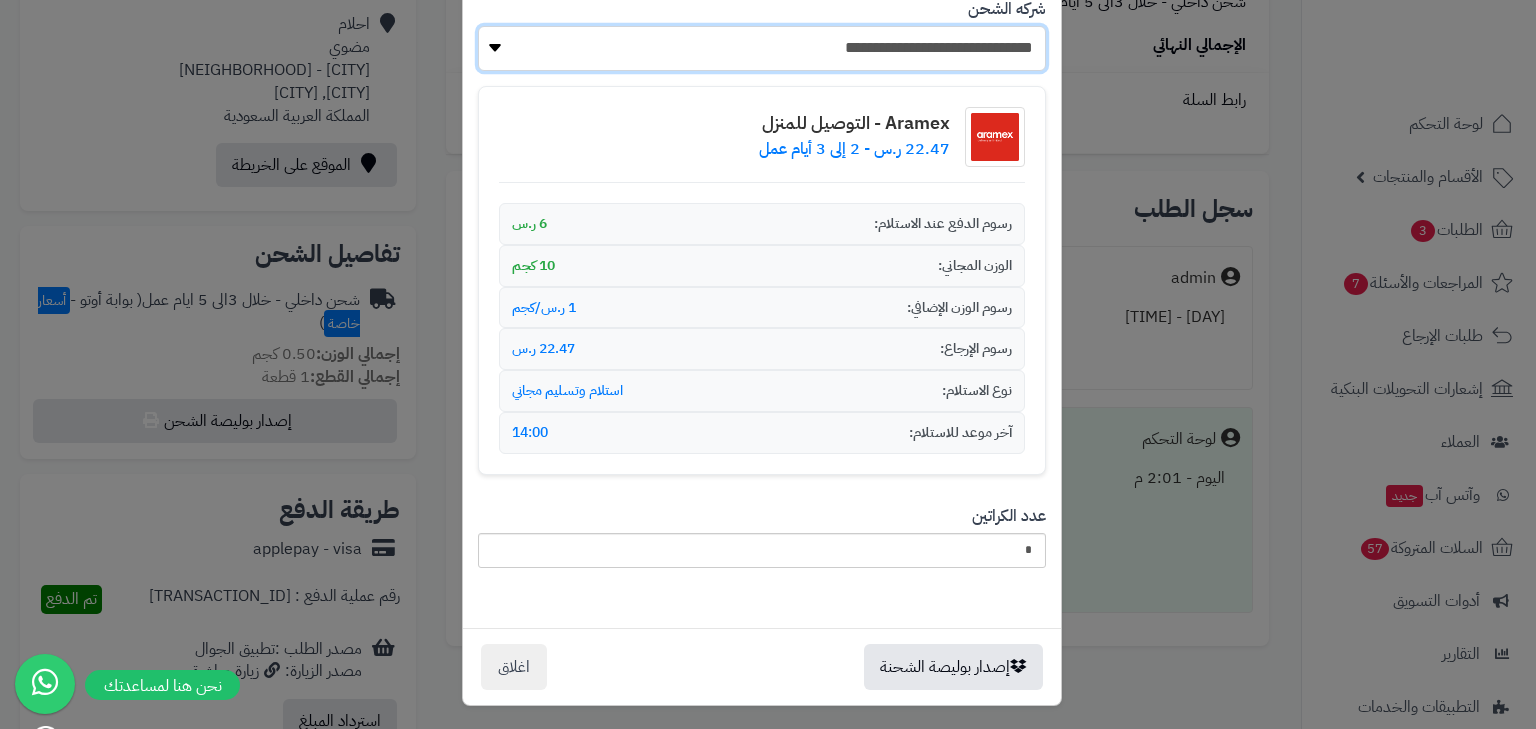 scroll, scrollTop: 223, scrollLeft: 0, axis: vertical 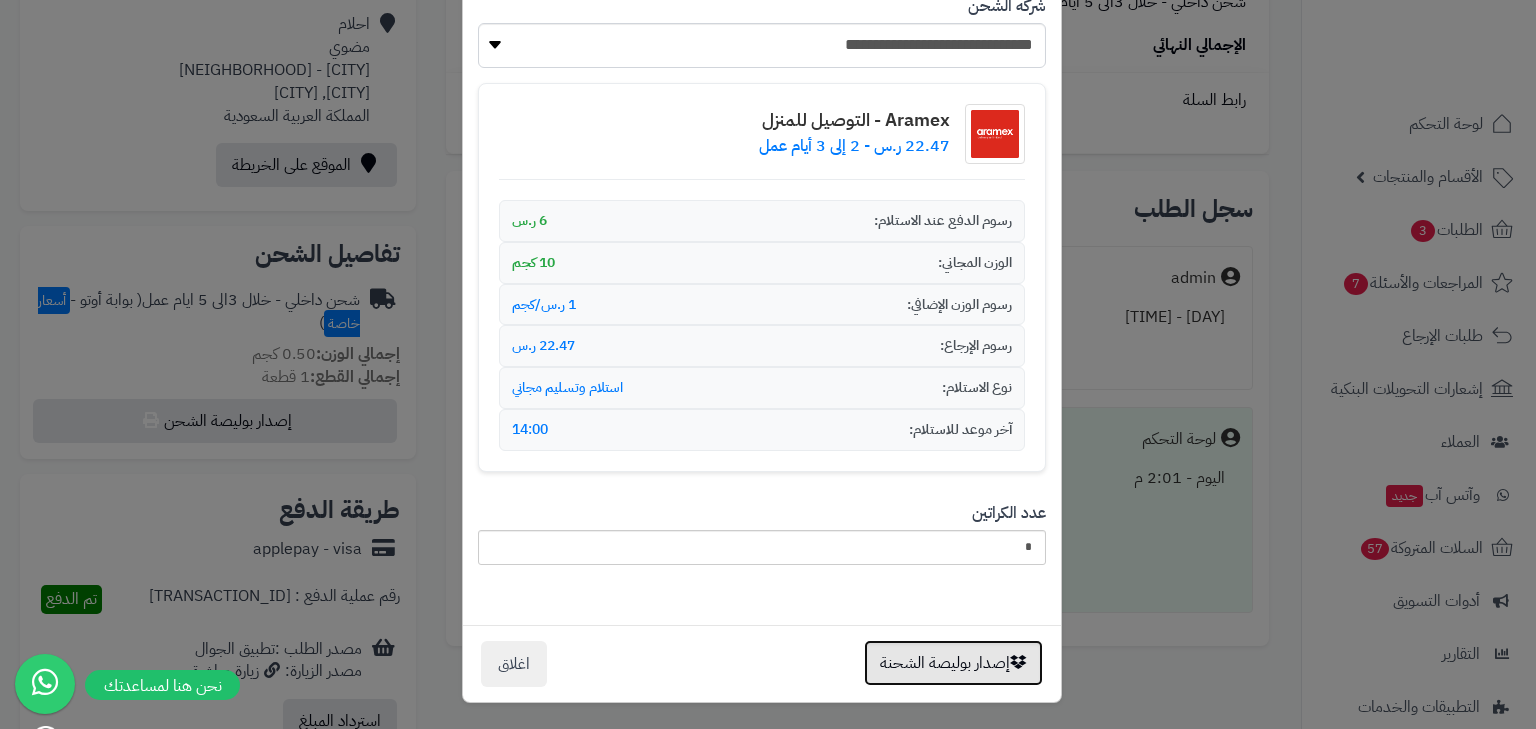 click on "إصدار بوليصة الشحنة" at bounding box center (953, 663) 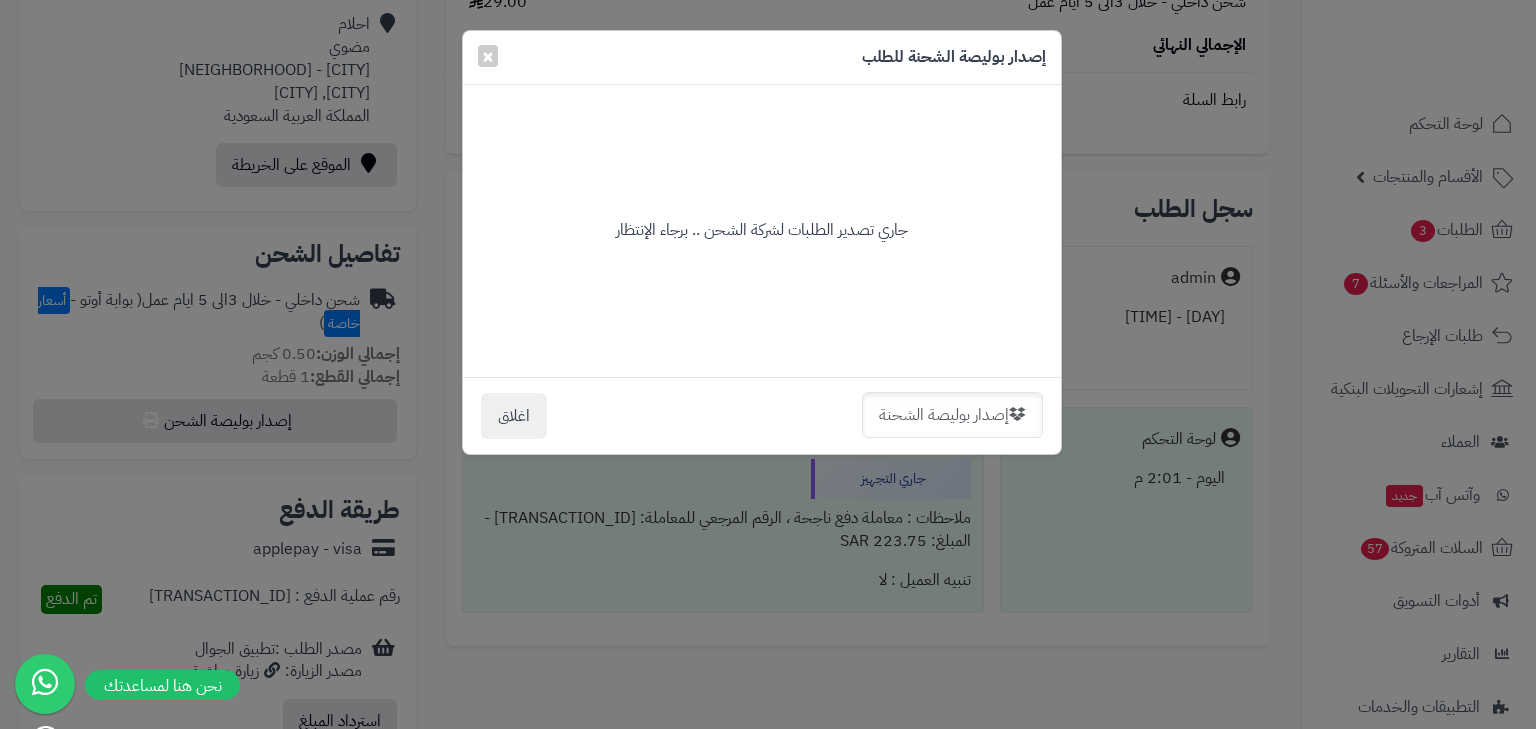 scroll, scrollTop: 0, scrollLeft: 0, axis: both 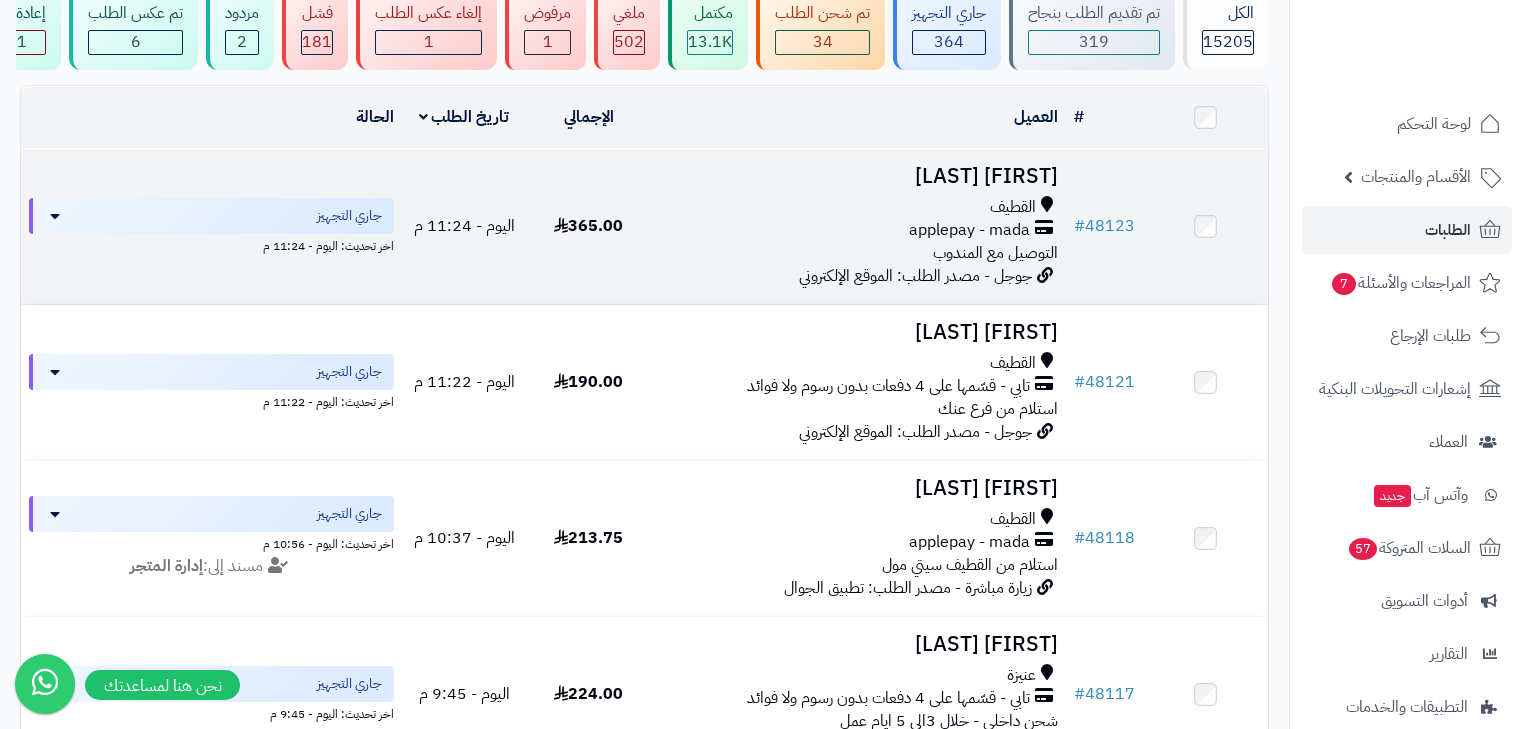 click on "التوصيل مع المندوب" at bounding box center (995, 253) 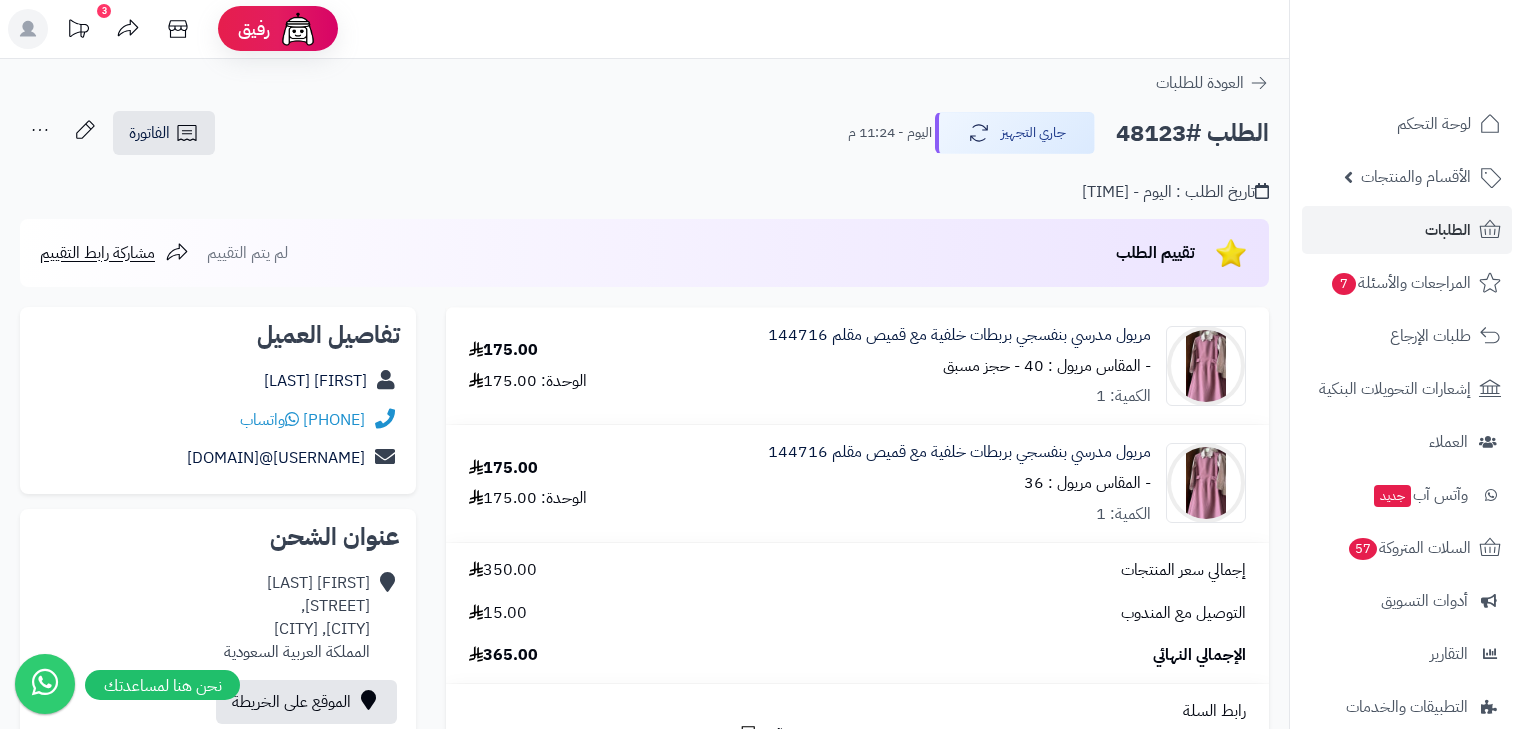 scroll, scrollTop: 0, scrollLeft: 0, axis: both 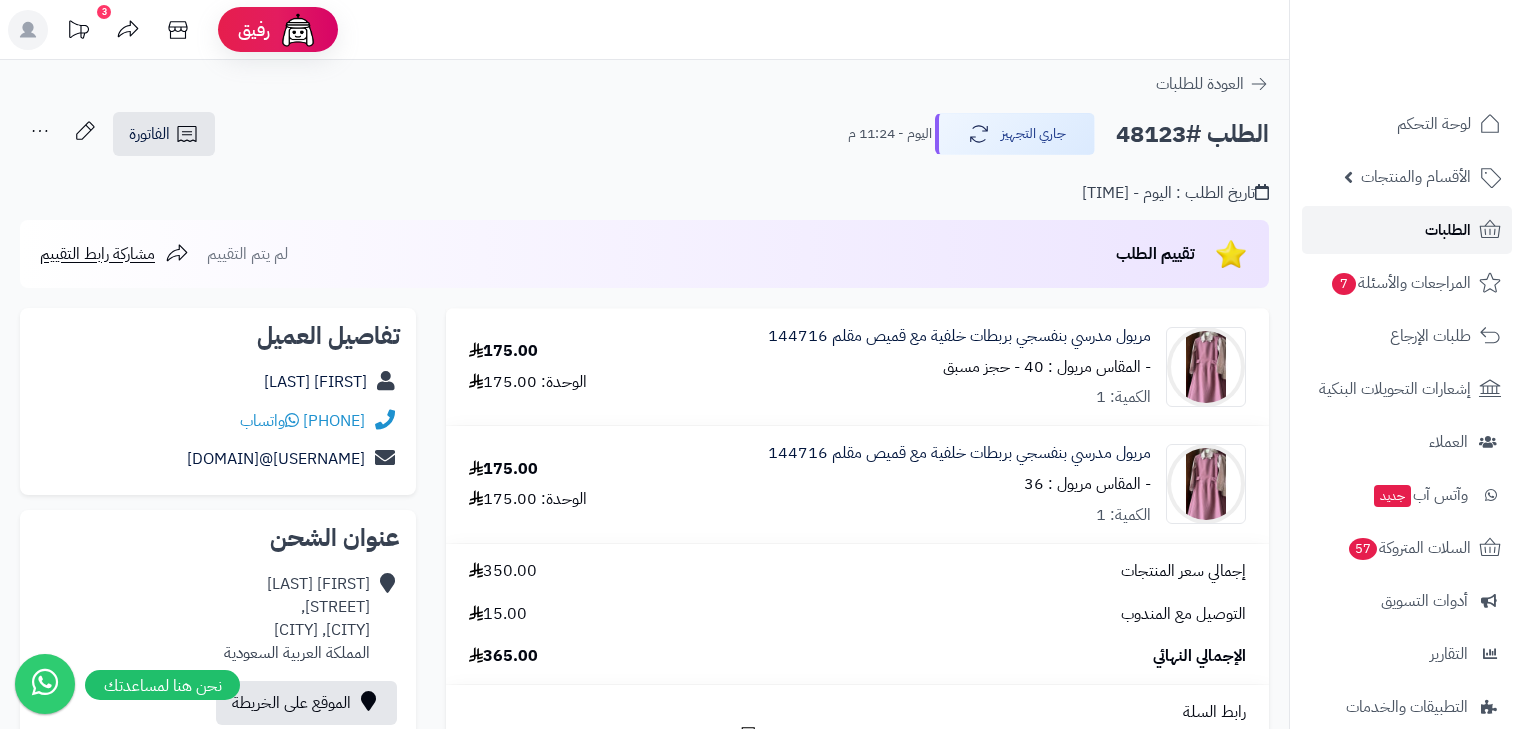 click 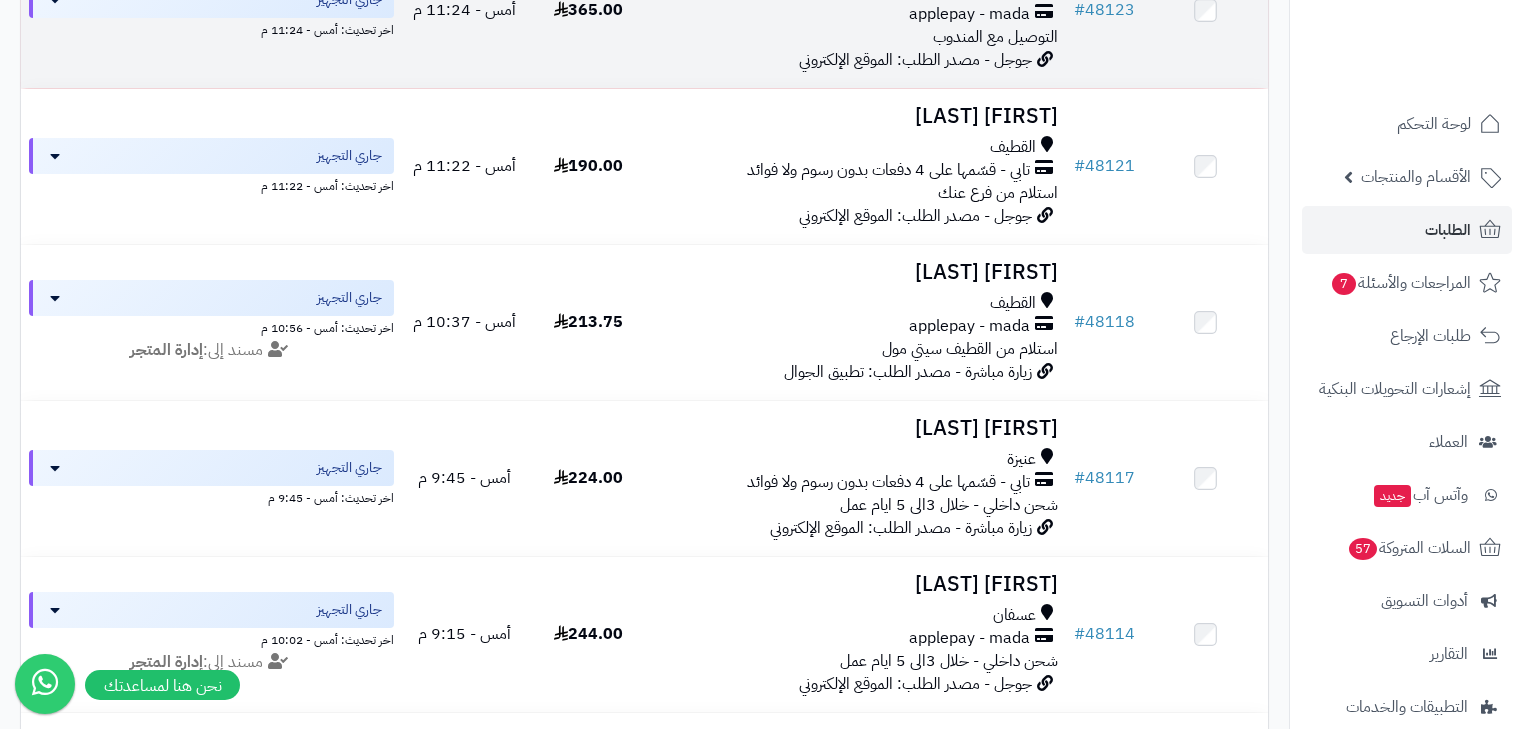scroll, scrollTop: 160, scrollLeft: 0, axis: vertical 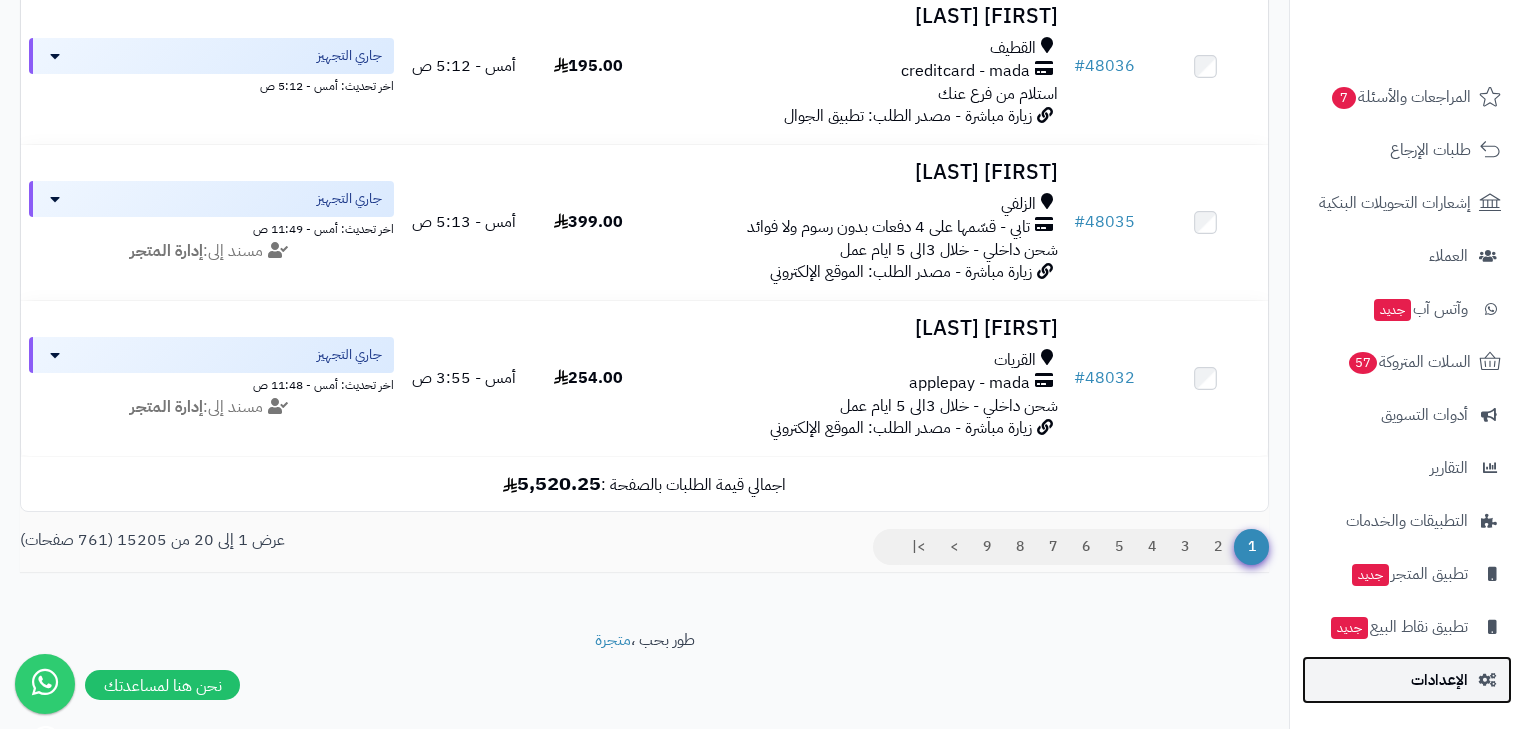 click on "الإعدادات" at bounding box center [1439, 680] 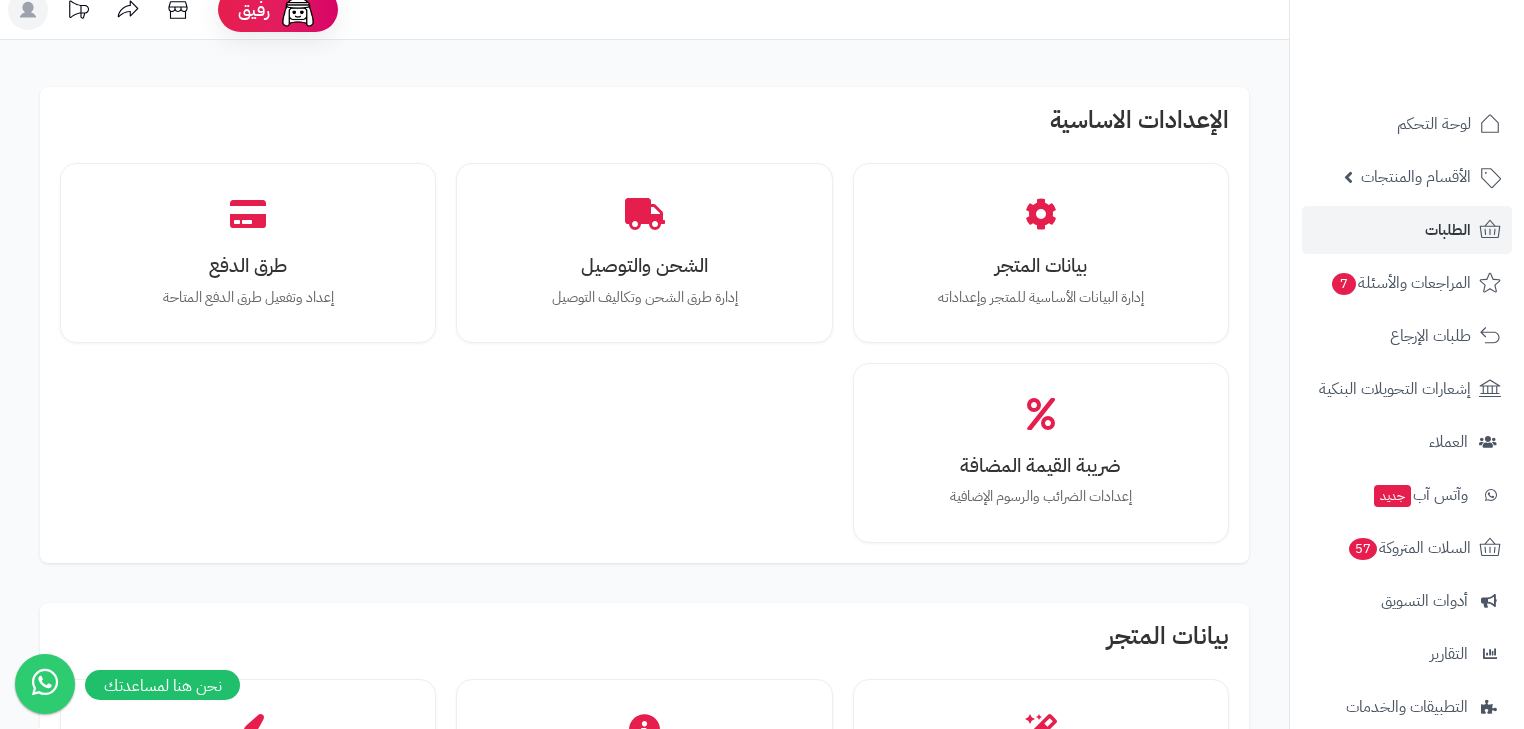 scroll, scrollTop: 0, scrollLeft: 0, axis: both 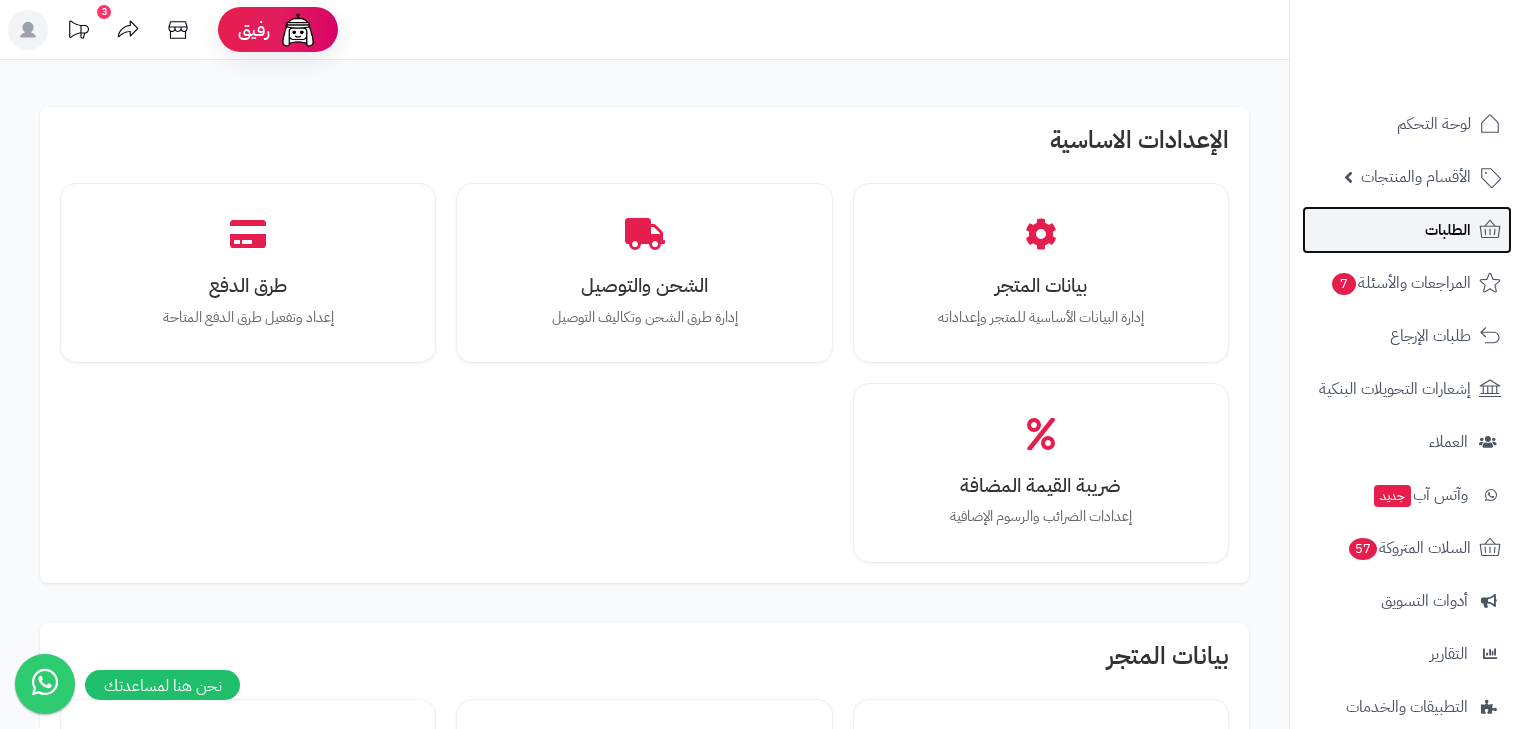 click on "الطلبات" at bounding box center [1448, 230] 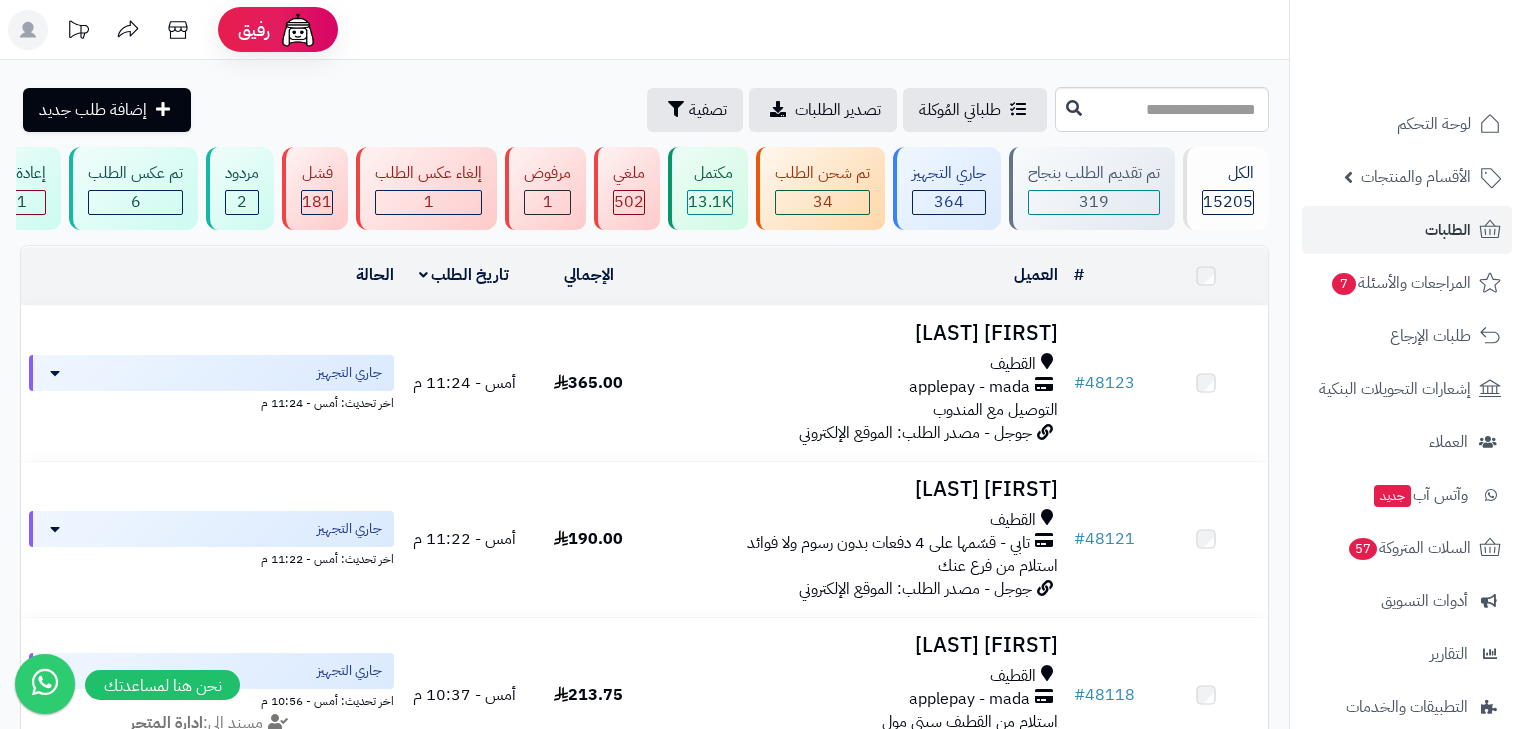 scroll, scrollTop: 0, scrollLeft: 0, axis: both 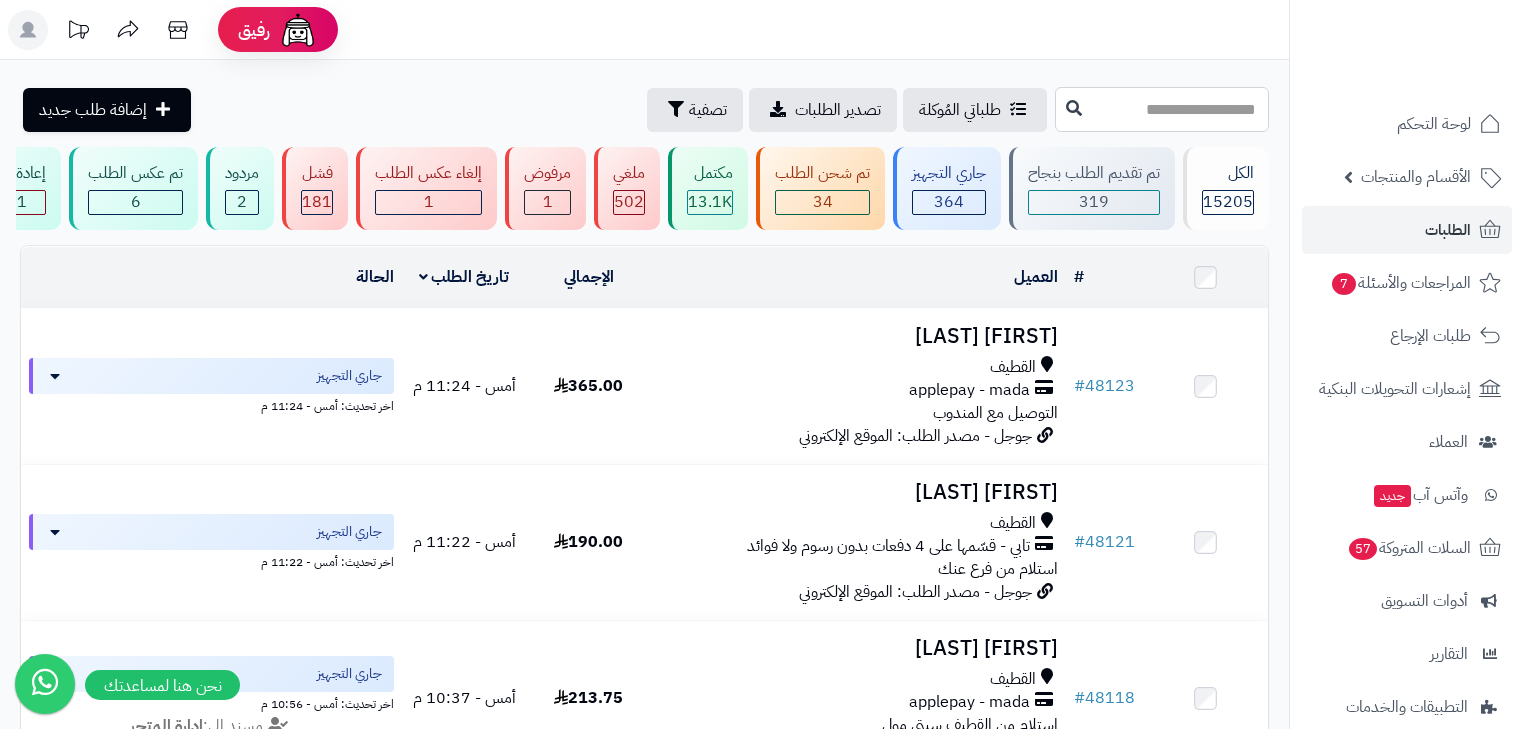 click at bounding box center (1162, 109) 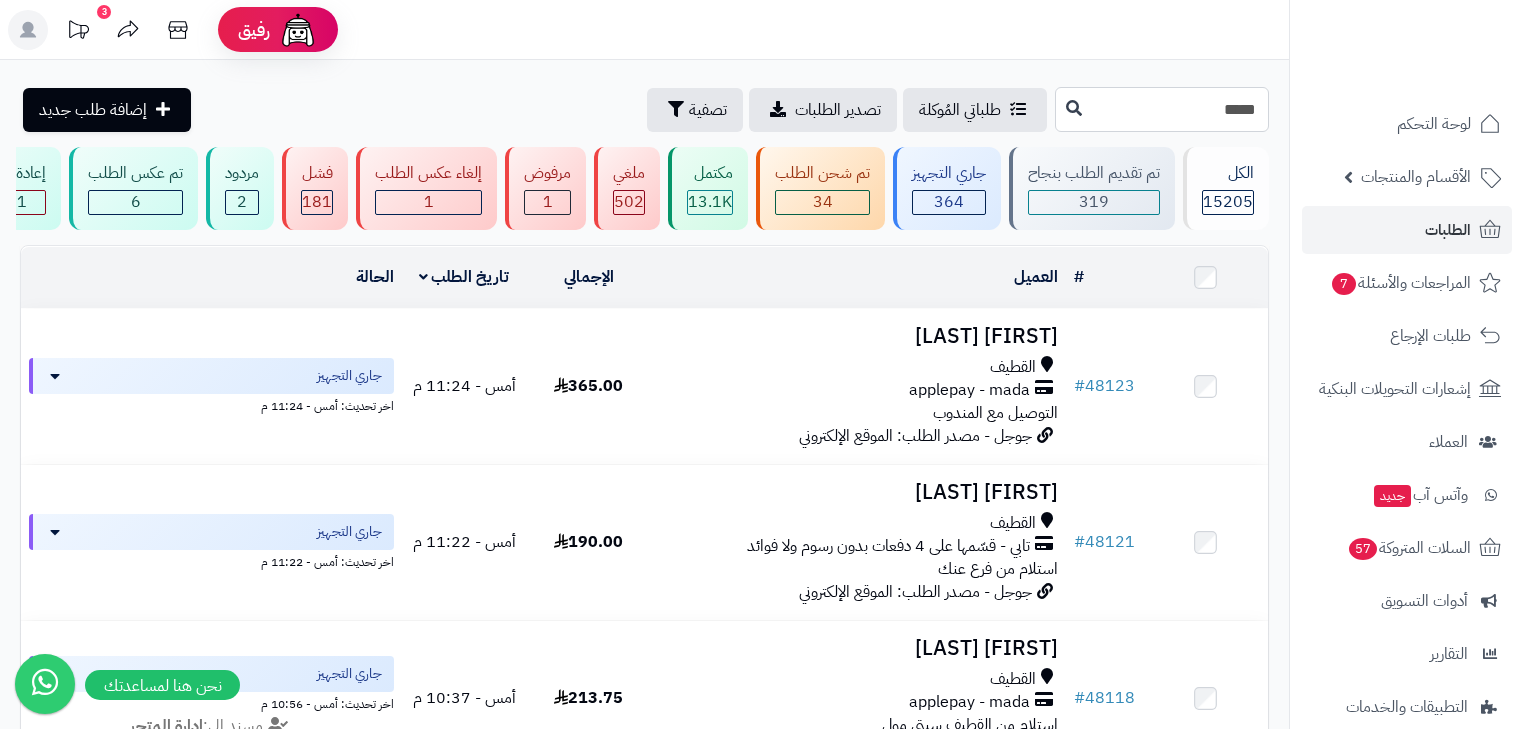 type on "*****" 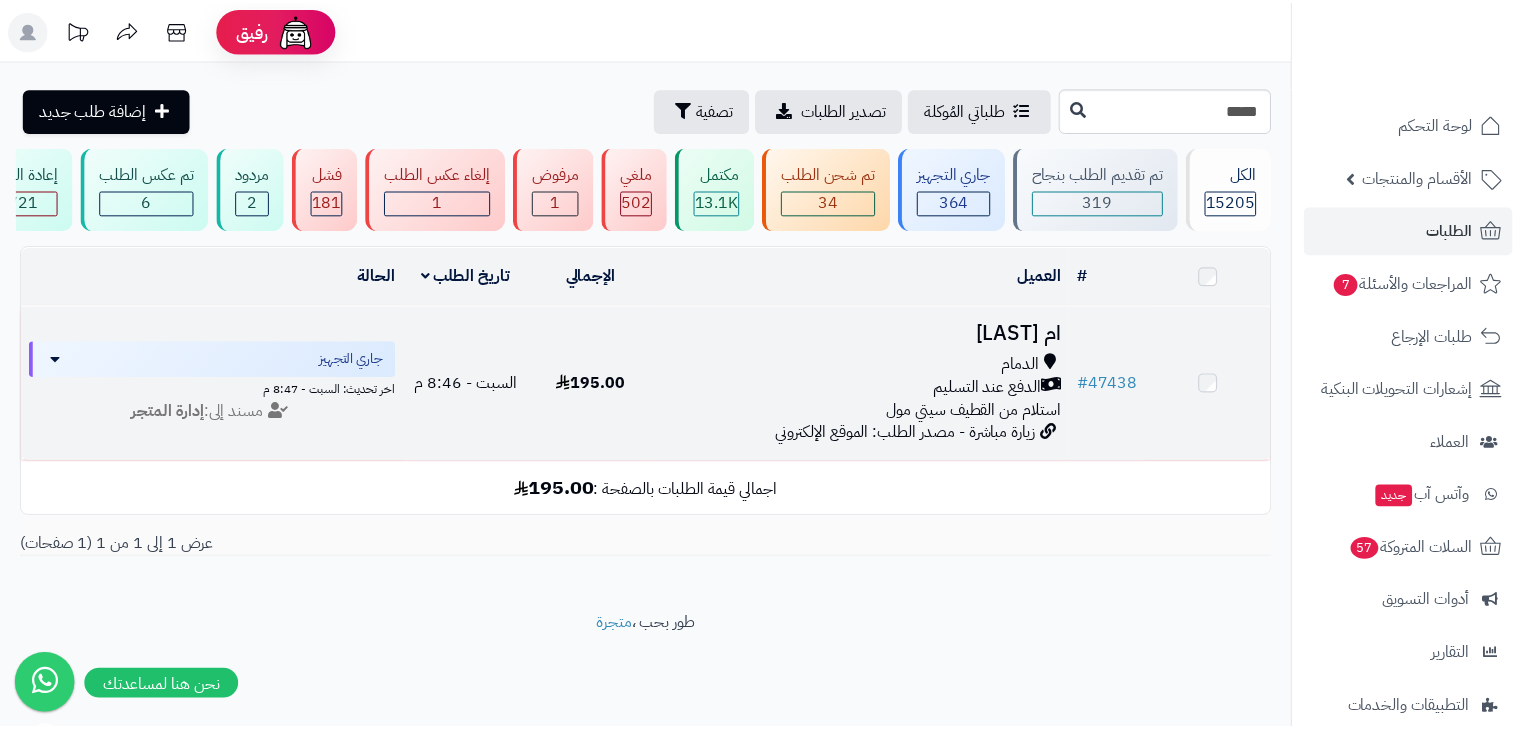 scroll, scrollTop: 0, scrollLeft: 0, axis: both 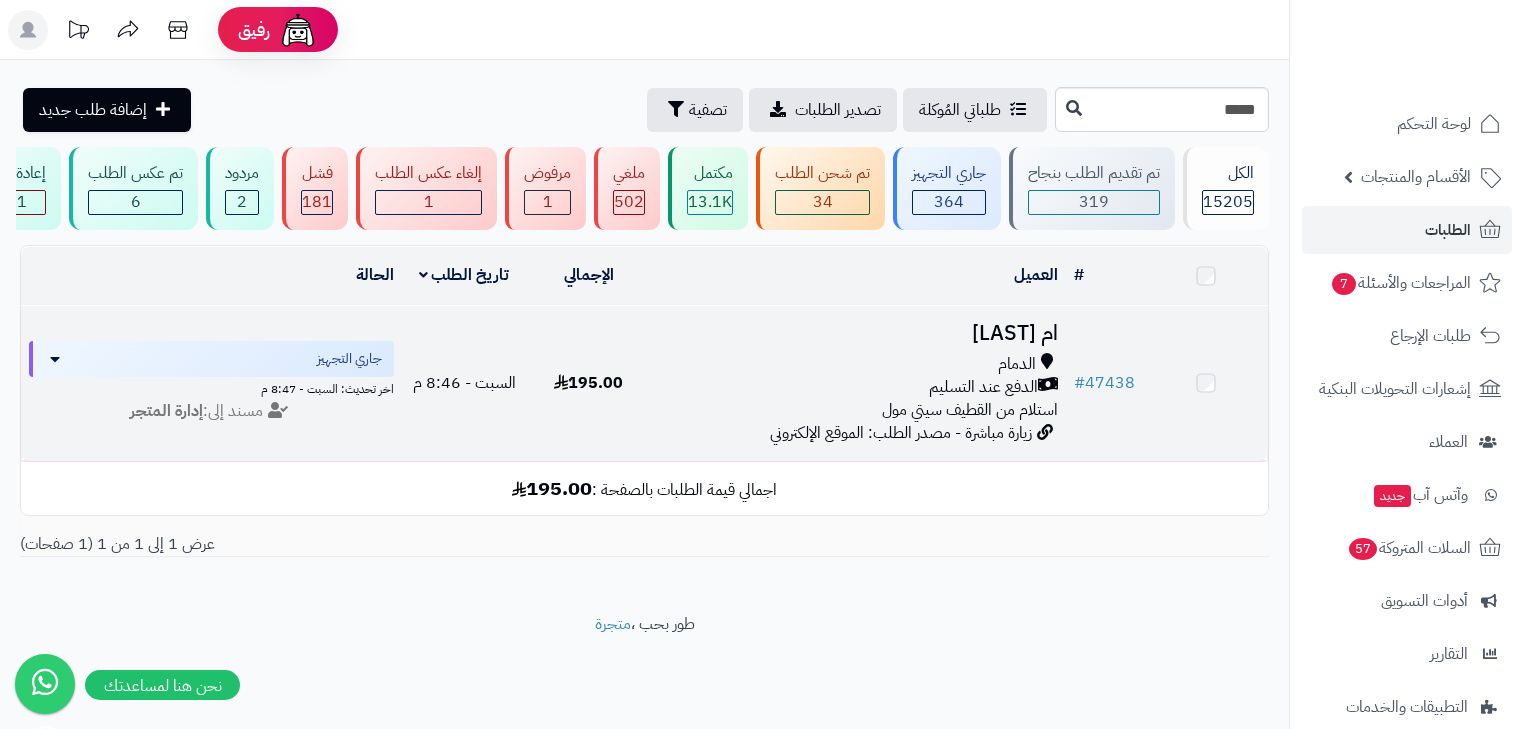 click on "الدفع عند التسليم" at bounding box center [983, 387] 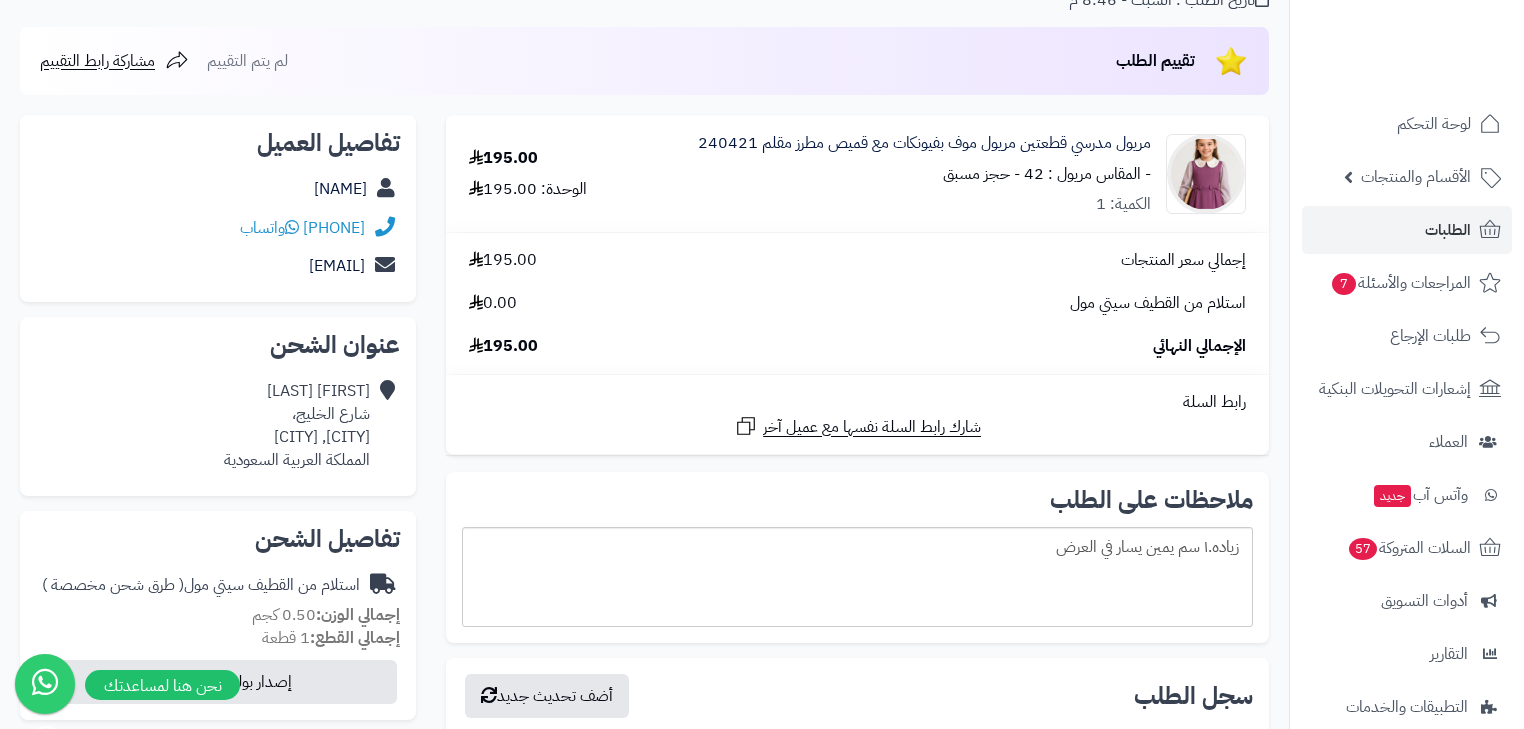 scroll, scrollTop: 240, scrollLeft: 0, axis: vertical 